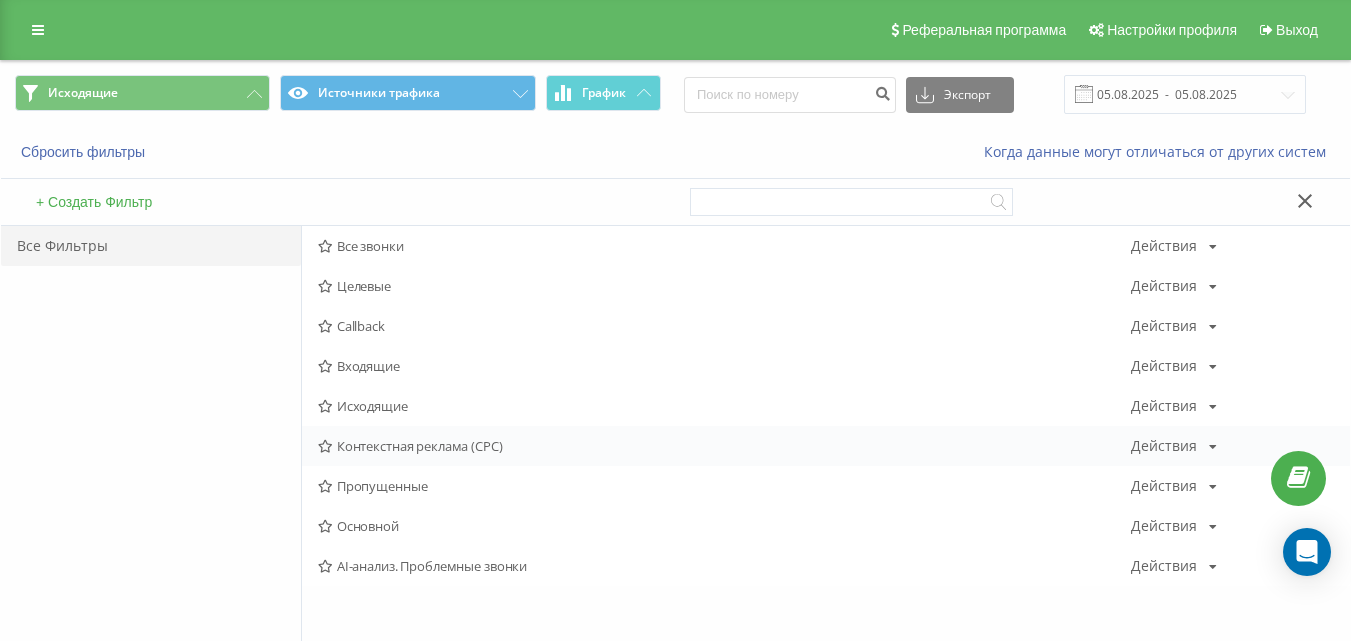 scroll, scrollTop: 0, scrollLeft: 0, axis: both 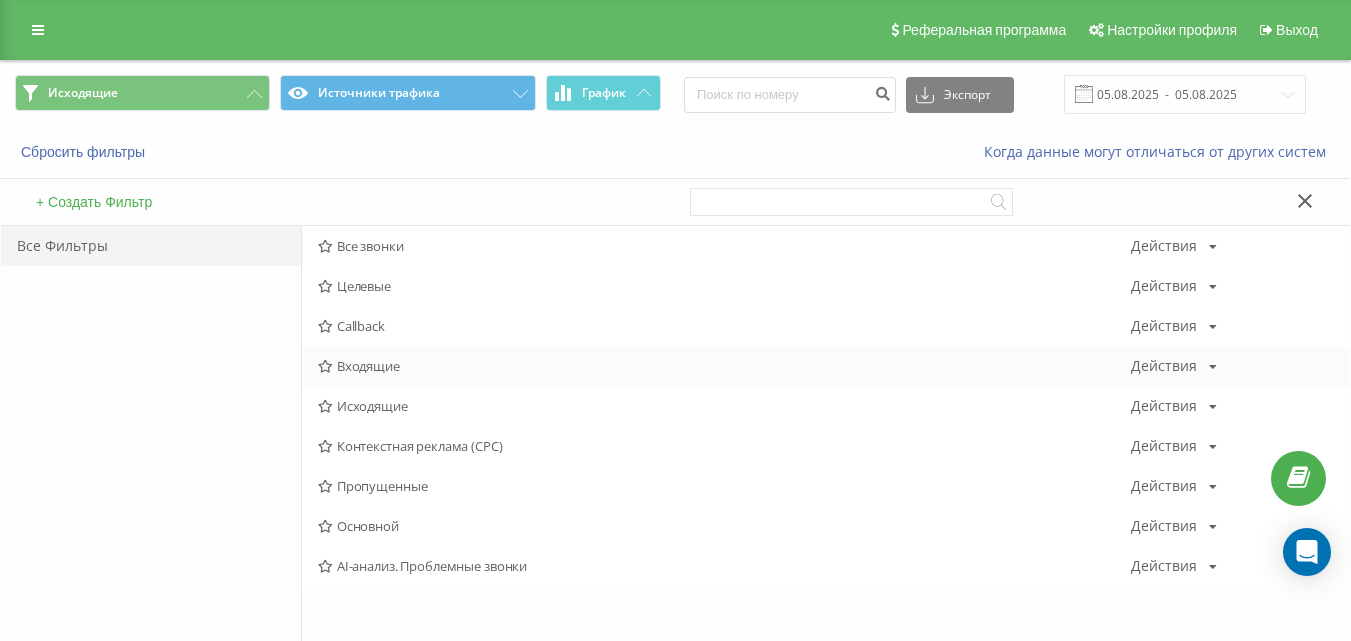 click on "Входящие" at bounding box center (724, 366) 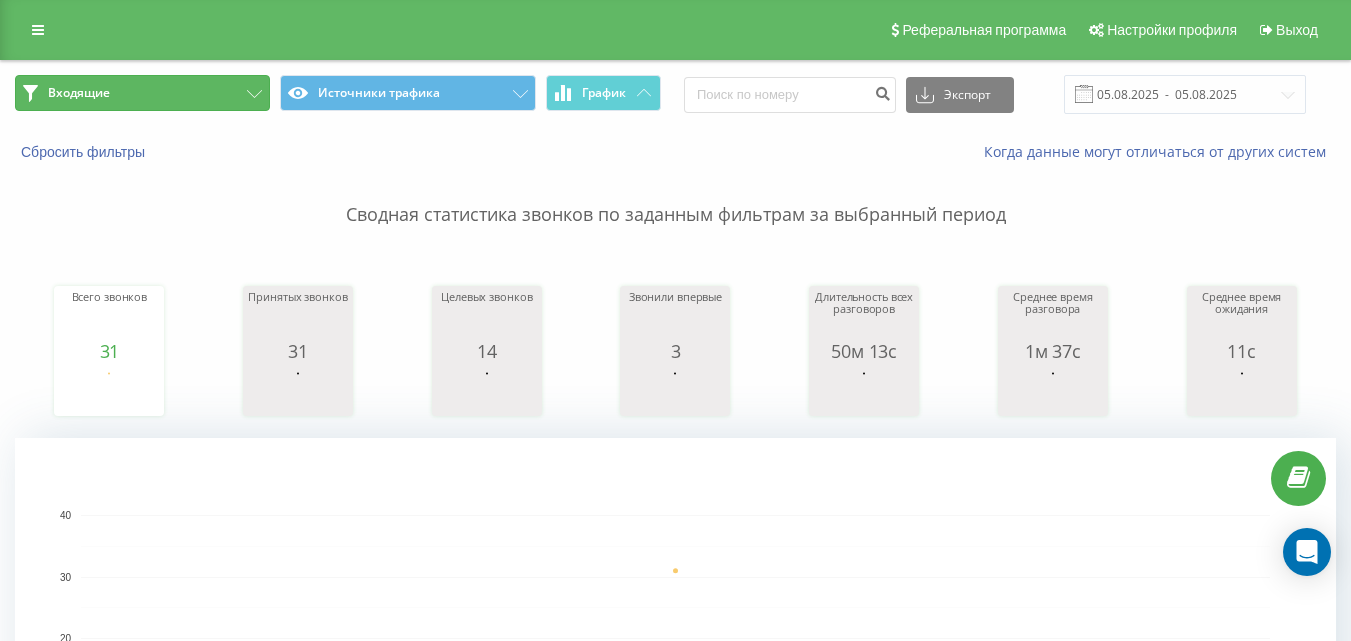 click on "Входящие" at bounding box center [142, 93] 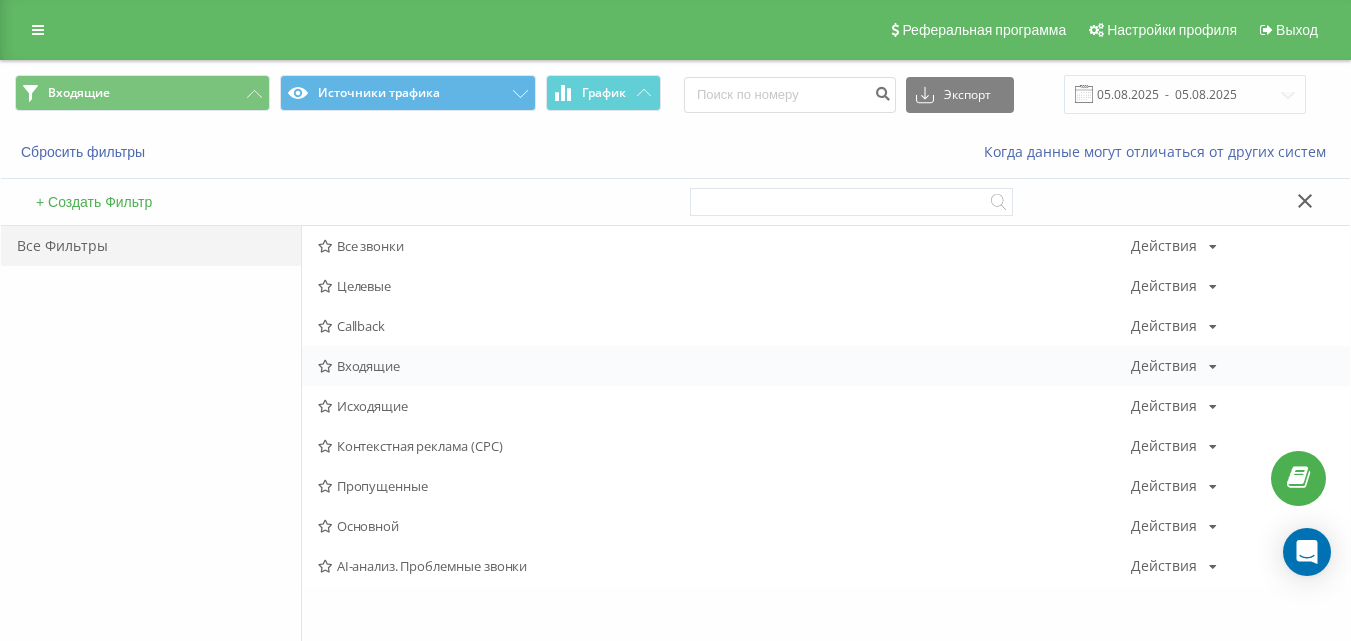 click on "Входящие" at bounding box center [724, 366] 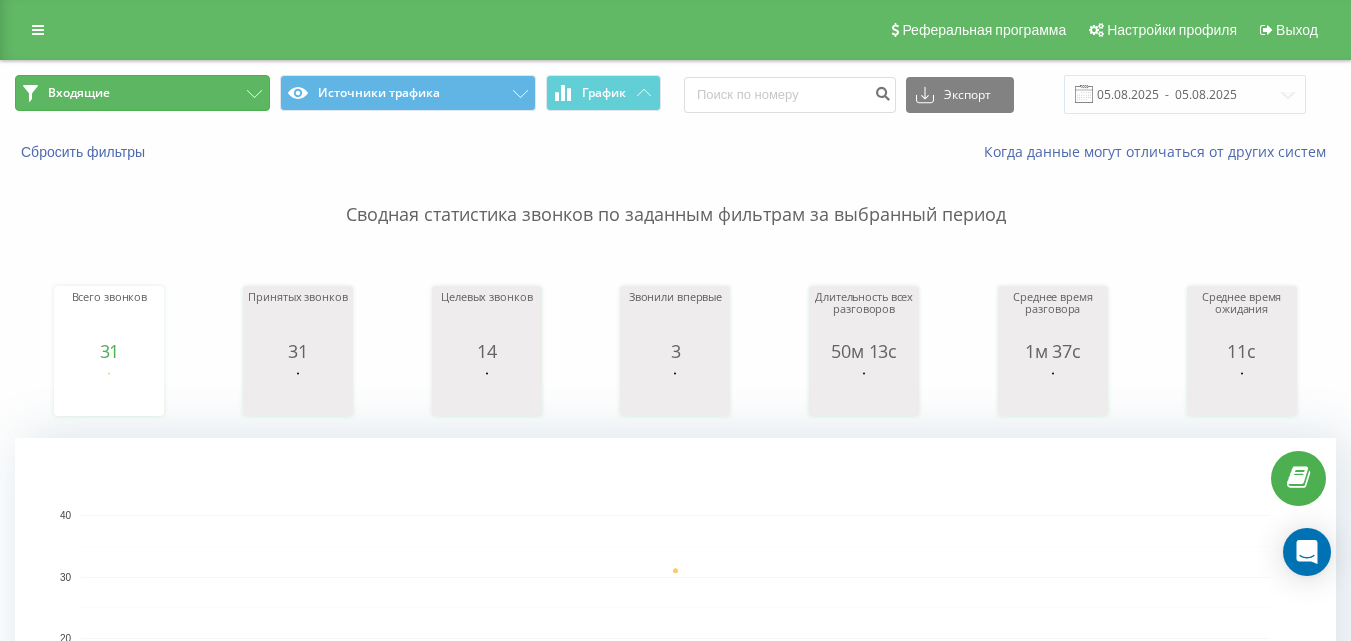 click on "Входящие" at bounding box center (142, 93) 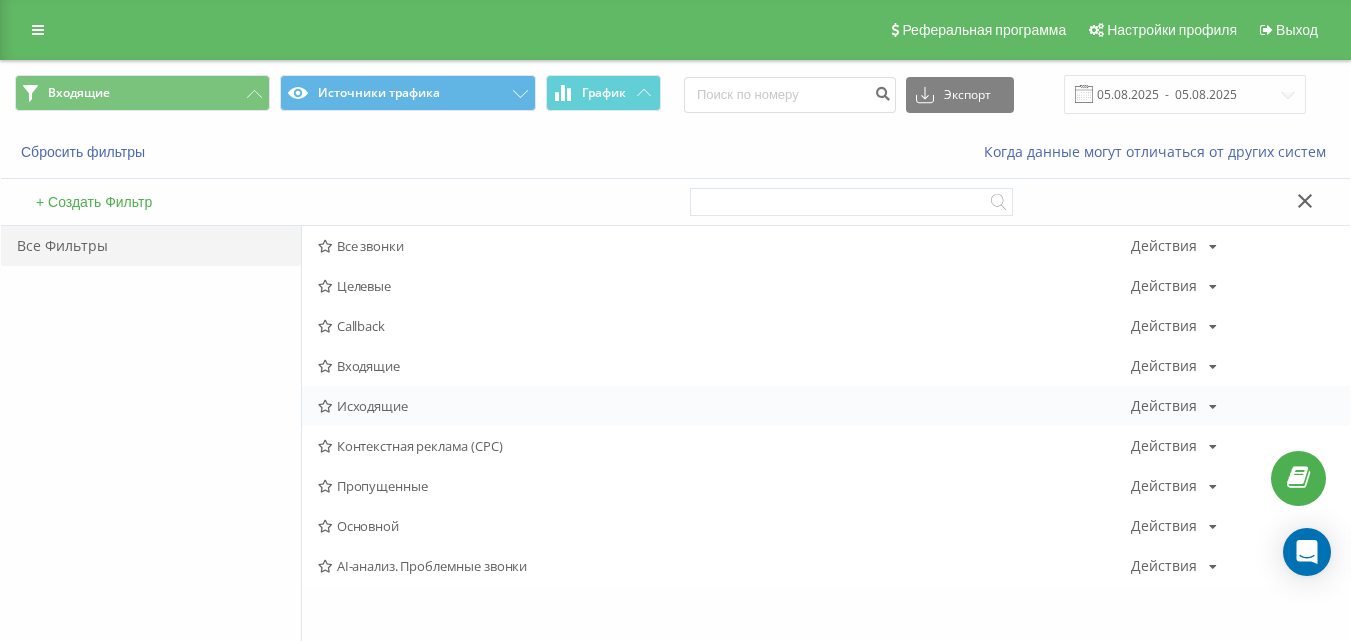 click on "Исходящие" at bounding box center [724, 406] 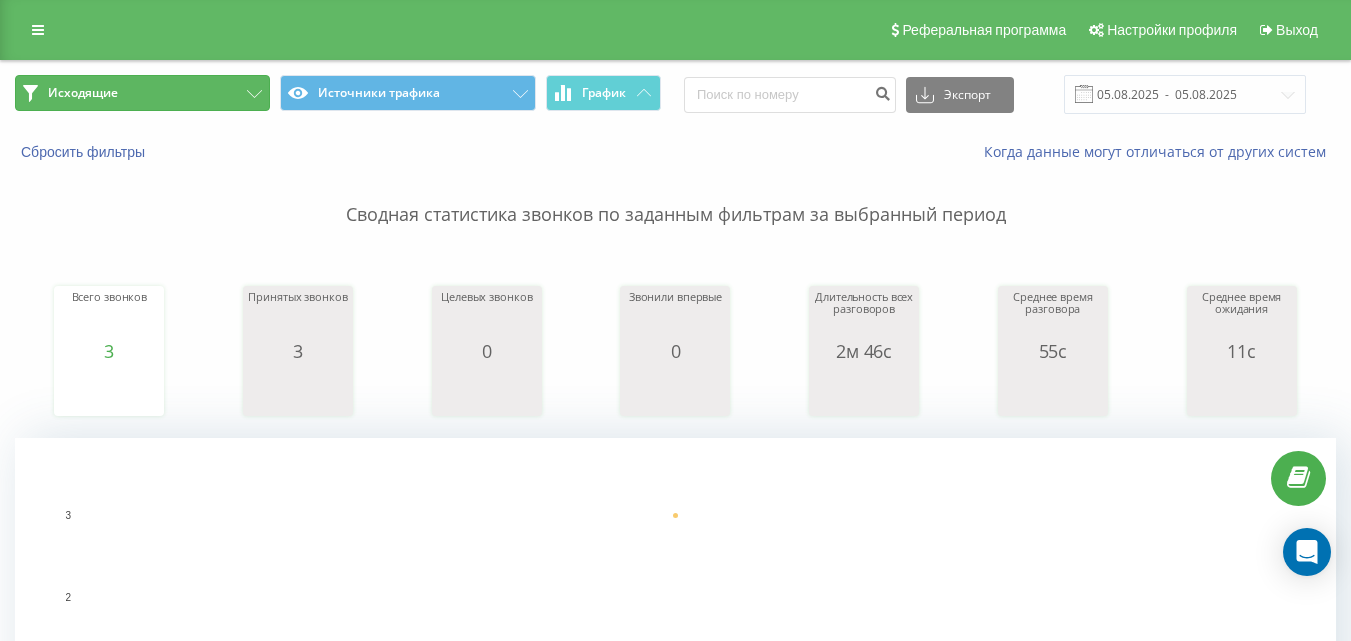 click on "Исходящие" at bounding box center [142, 93] 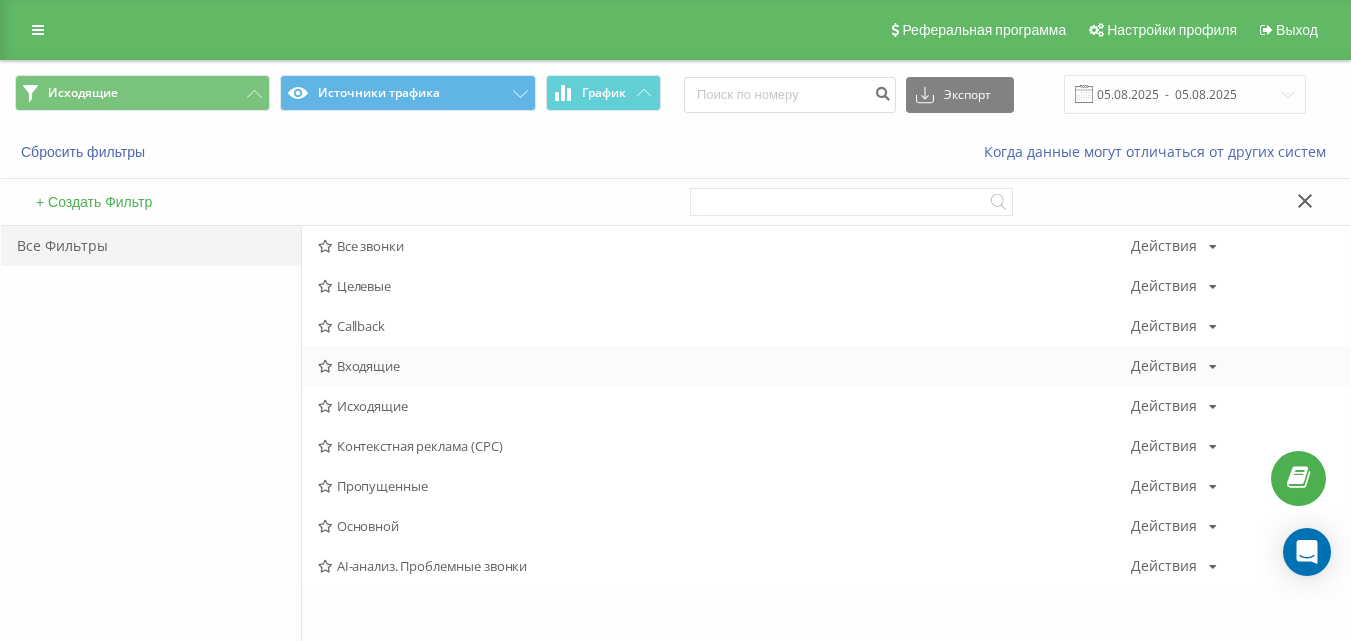 click on "Входящие" at bounding box center (724, 366) 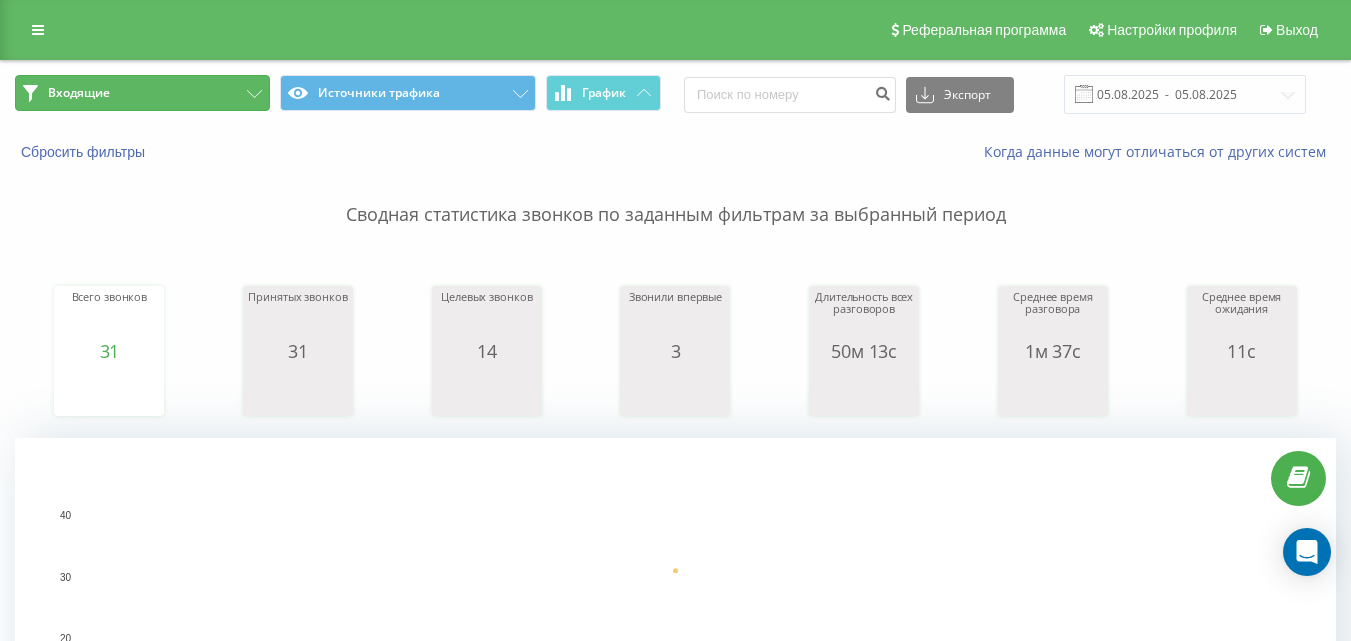 click on "Входящие" at bounding box center (142, 93) 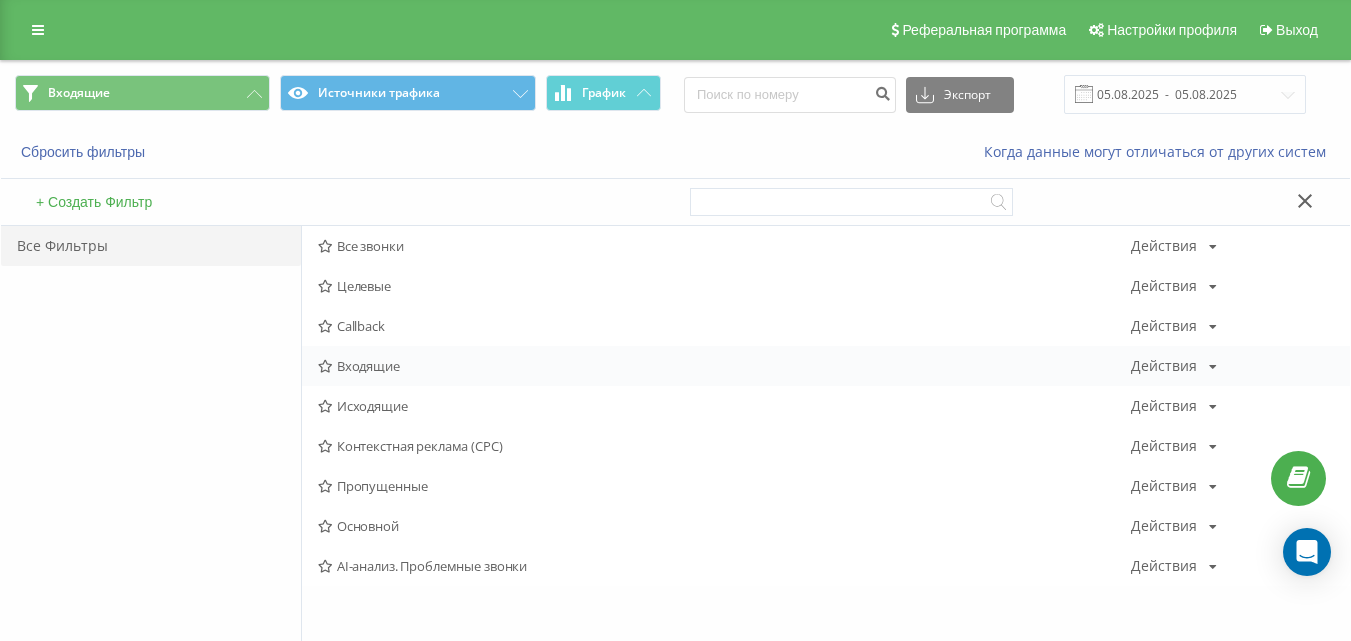 click on "Входящие" at bounding box center (724, 366) 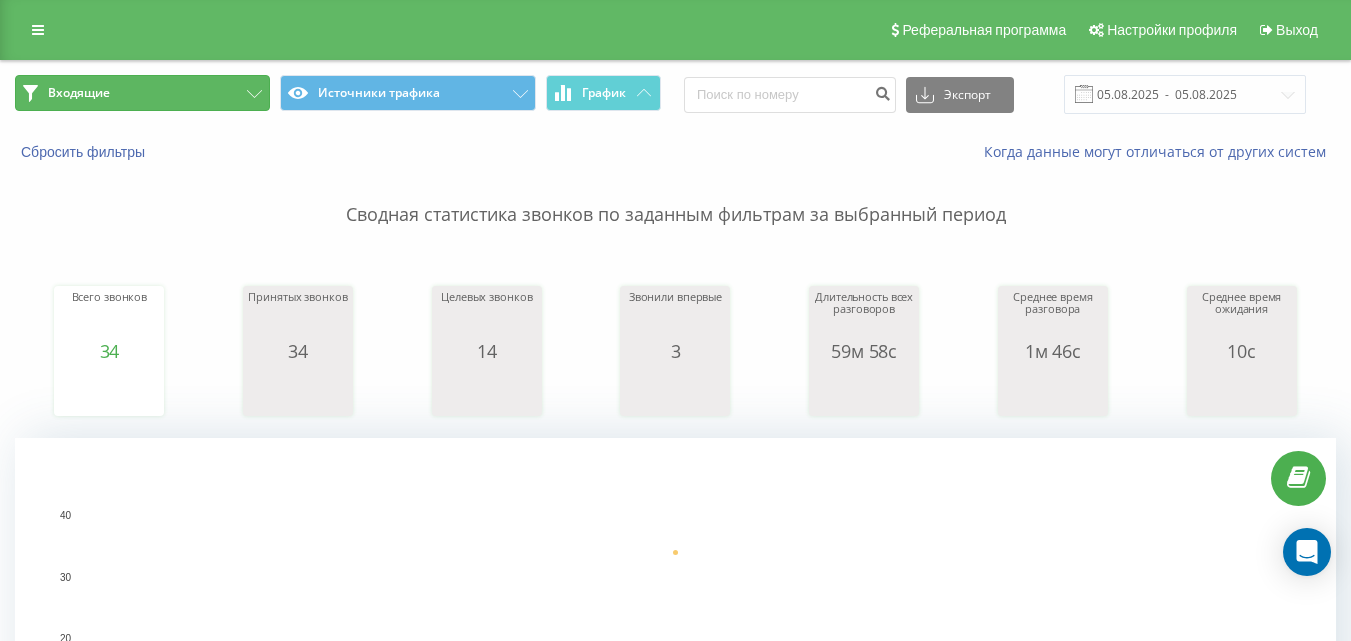click on "Входящие" at bounding box center (142, 93) 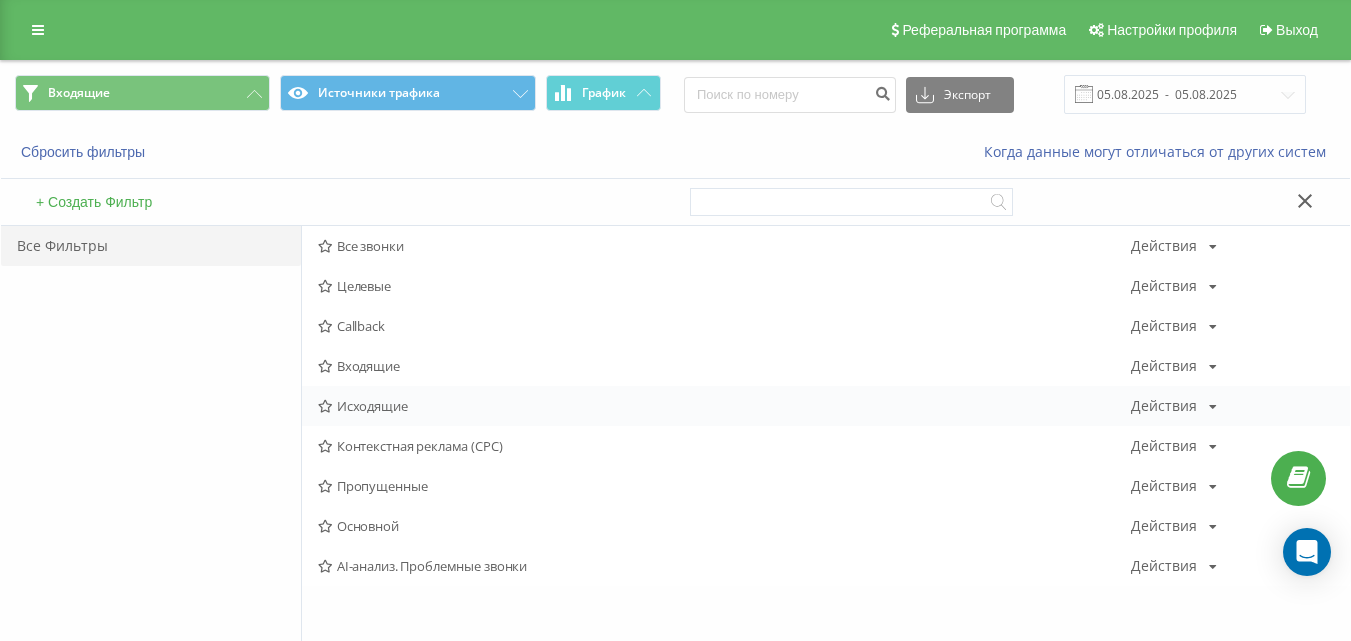 click on "Исходящие" at bounding box center [724, 406] 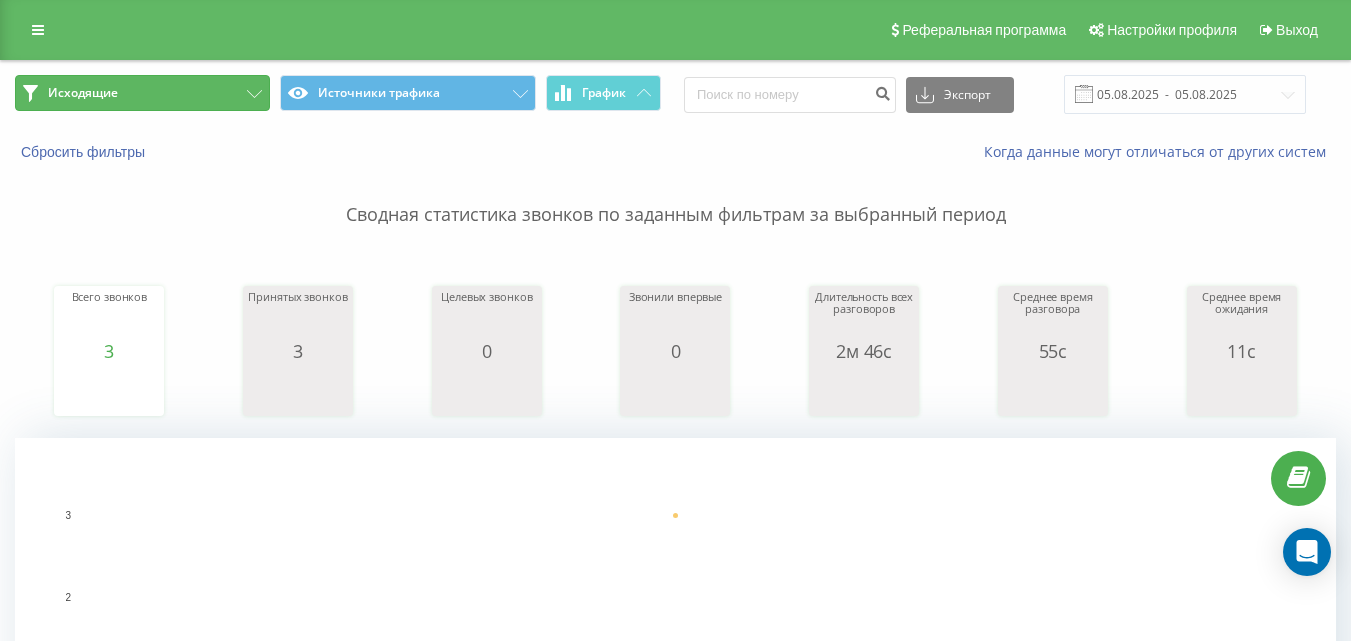 click on "Исходящие" at bounding box center (142, 93) 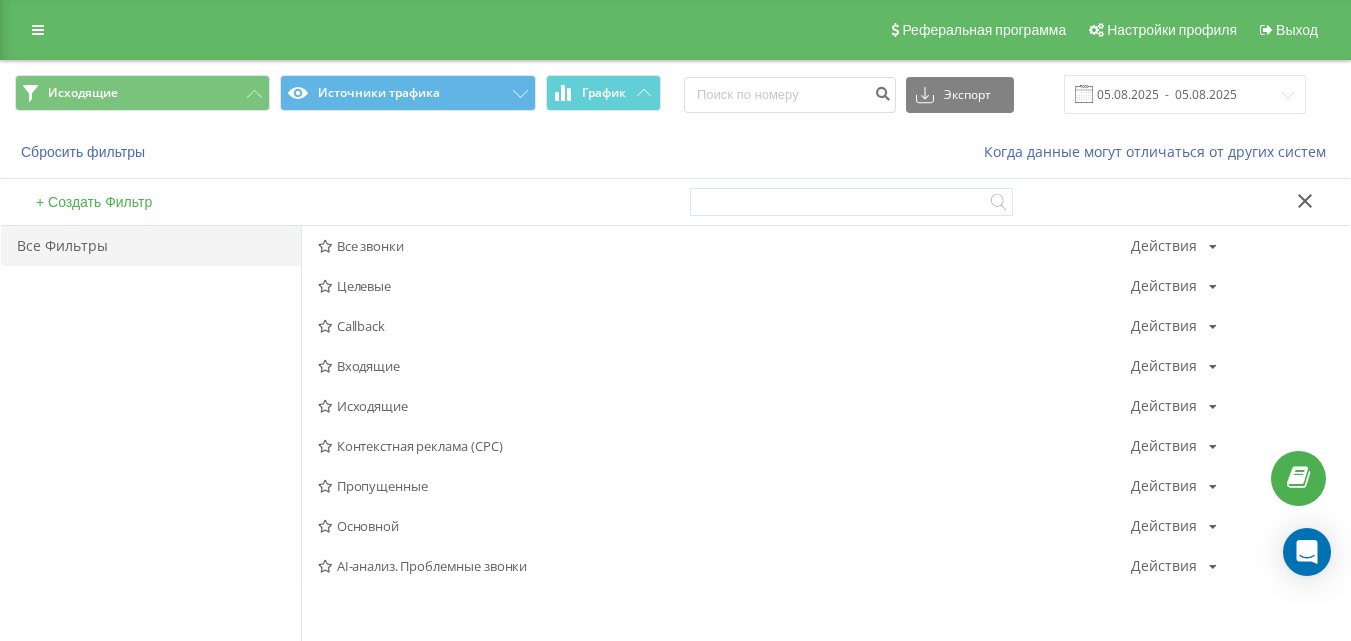 click on "Входящие" at bounding box center [724, 366] 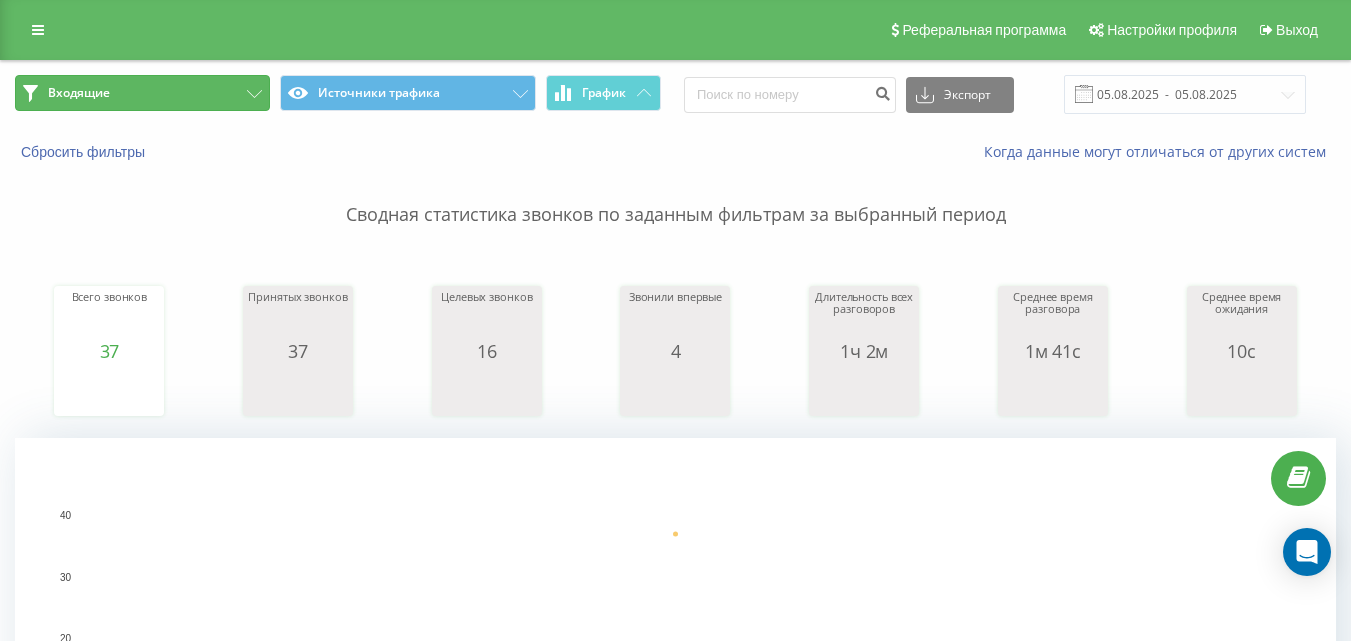 click on "Входящие" at bounding box center [142, 93] 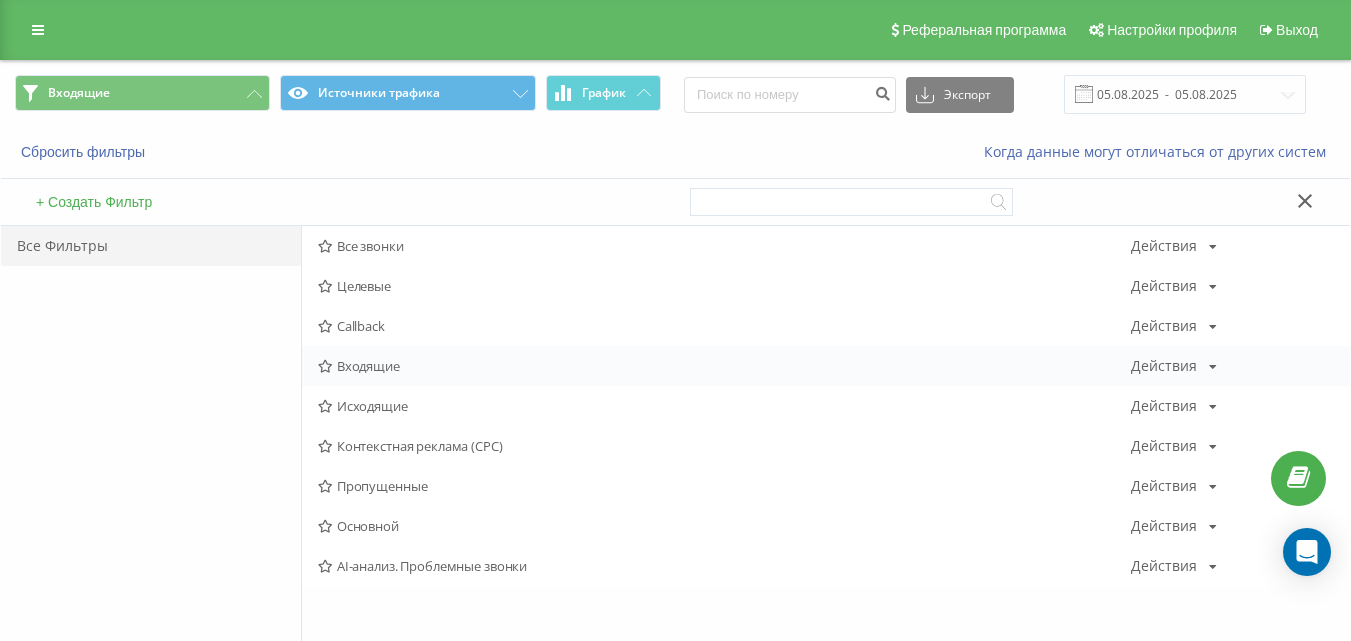 click on "Входящие Действия Редактировать Копировать Удалить По умолчанию Поделиться" at bounding box center (826, 366) 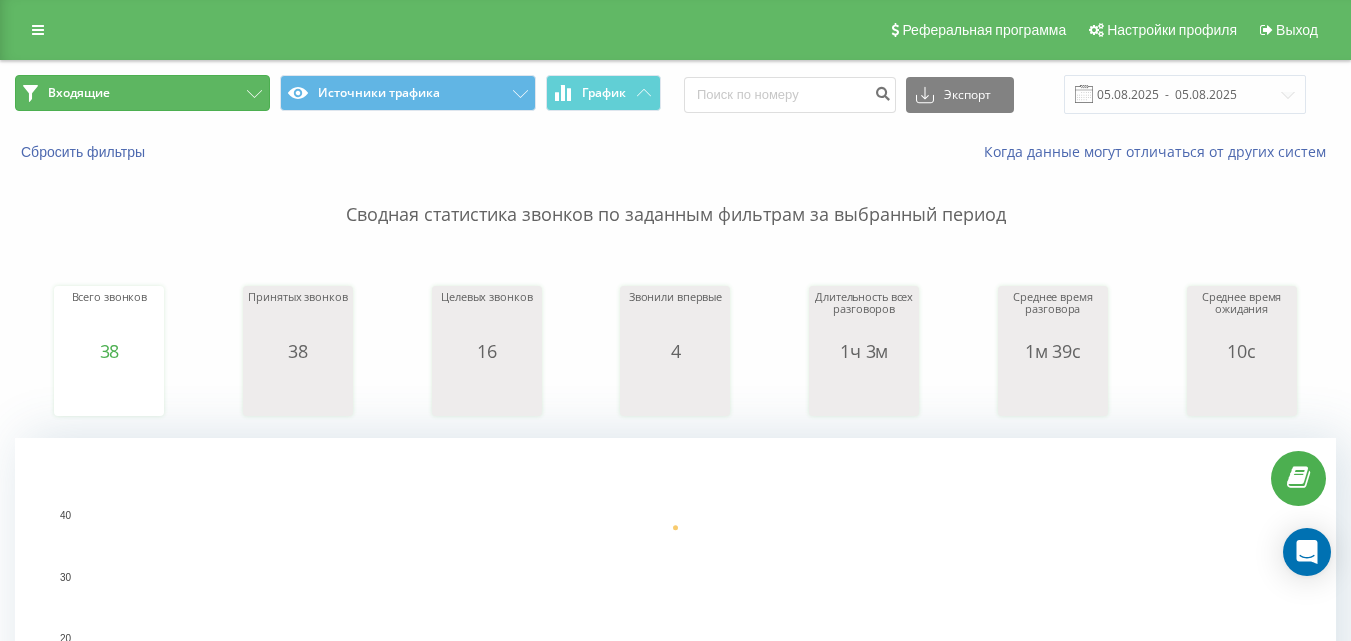 drag, startPoint x: 197, startPoint y: 91, endPoint x: 228, endPoint y: 122, distance: 43.840622 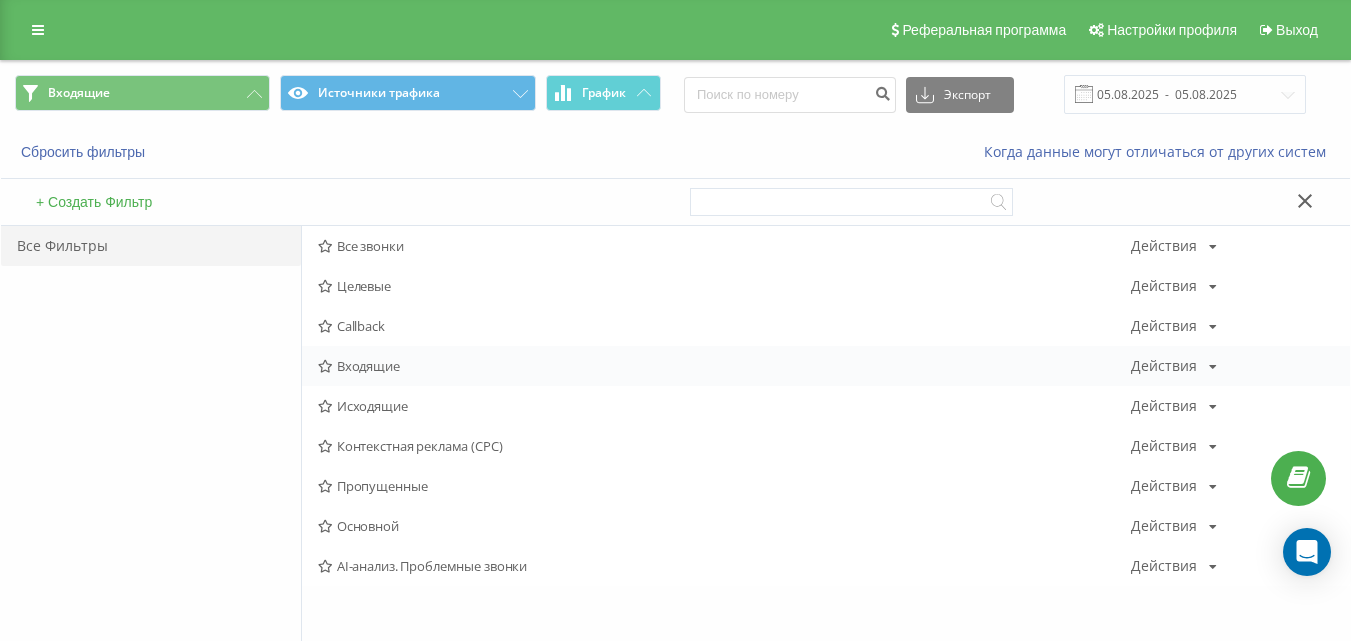 click on "Входящие Действия Редактировать Копировать Удалить По умолчанию Поделиться" at bounding box center (826, 366) 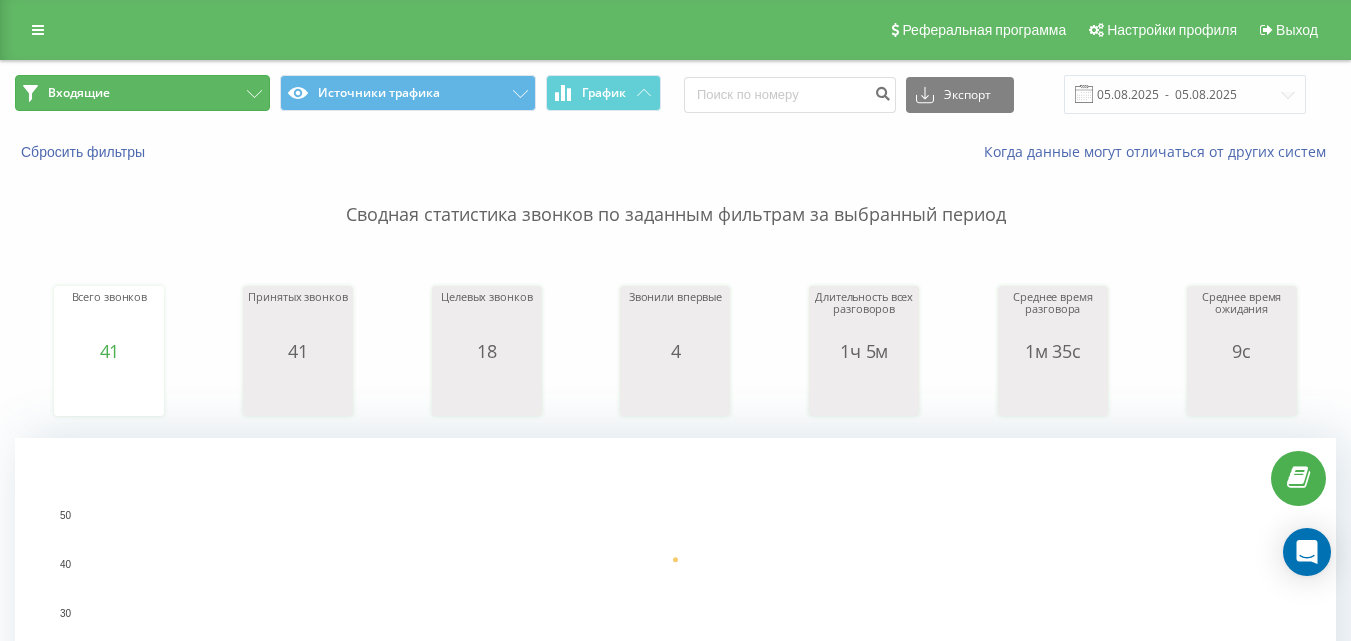 click on "Входящие" at bounding box center [142, 93] 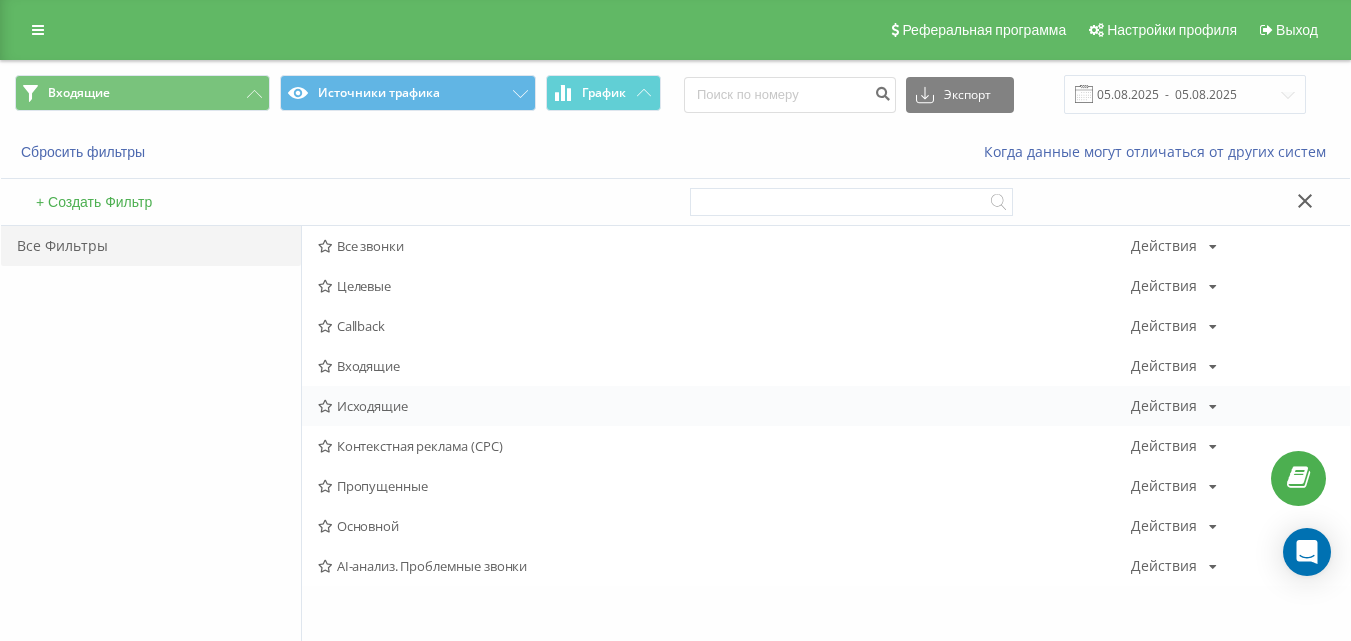 click on "Исходящие" at bounding box center [724, 406] 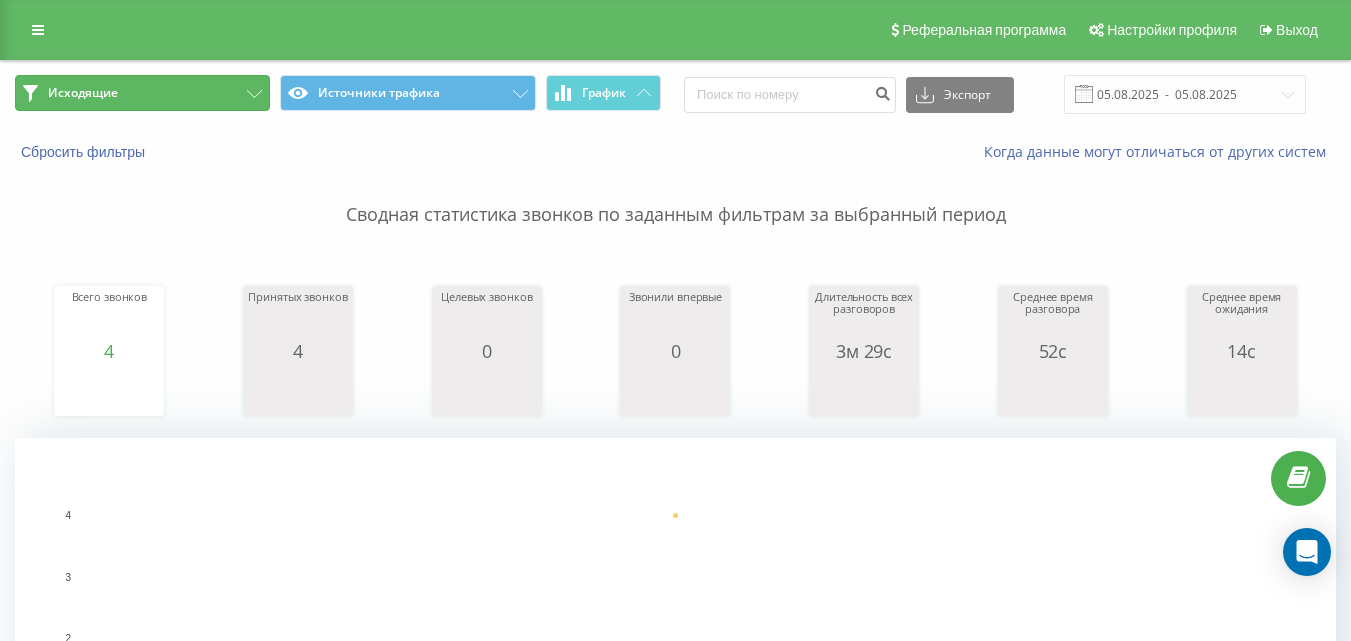 click on "Исходящие" at bounding box center [142, 93] 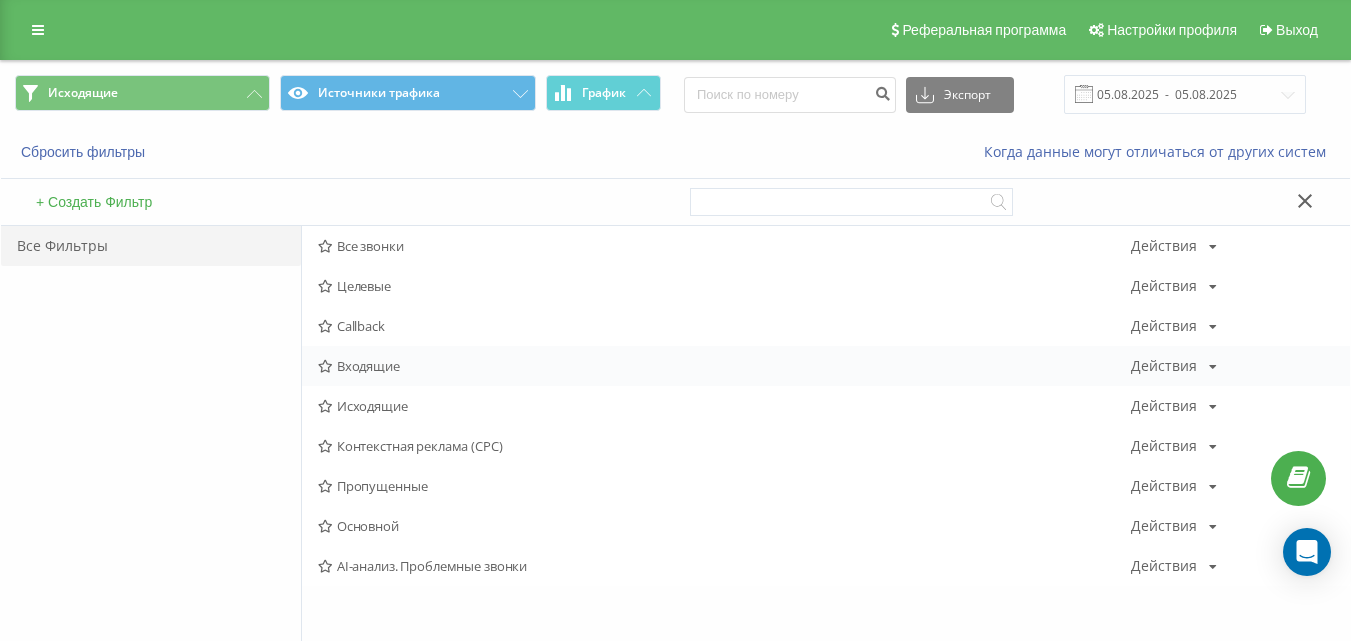 click on "Входящие" at bounding box center [724, 366] 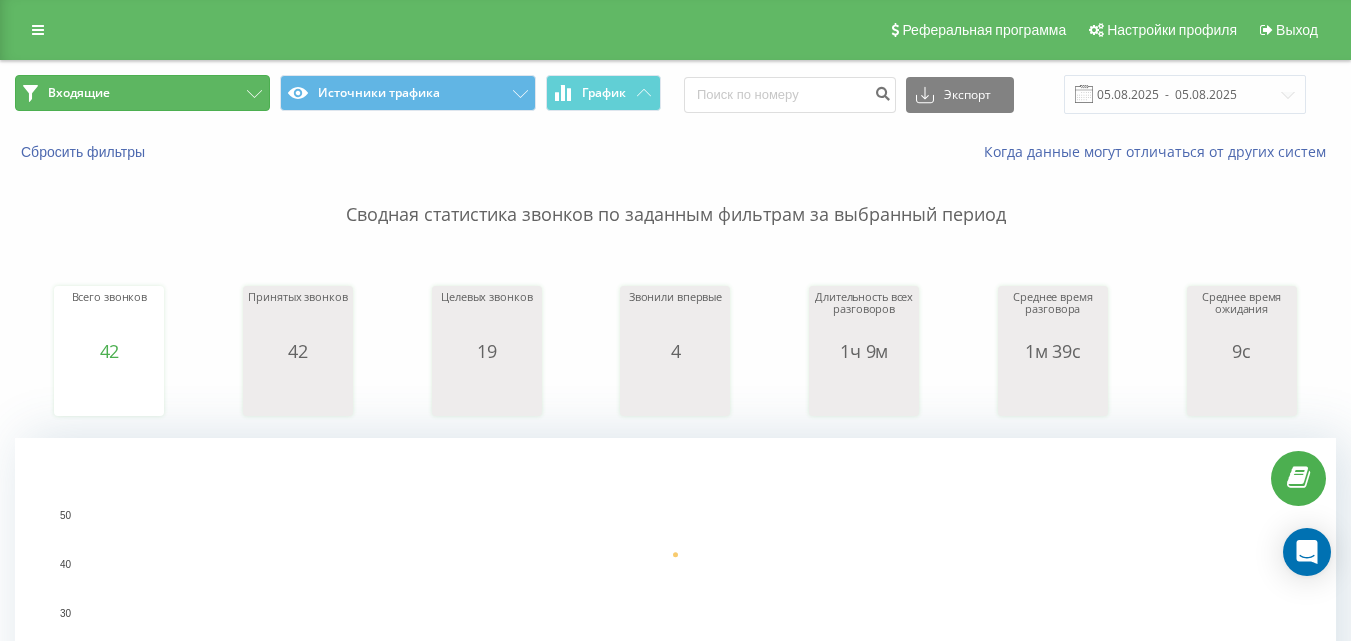 click on "Входящие" at bounding box center [142, 93] 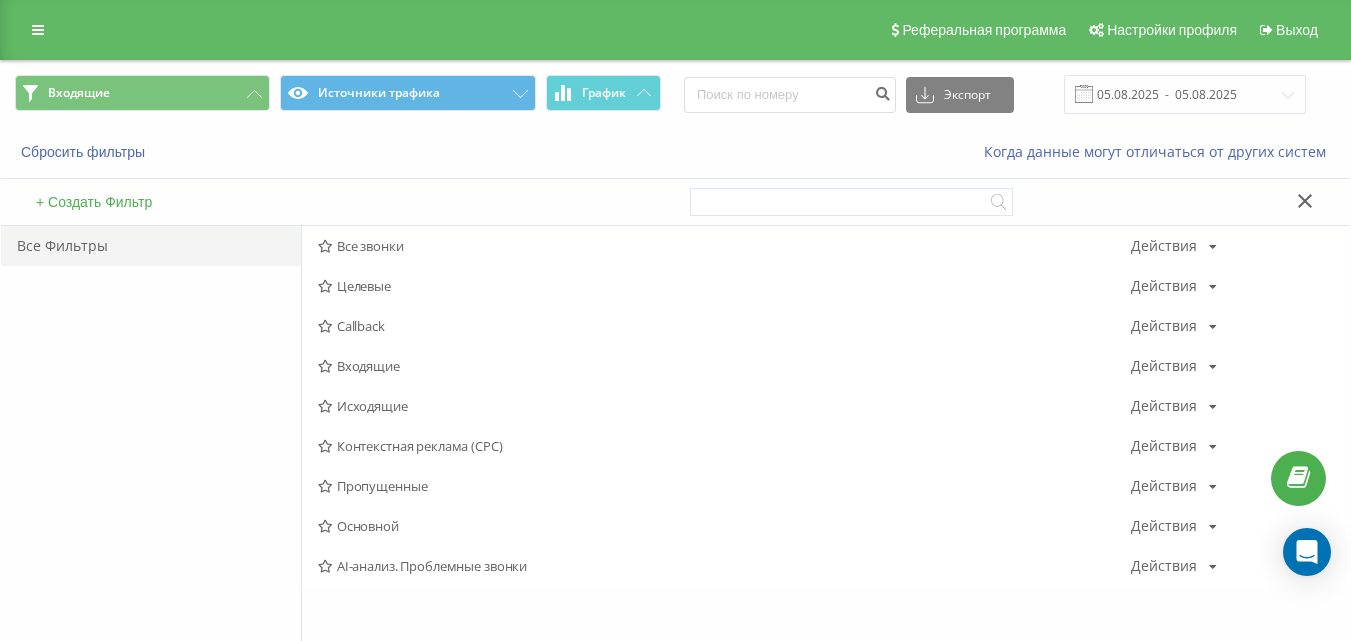 click on "Исходящие" at bounding box center (724, 406) 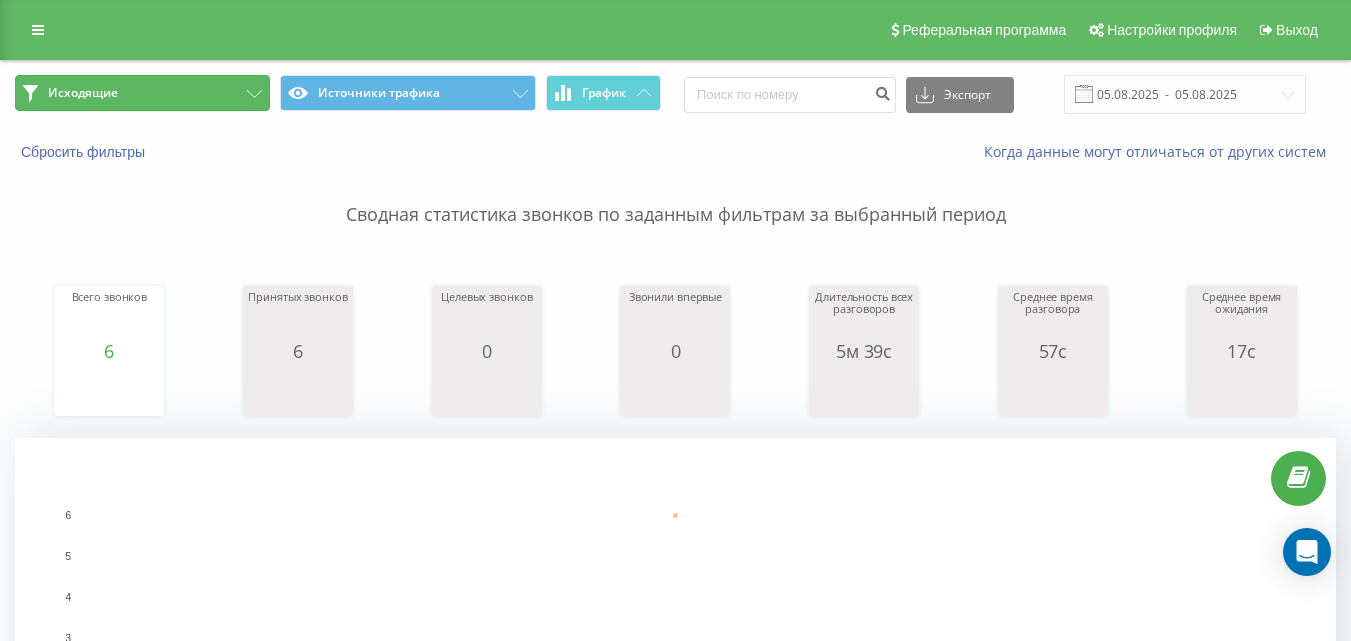 click on "Исходящие" at bounding box center [142, 93] 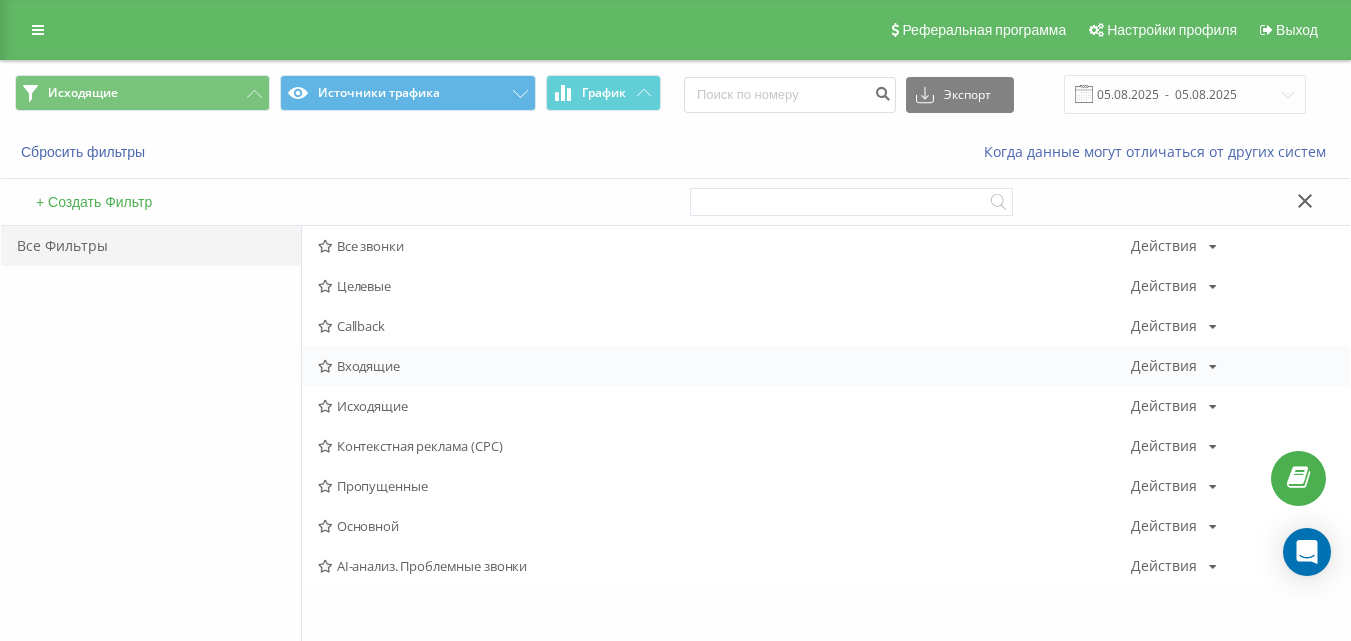 click on "Входящие" at bounding box center [724, 366] 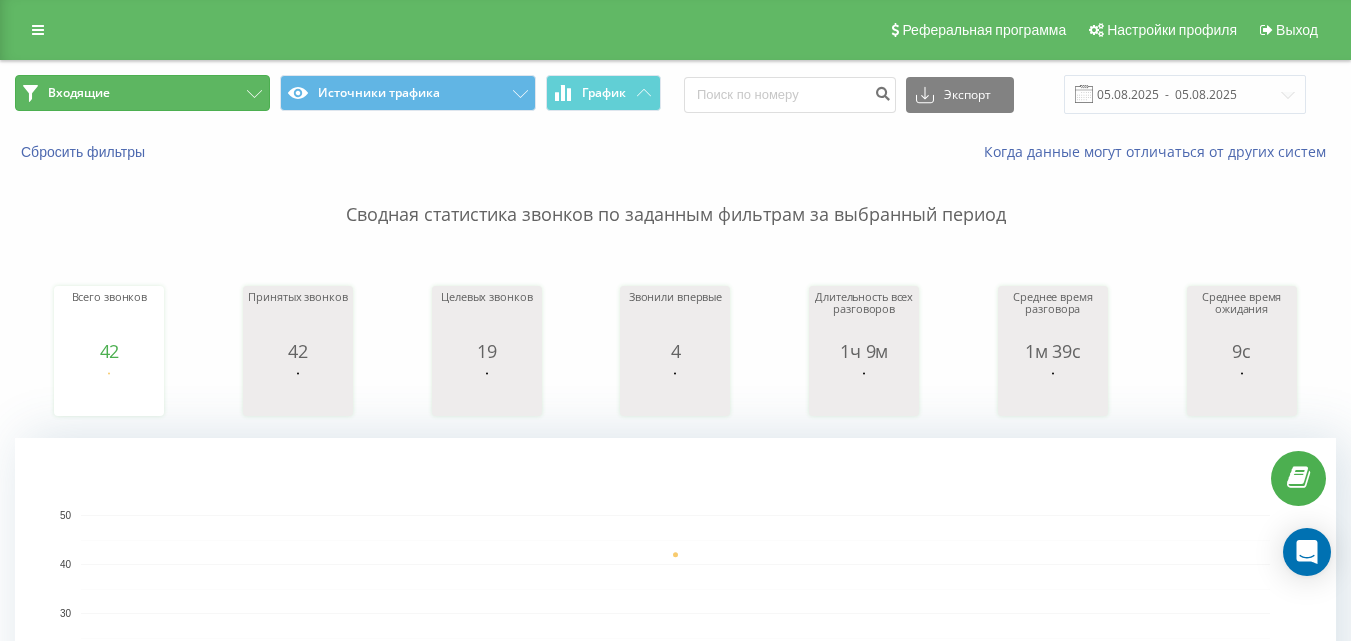 click on "Входящие" at bounding box center [142, 93] 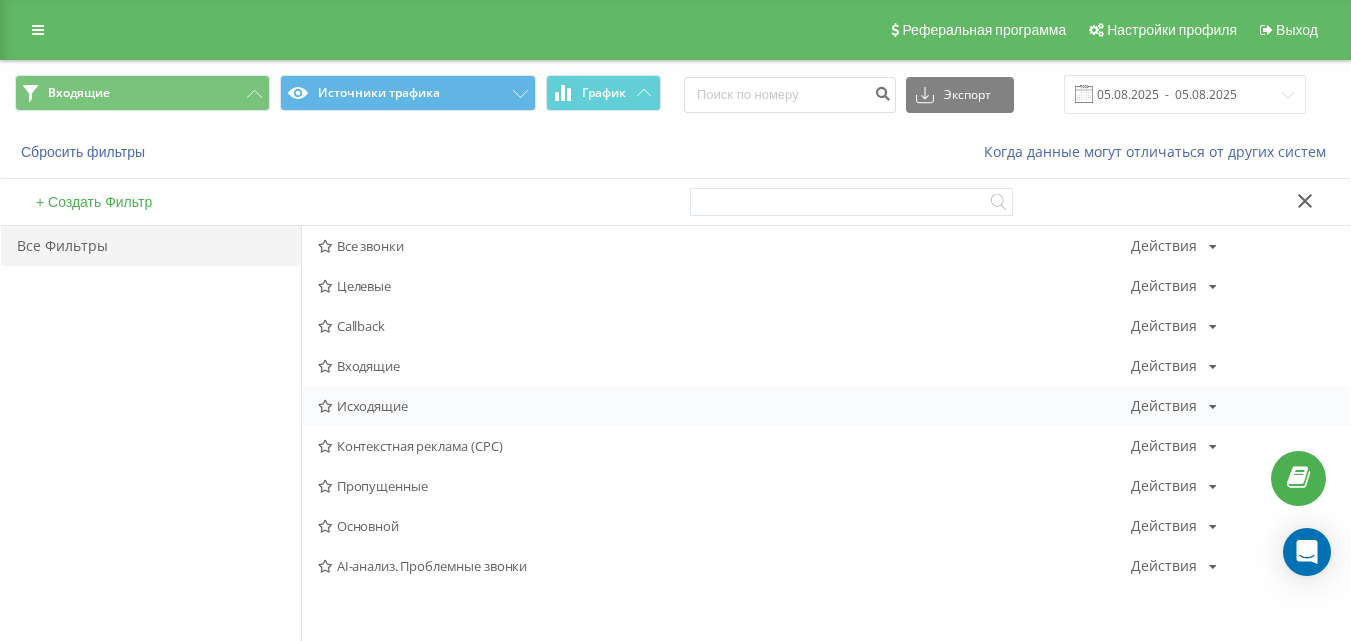 click on "Исходящие" at bounding box center [724, 406] 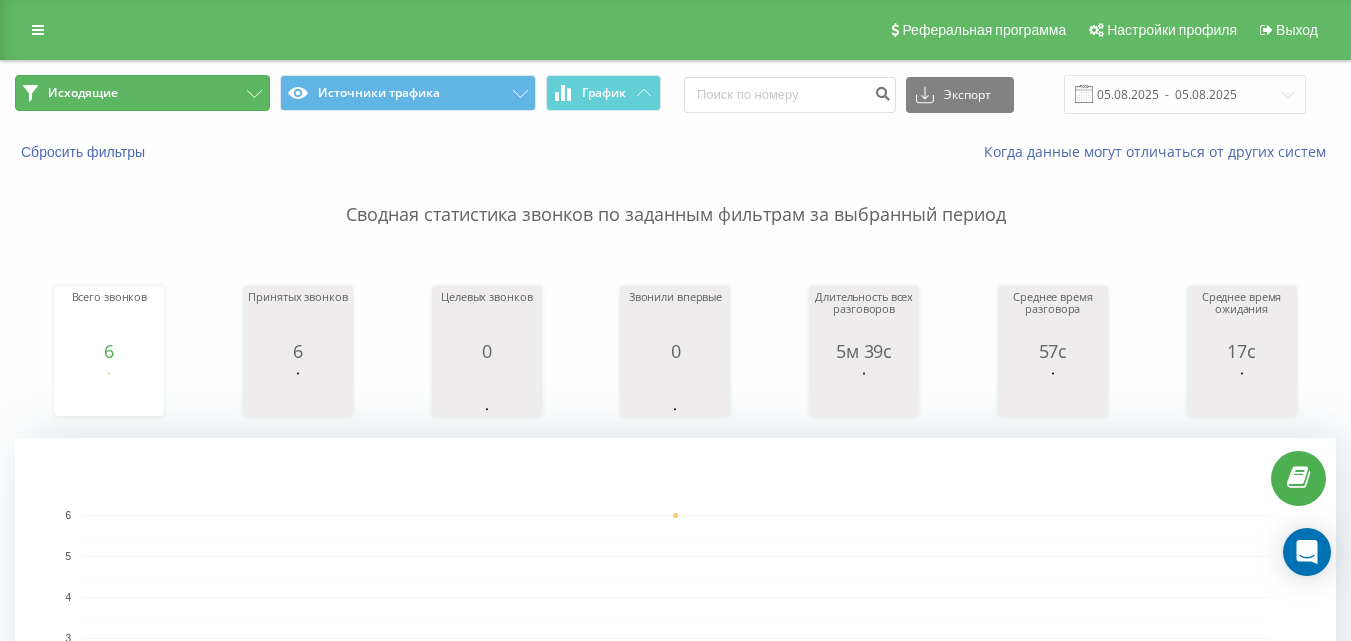 click on "Исходящие" at bounding box center [142, 93] 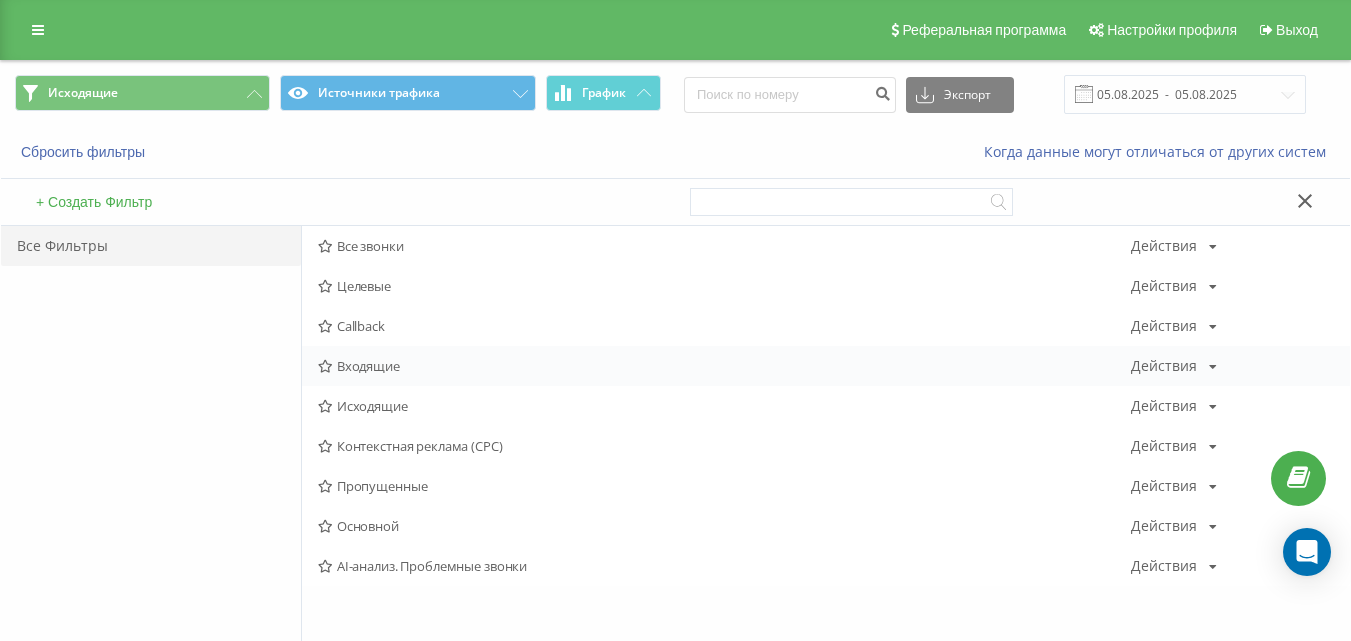 click on "Входящие" at bounding box center (724, 366) 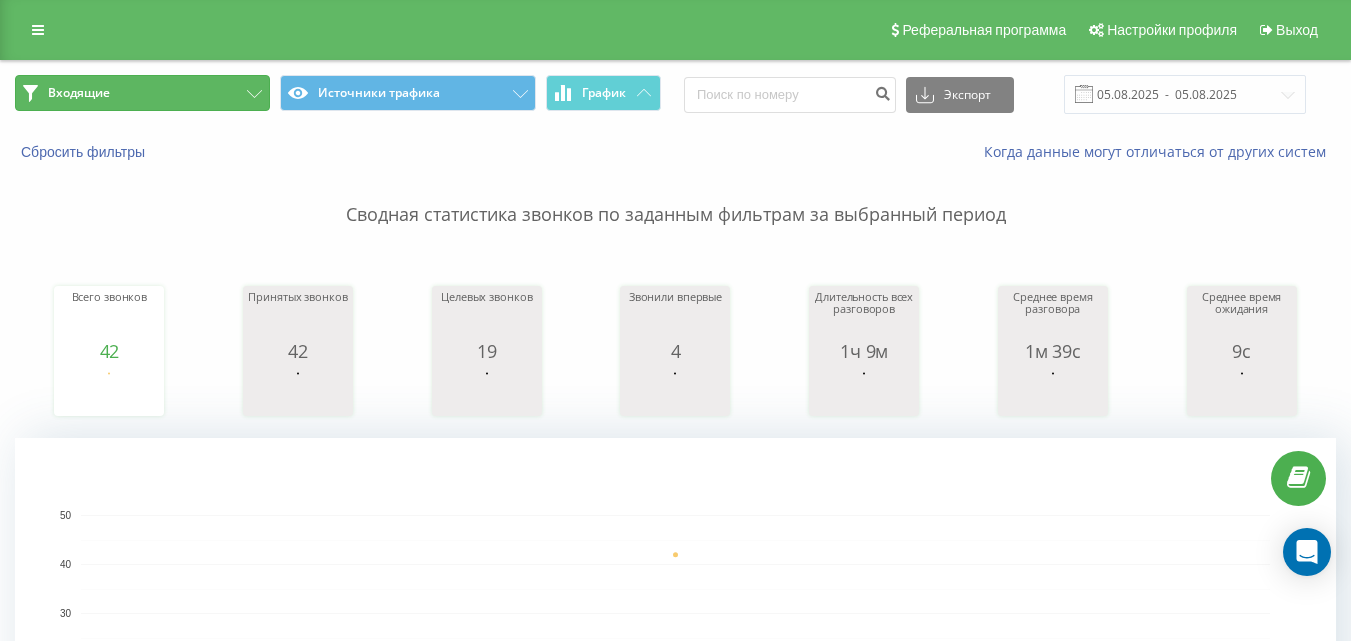 click on "Входящие" at bounding box center [142, 93] 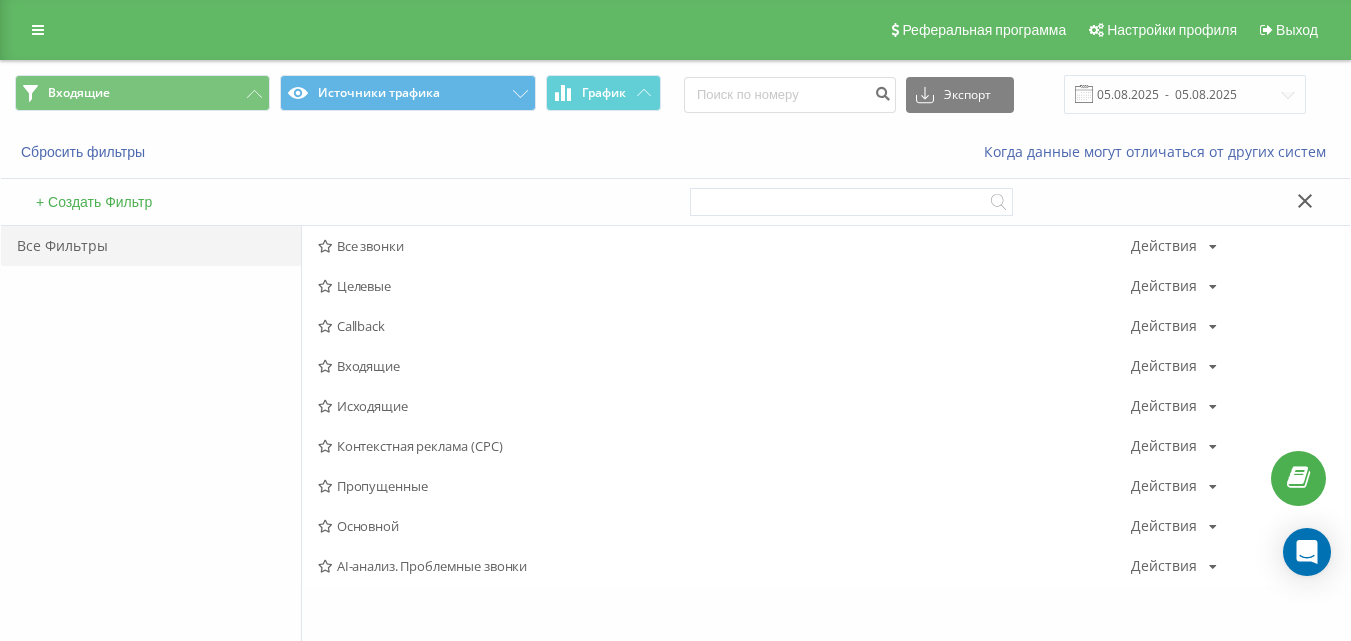 click on "Входящие" at bounding box center [724, 366] 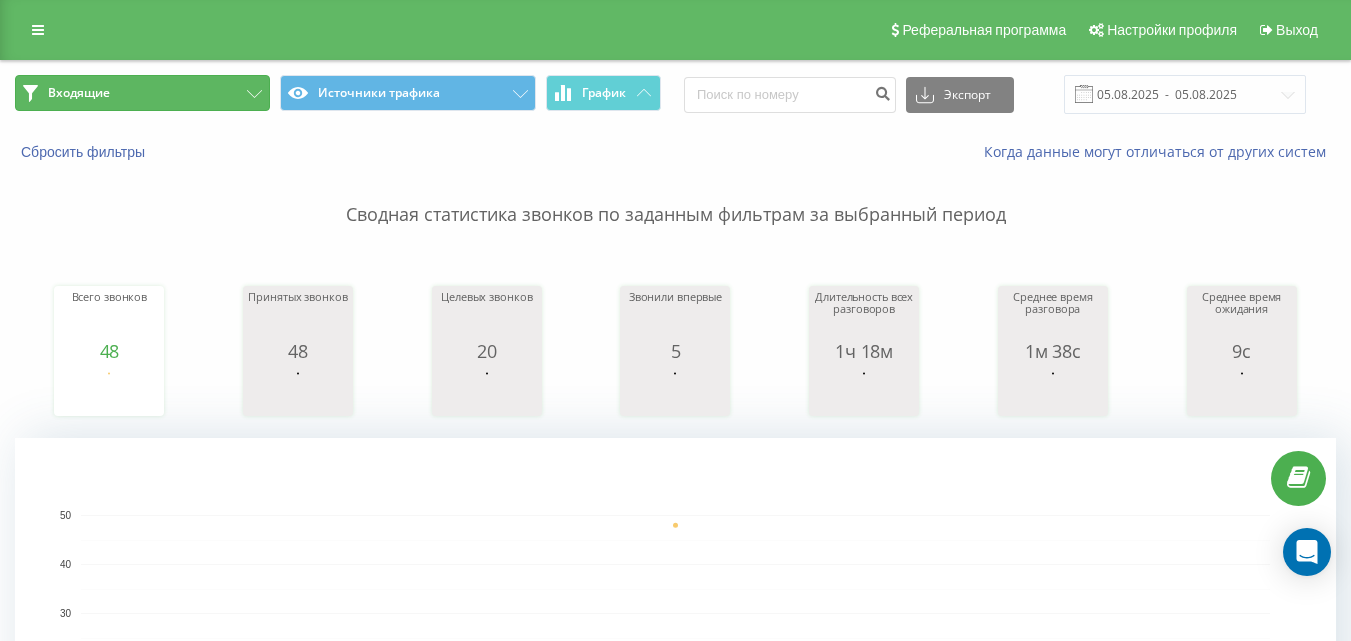 click on "Входящие" at bounding box center [142, 93] 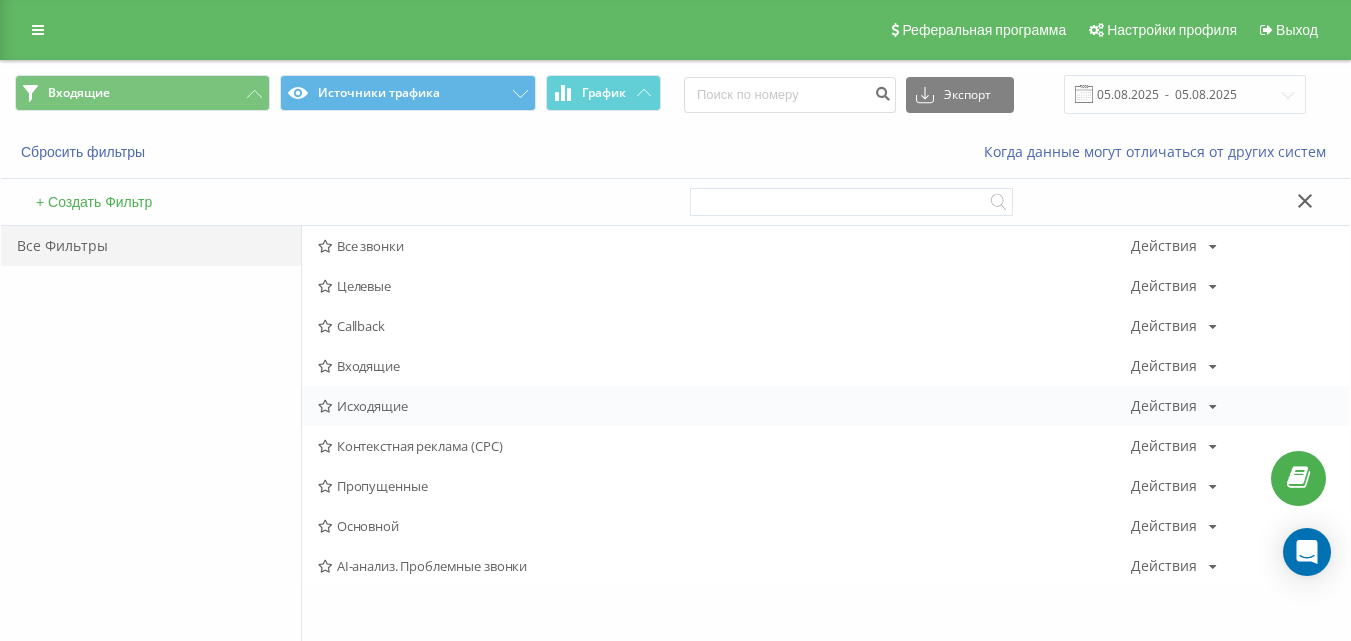 click on "Исходящие" at bounding box center [724, 406] 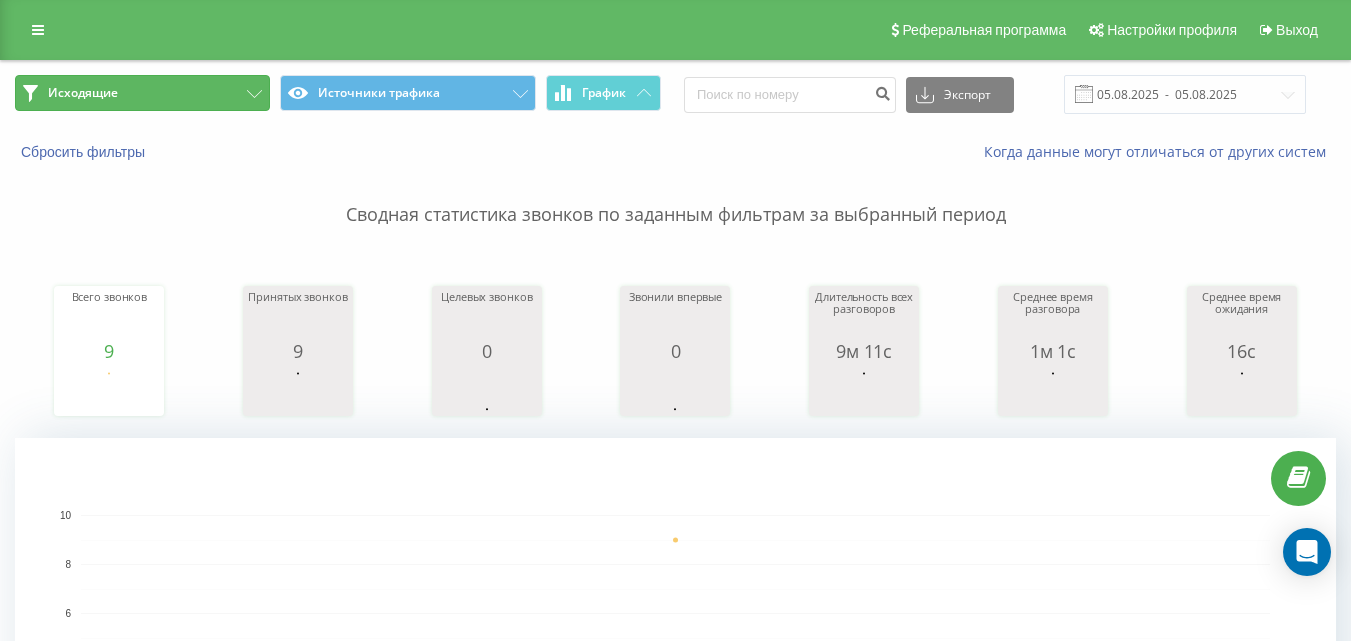 click on "Исходящие" at bounding box center (142, 93) 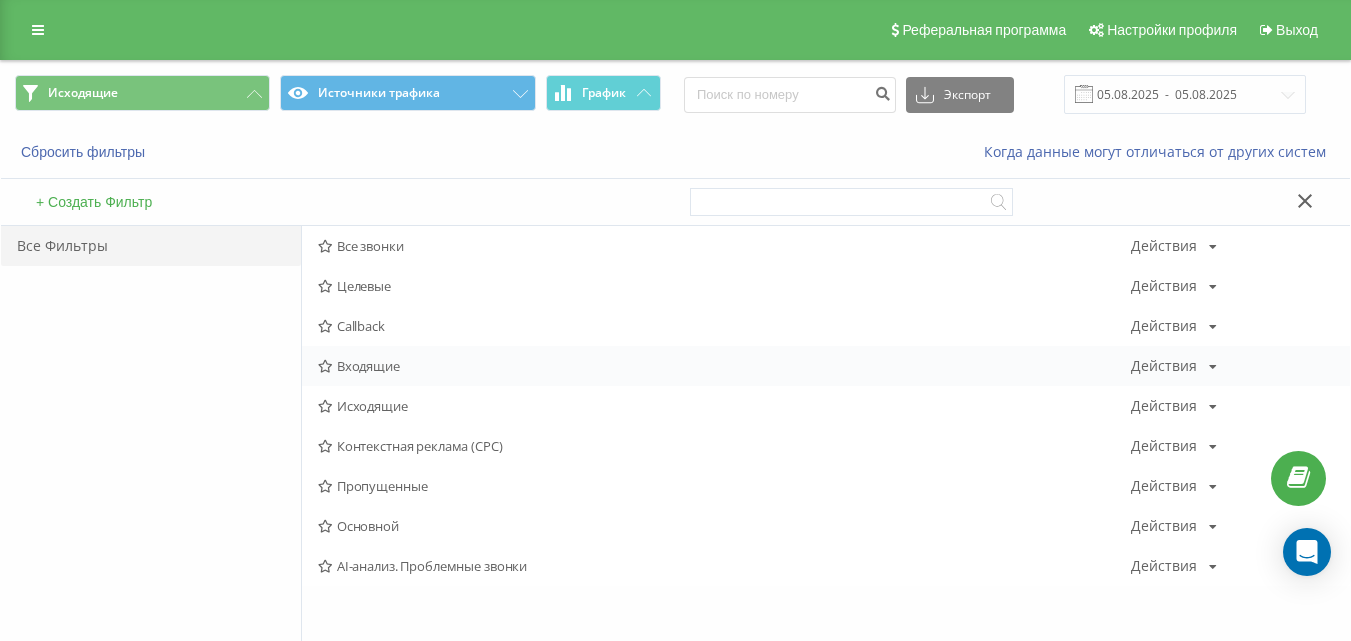 click on "Входящие" at bounding box center (724, 366) 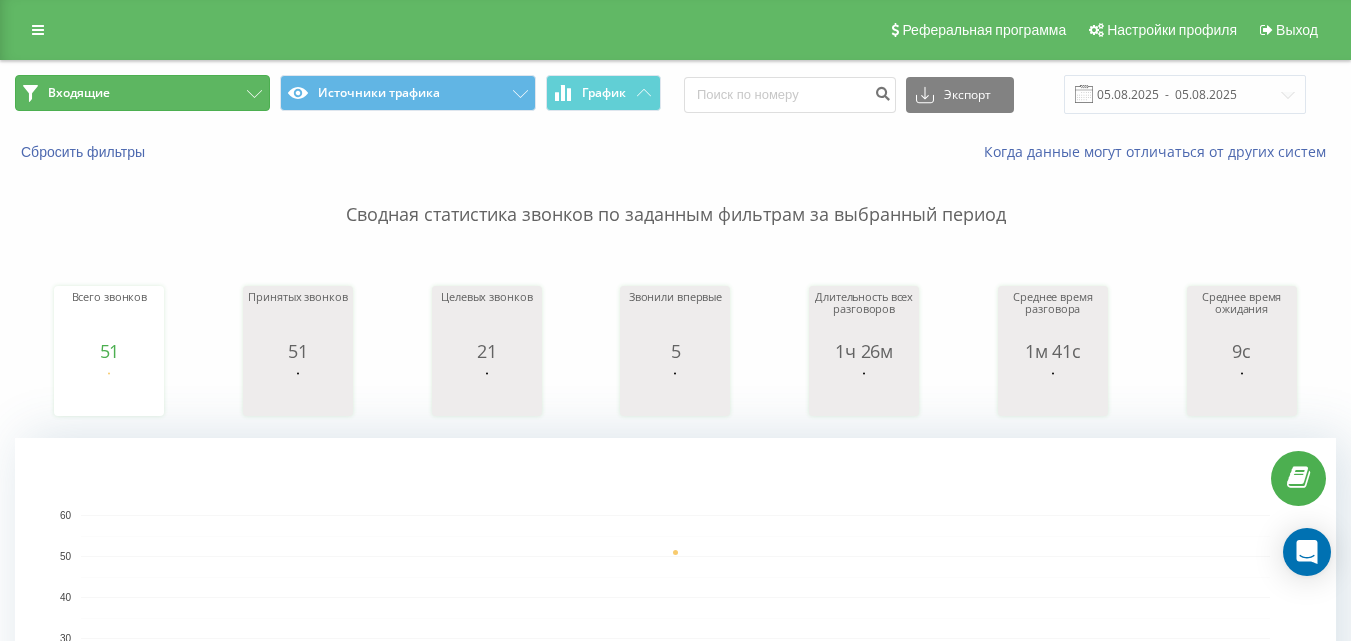 click on "Входящие" at bounding box center [142, 93] 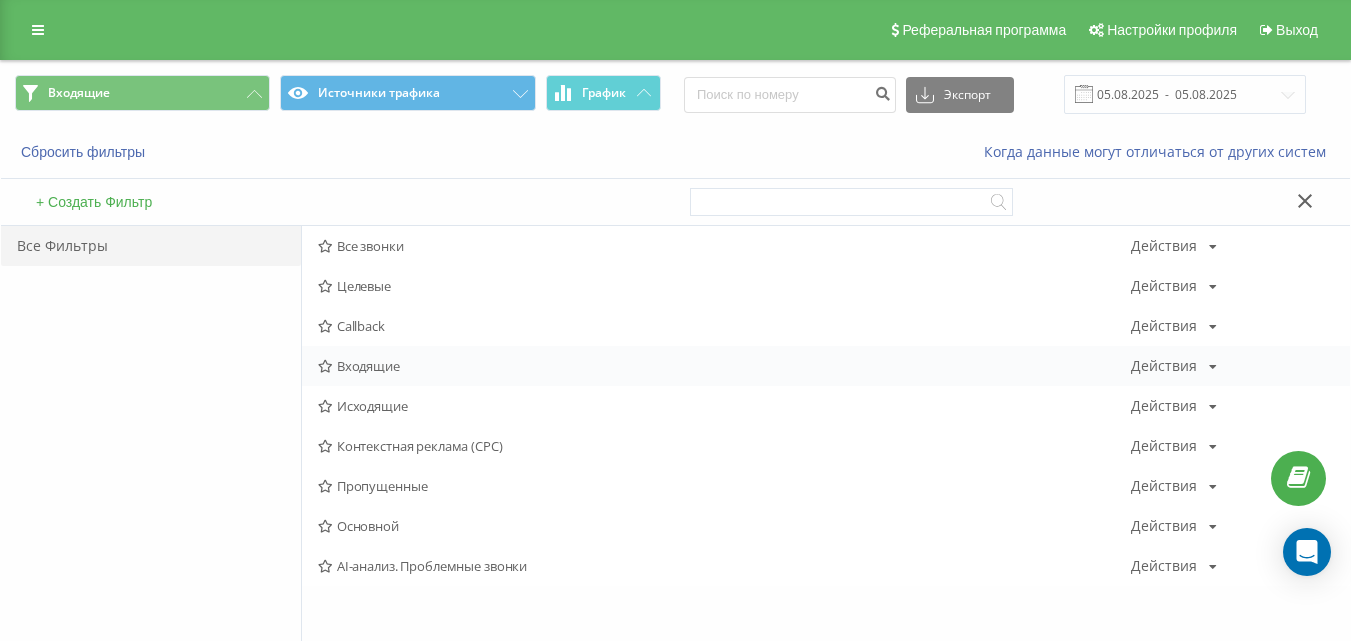 click on "Входящие" at bounding box center (724, 366) 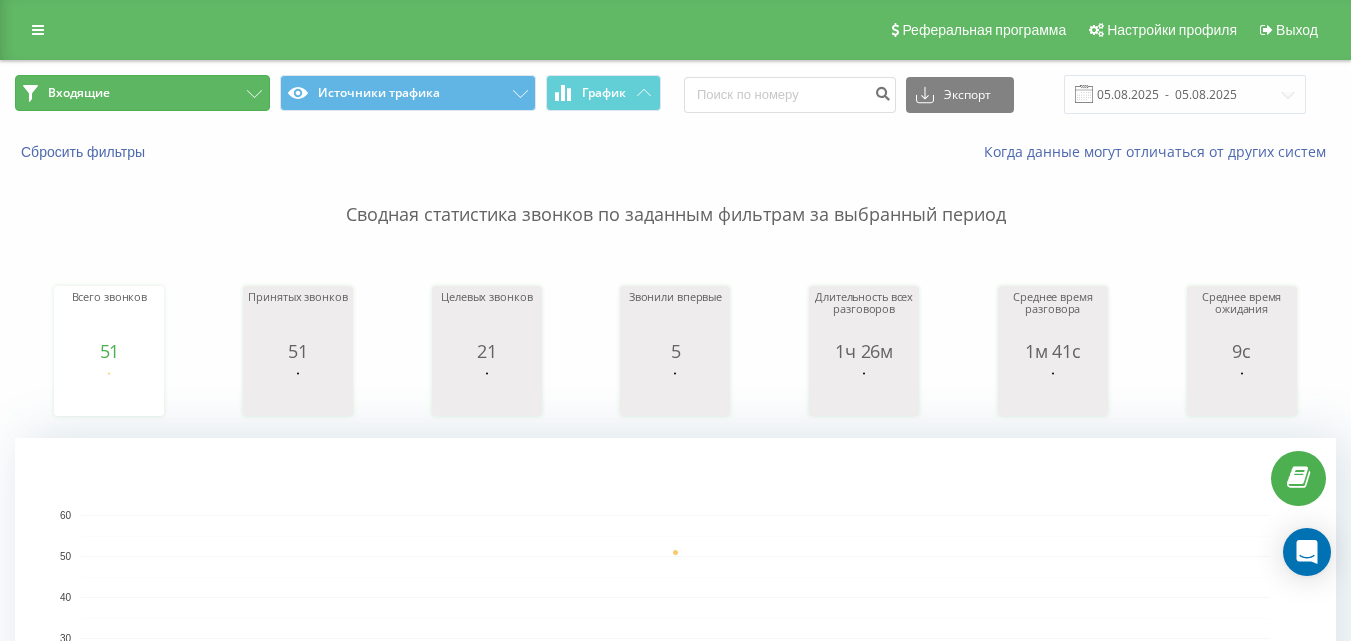 click on "Входящие" at bounding box center [142, 93] 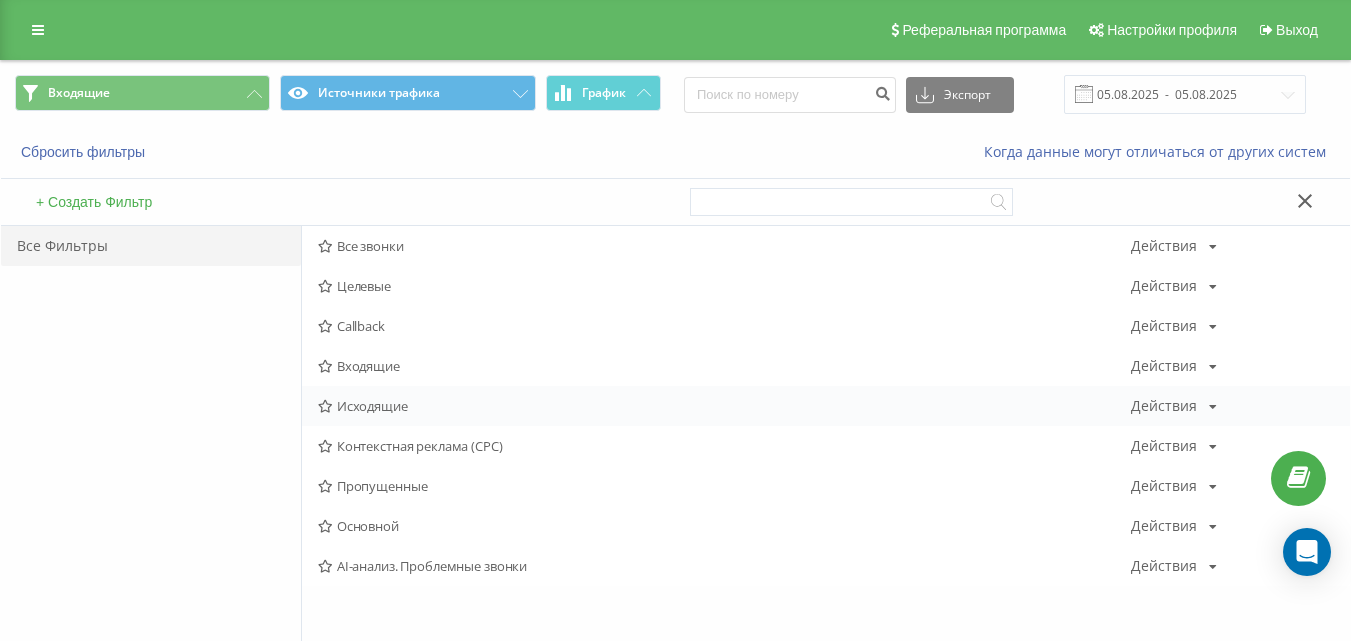 click on "Исходящие Действия Редактировать Копировать Удалить По умолчанию Поделиться" at bounding box center (826, 406) 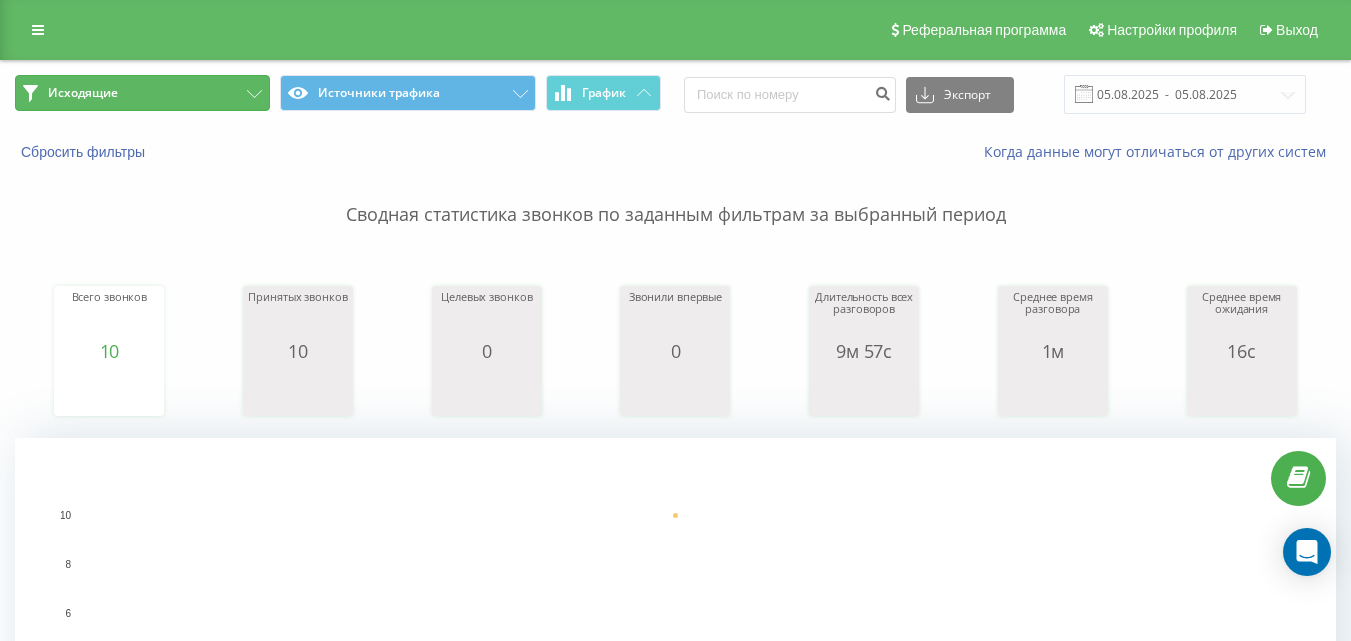 click on "Исходящие" at bounding box center [142, 93] 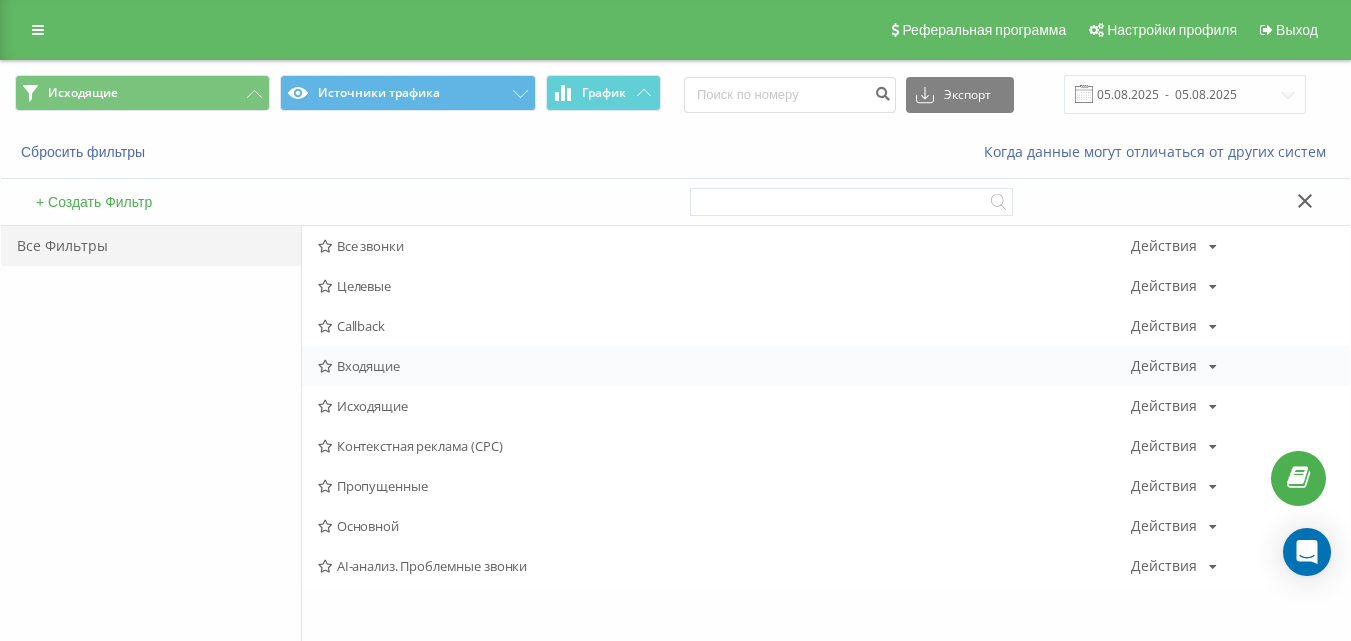click on "Входящие" at bounding box center [724, 366] 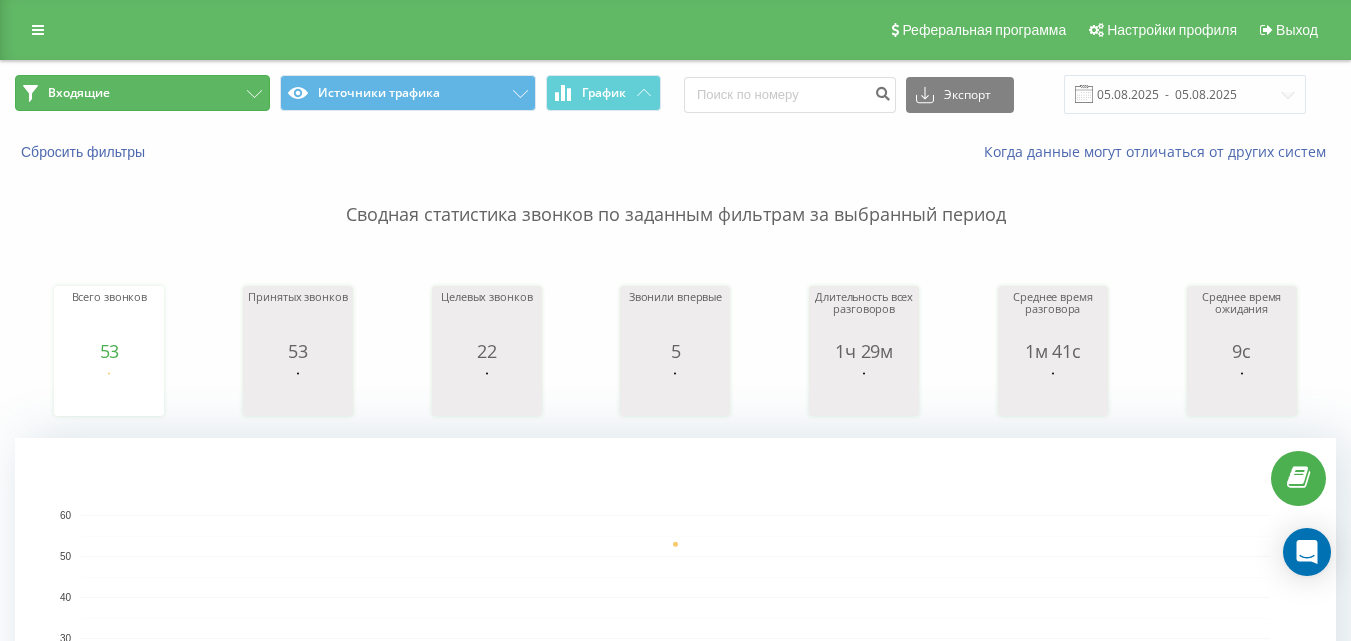 click on "Входящие" at bounding box center (142, 93) 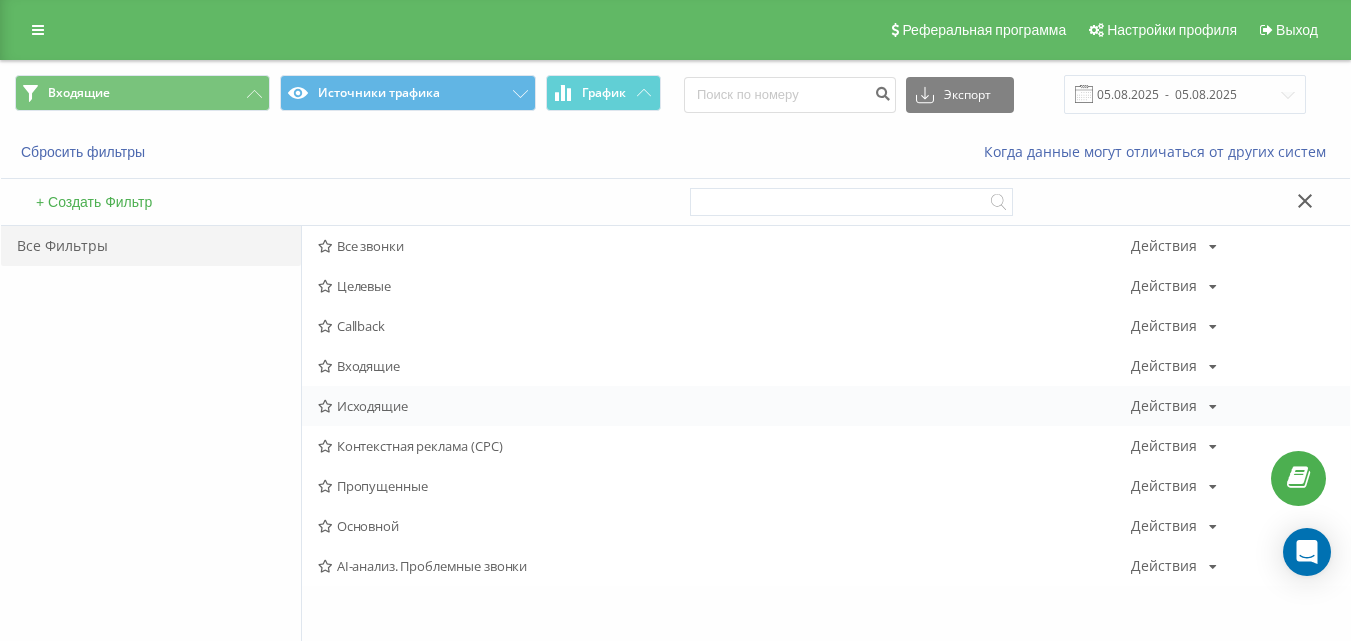 click on "Исходящие" at bounding box center [724, 406] 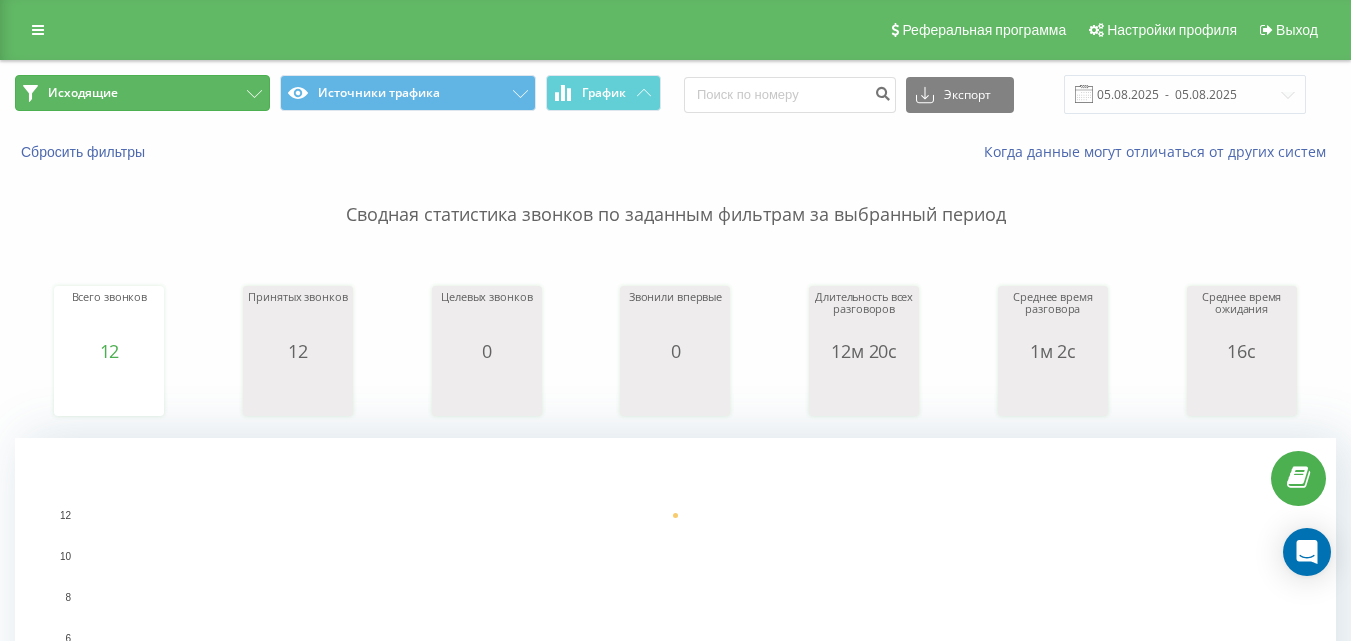 click on "Исходящие" at bounding box center (142, 93) 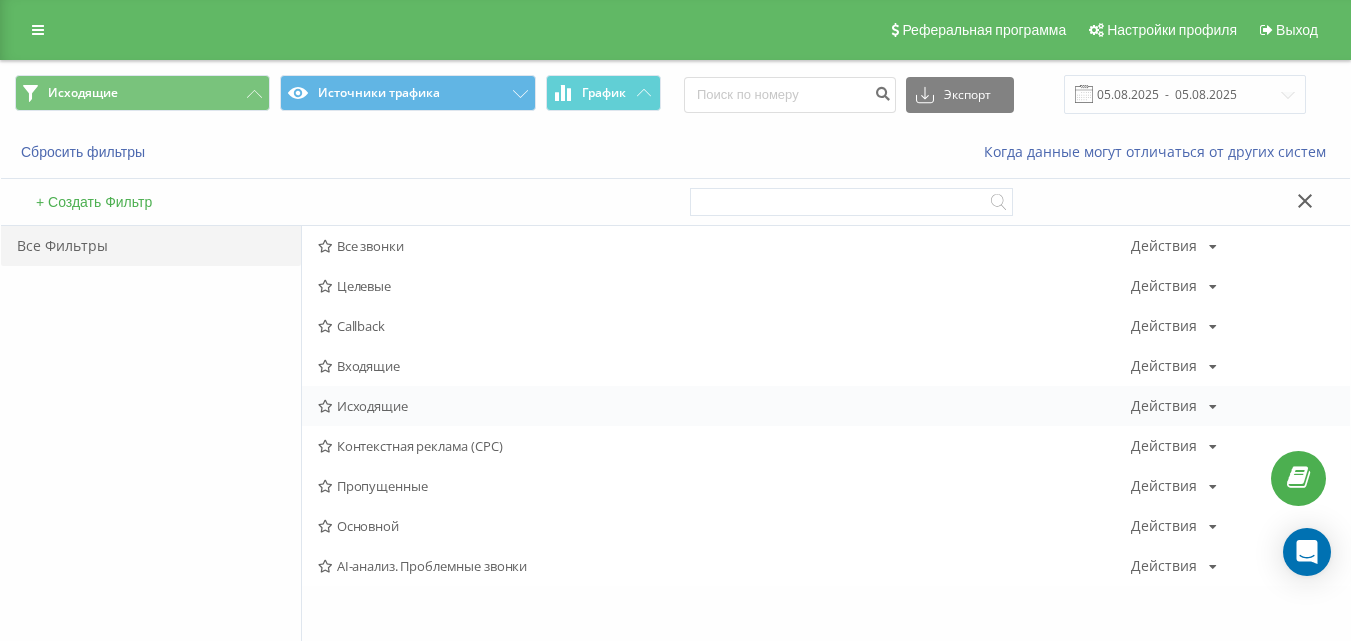 click on "Исходящие" at bounding box center [724, 406] 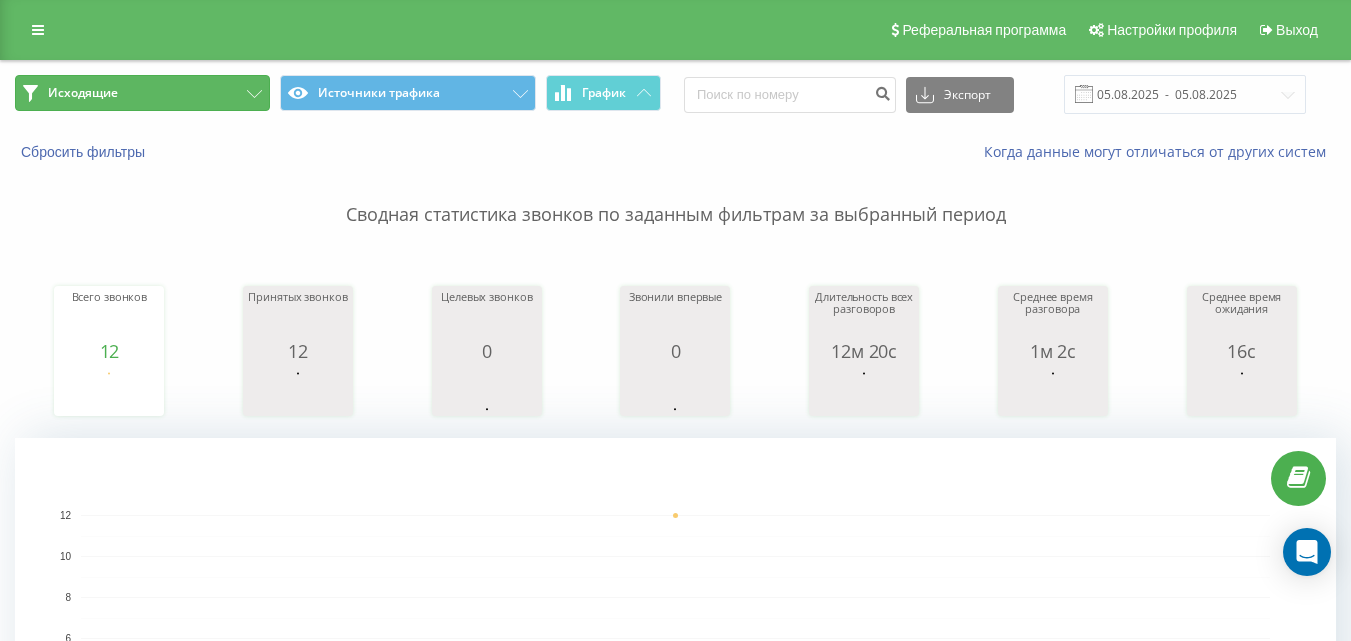 click on "Исходящие" at bounding box center (142, 93) 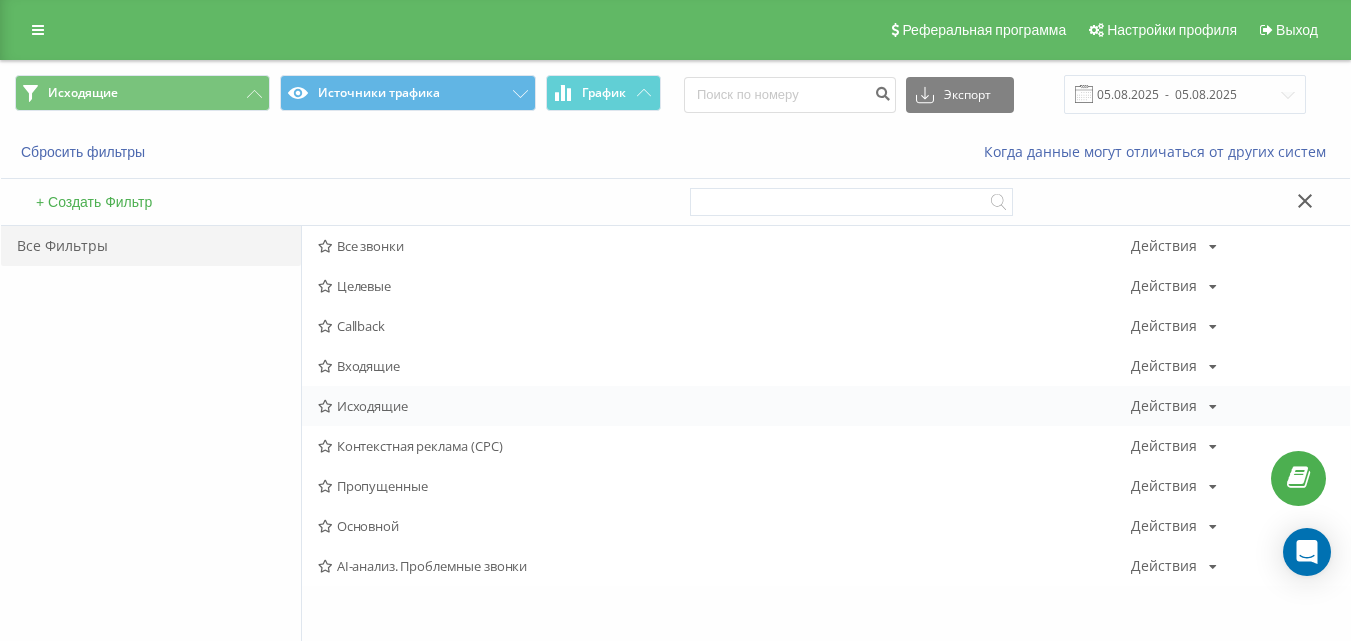 click on "Исходящие" at bounding box center (724, 406) 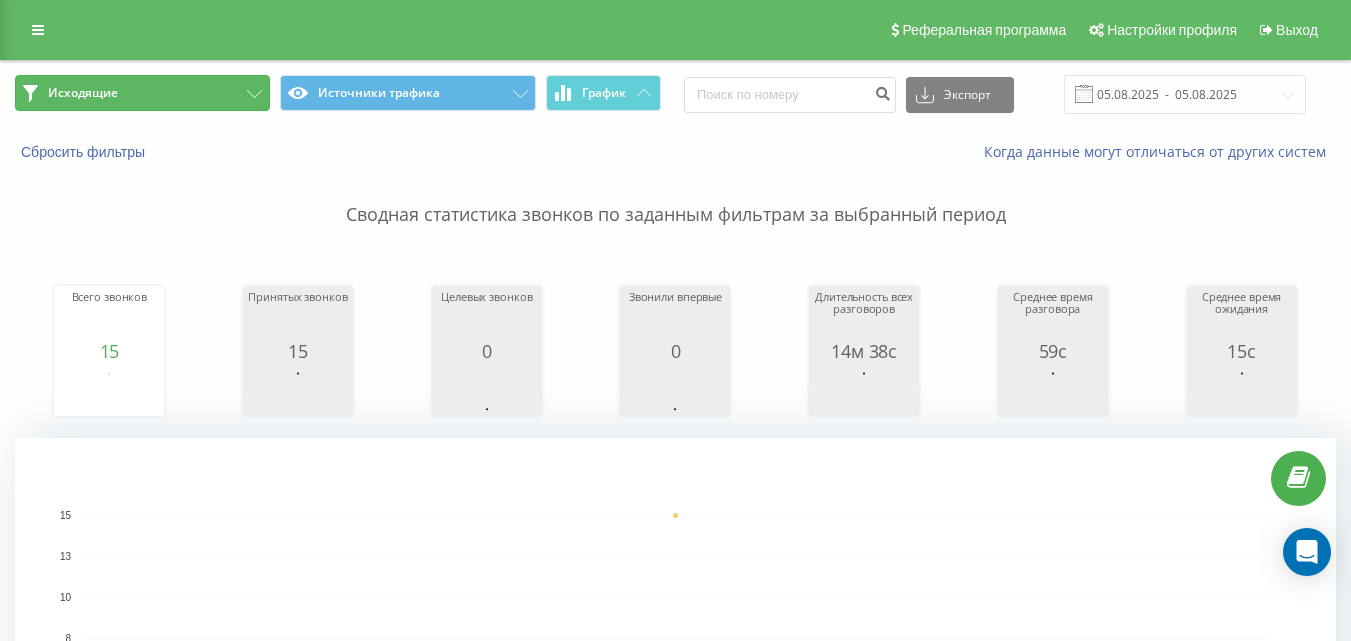 click on "Исходящие" at bounding box center (142, 93) 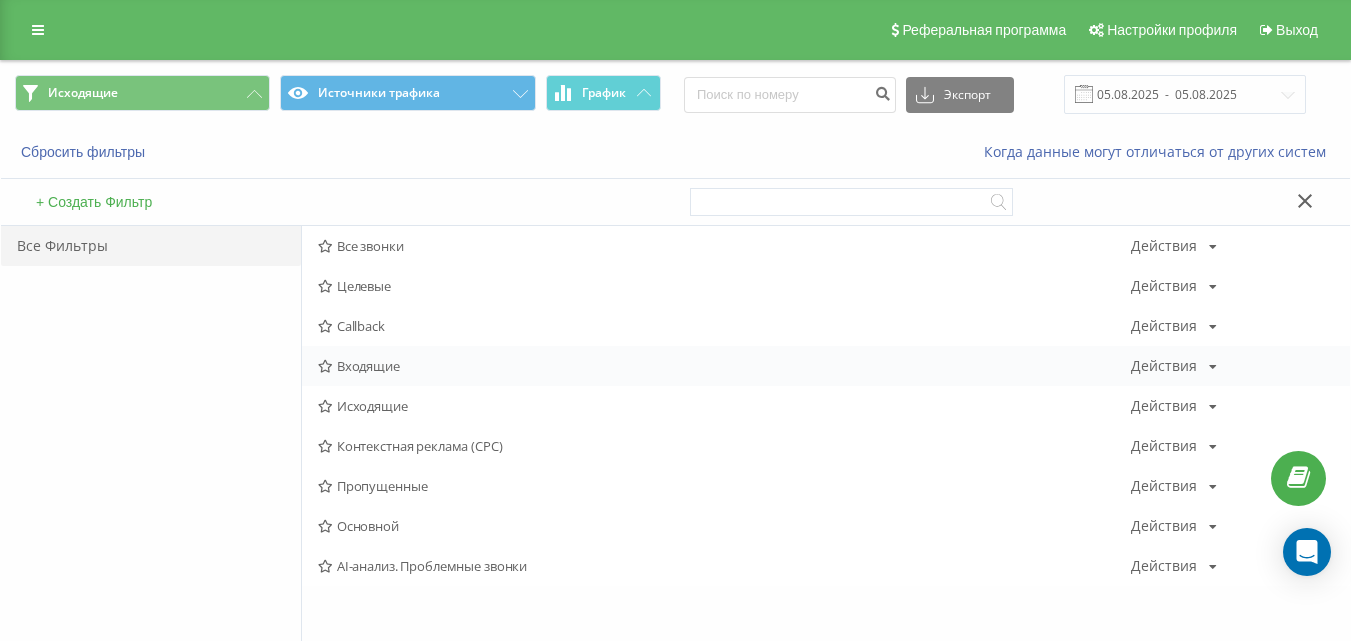 click on "Входящие" at bounding box center (724, 366) 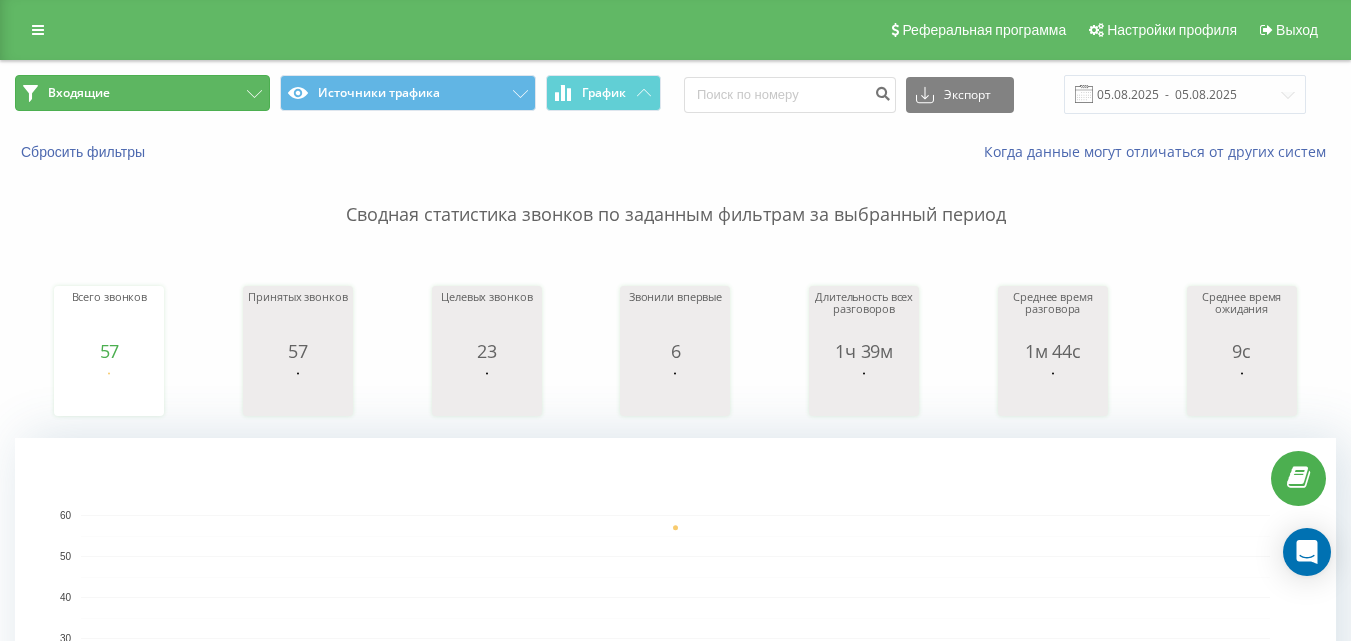 click on "Входящие" at bounding box center [142, 93] 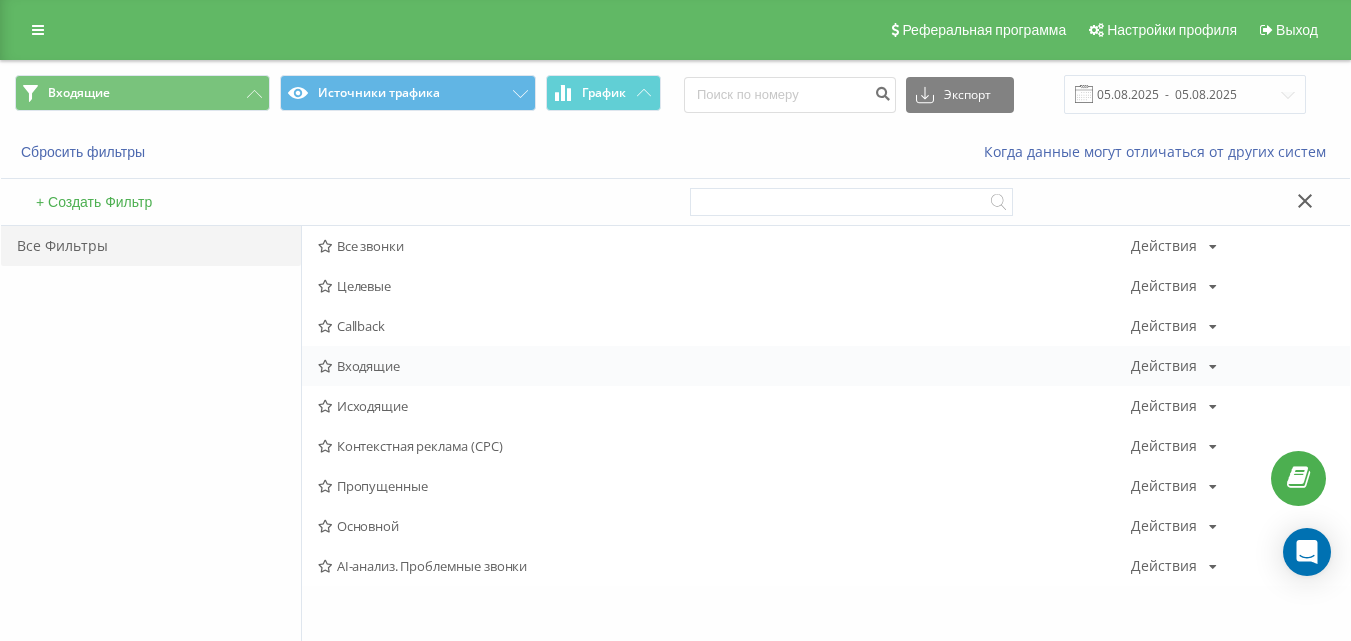 click on "Входящие" at bounding box center [724, 366] 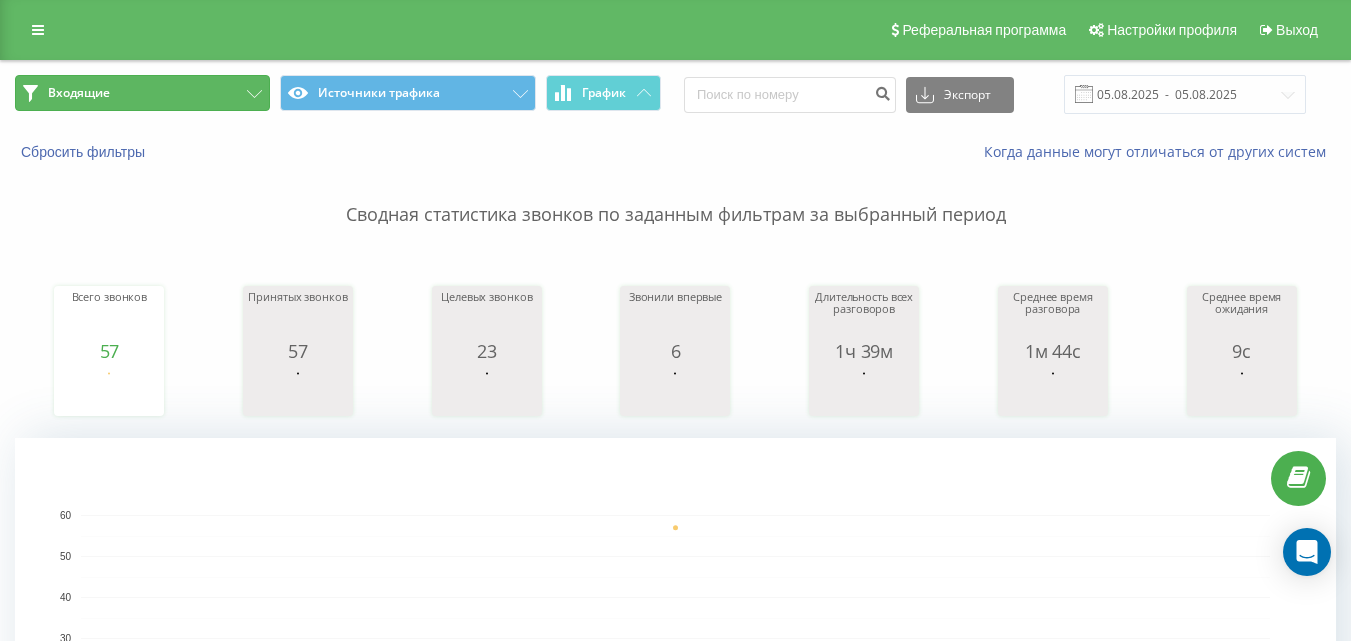 click on "Входящие" at bounding box center [142, 93] 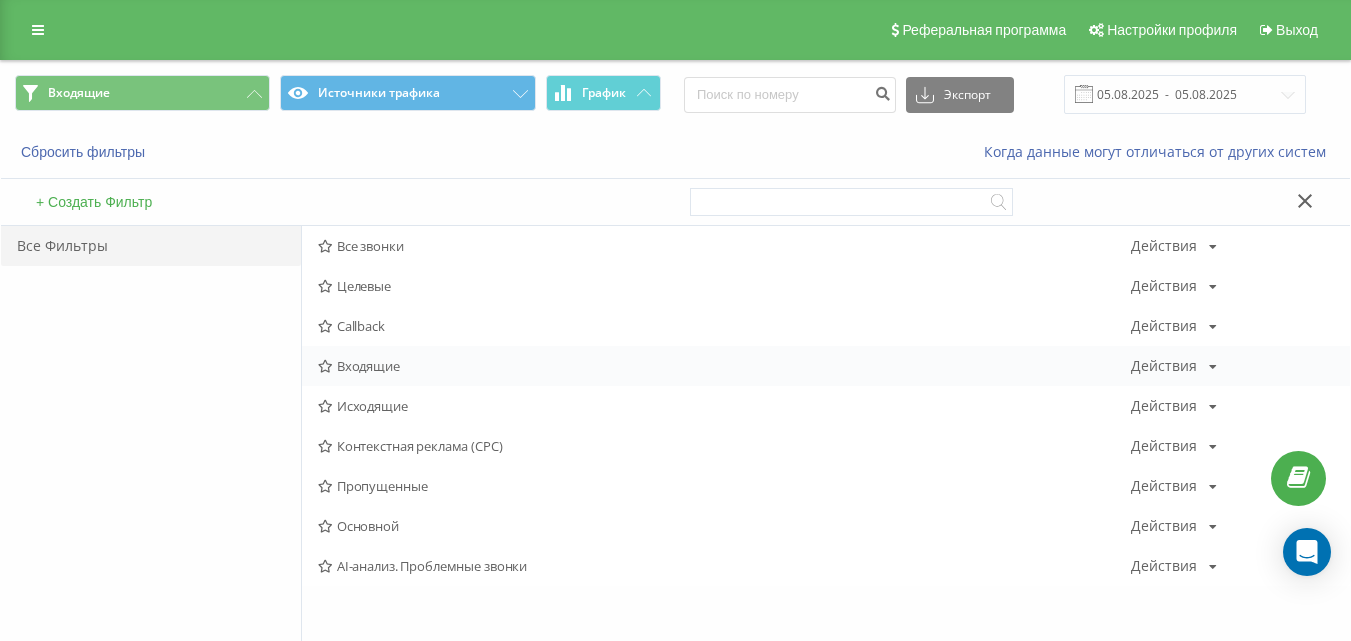click on "Входящие Действия Редактировать Копировать Удалить По умолчанию Поделиться" at bounding box center (826, 366) 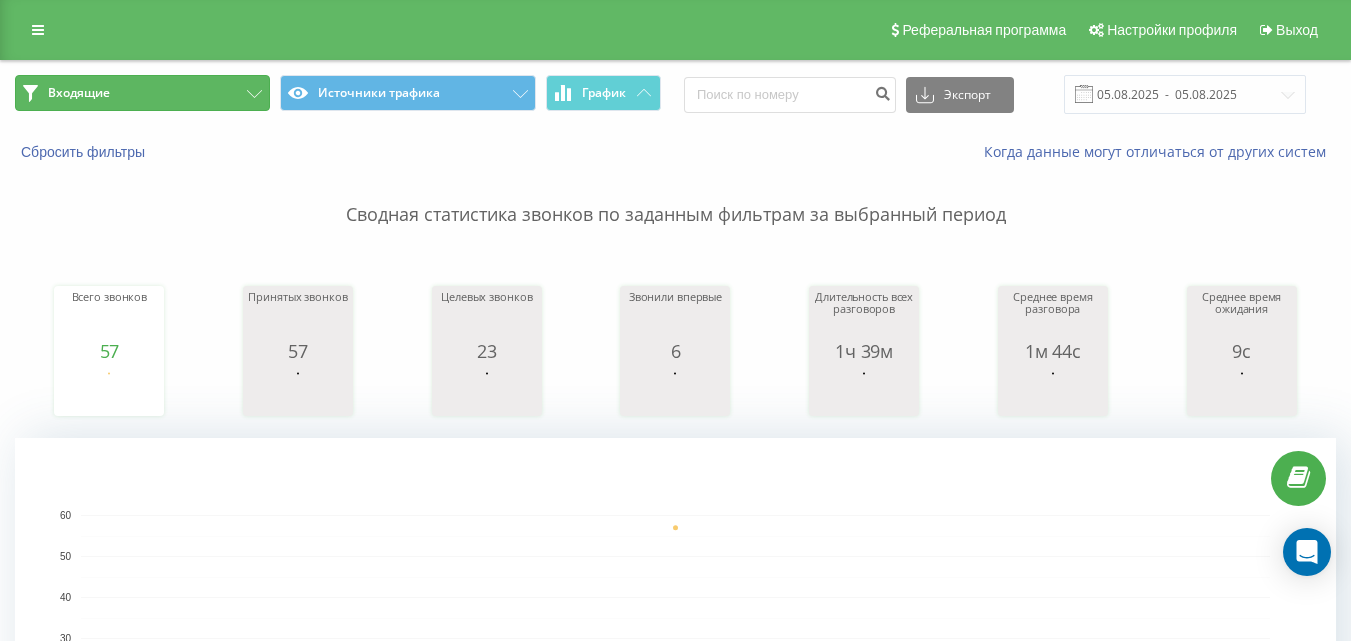 click on "Входящие" at bounding box center (142, 93) 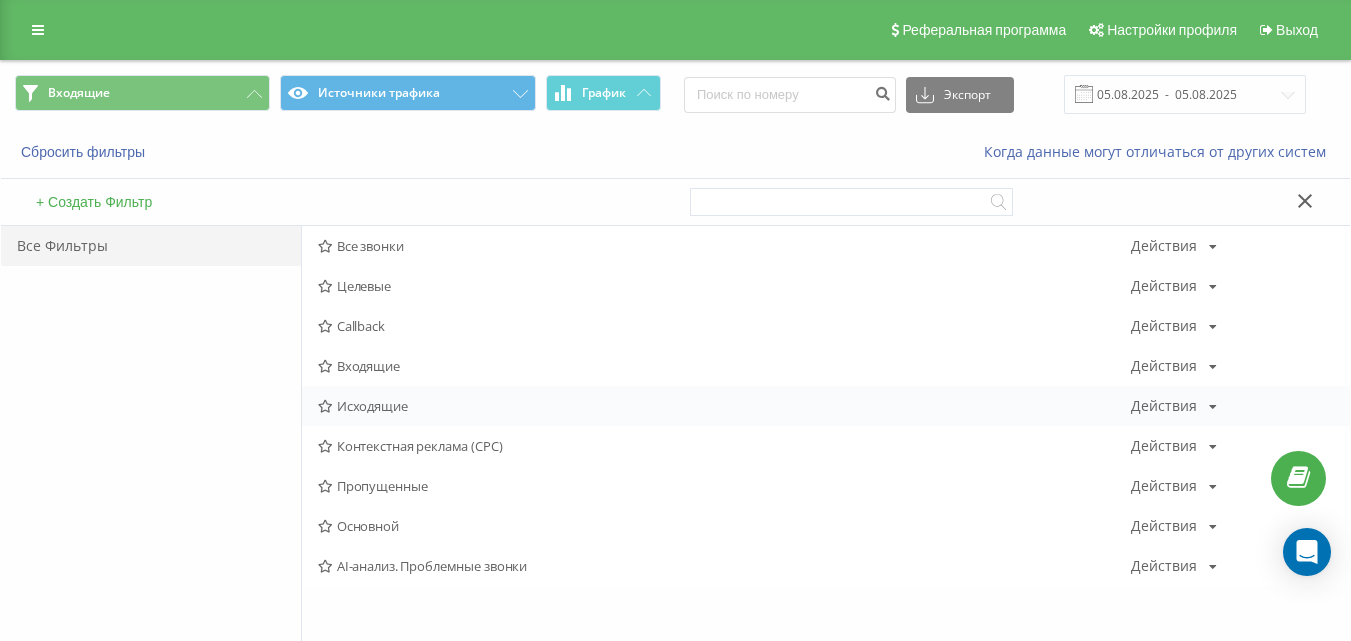 click on "Исходящие" at bounding box center (724, 406) 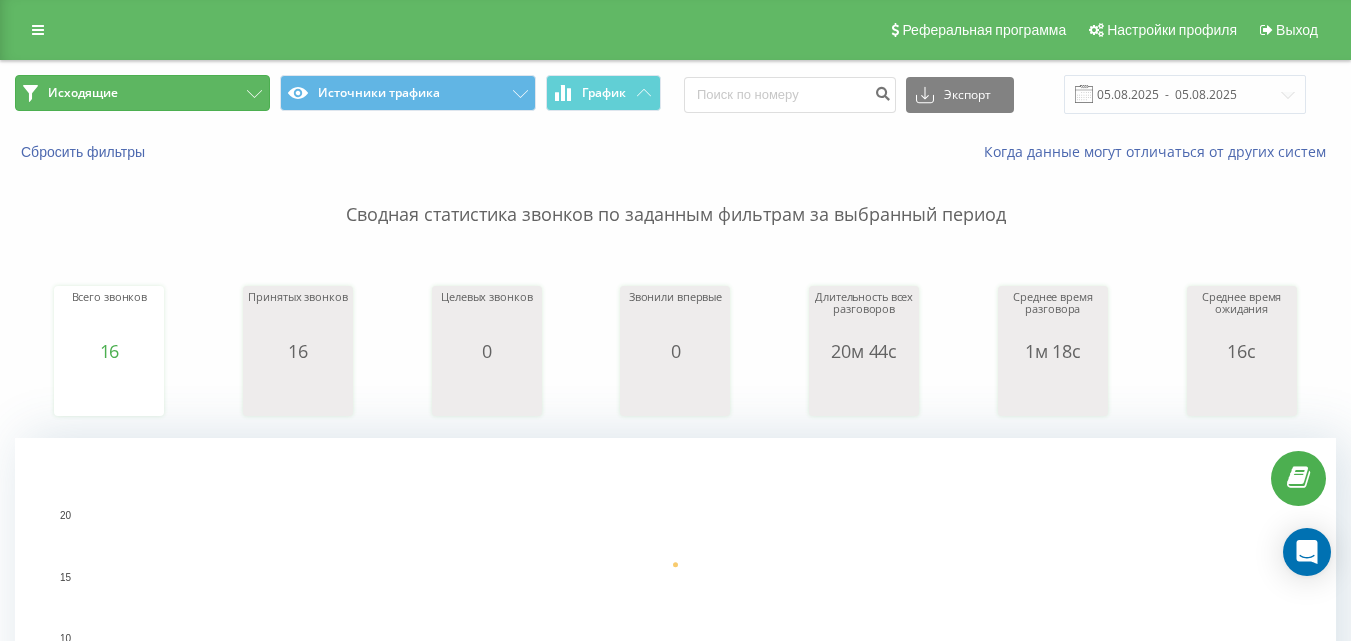 click on "Исходящие" at bounding box center (142, 93) 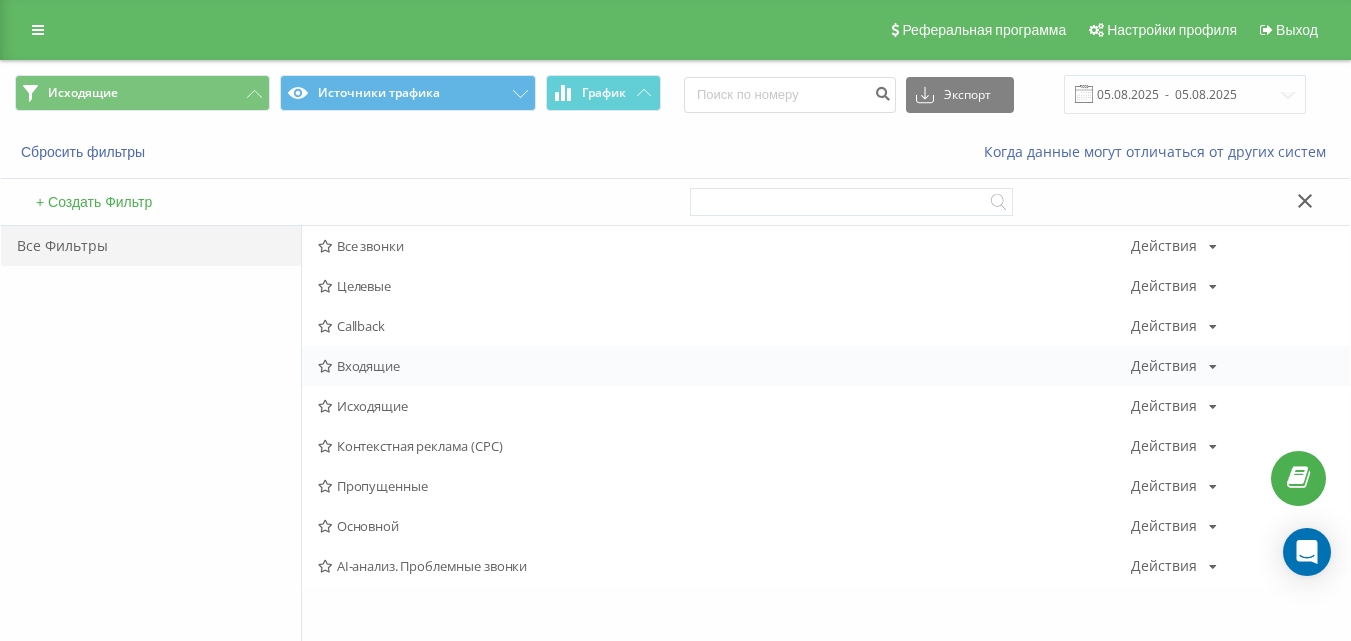 click on "Входящие" at bounding box center (724, 366) 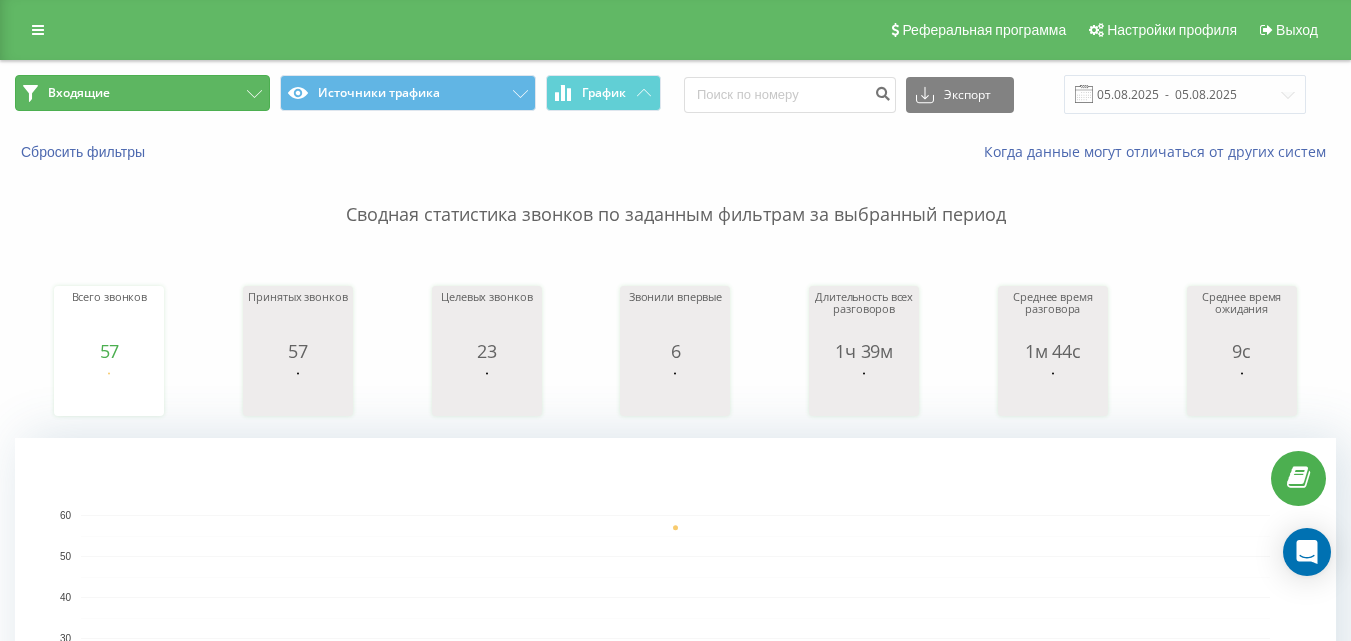 click on "Входящие" at bounding box center (142, 93) 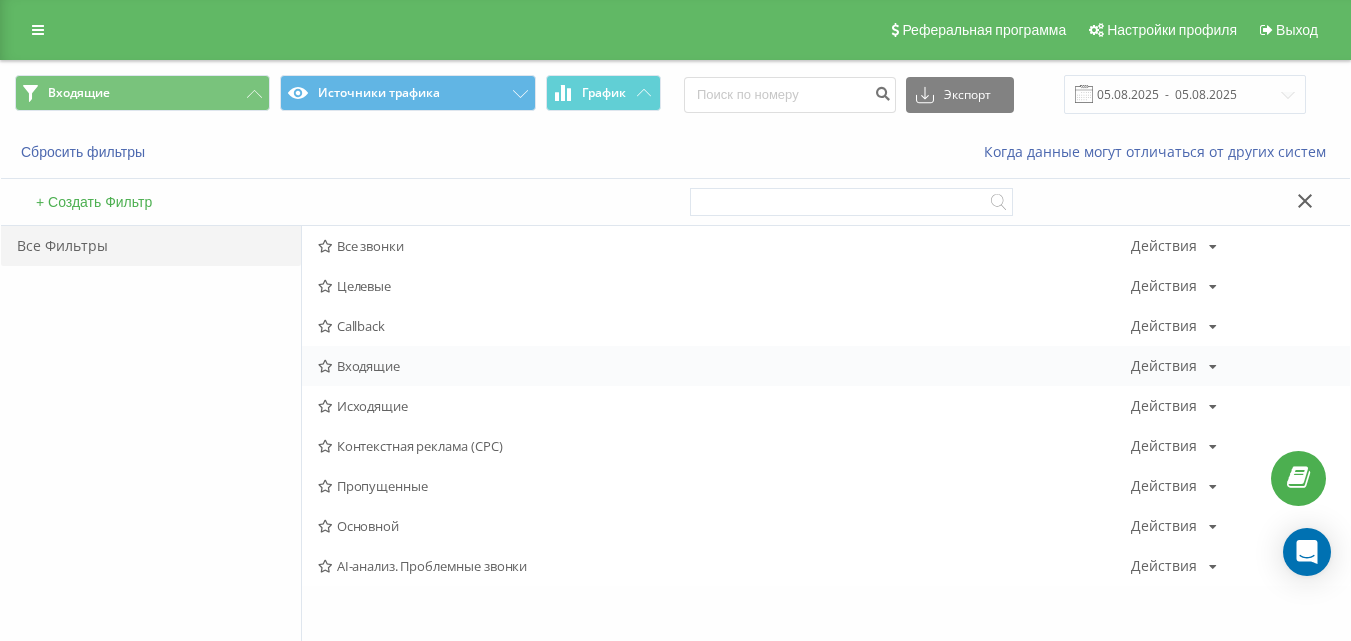 click on "Входящие Действия Редактировать Копировать Удалить По умолчанию Поделиться" at bounding box center (826, 366) 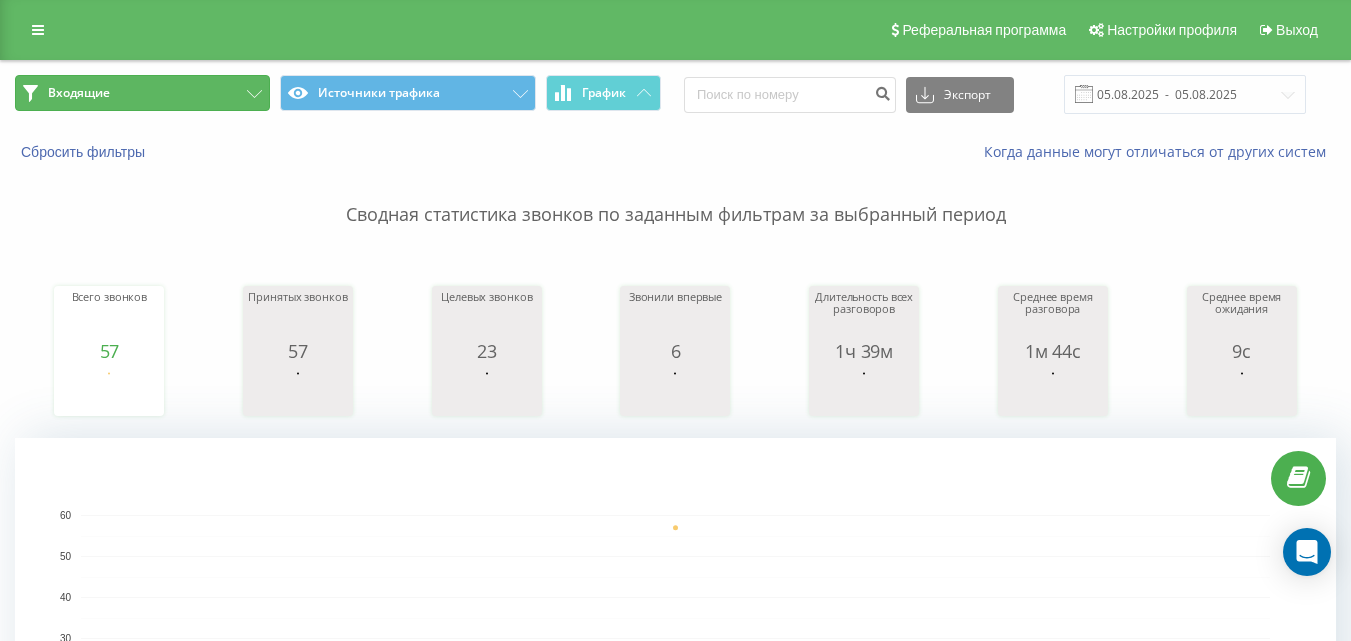 click on "Входящие" at bounding box center [142, 93] 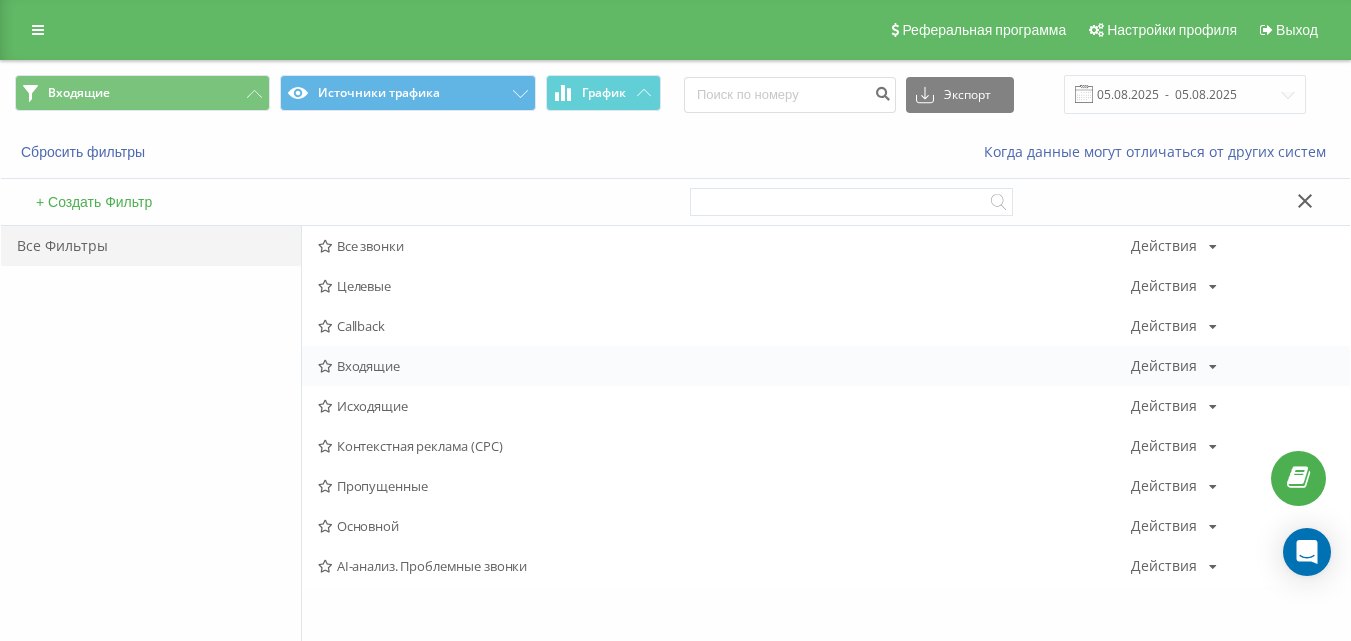 click on "Входящие" at bounding box center [724, 366] 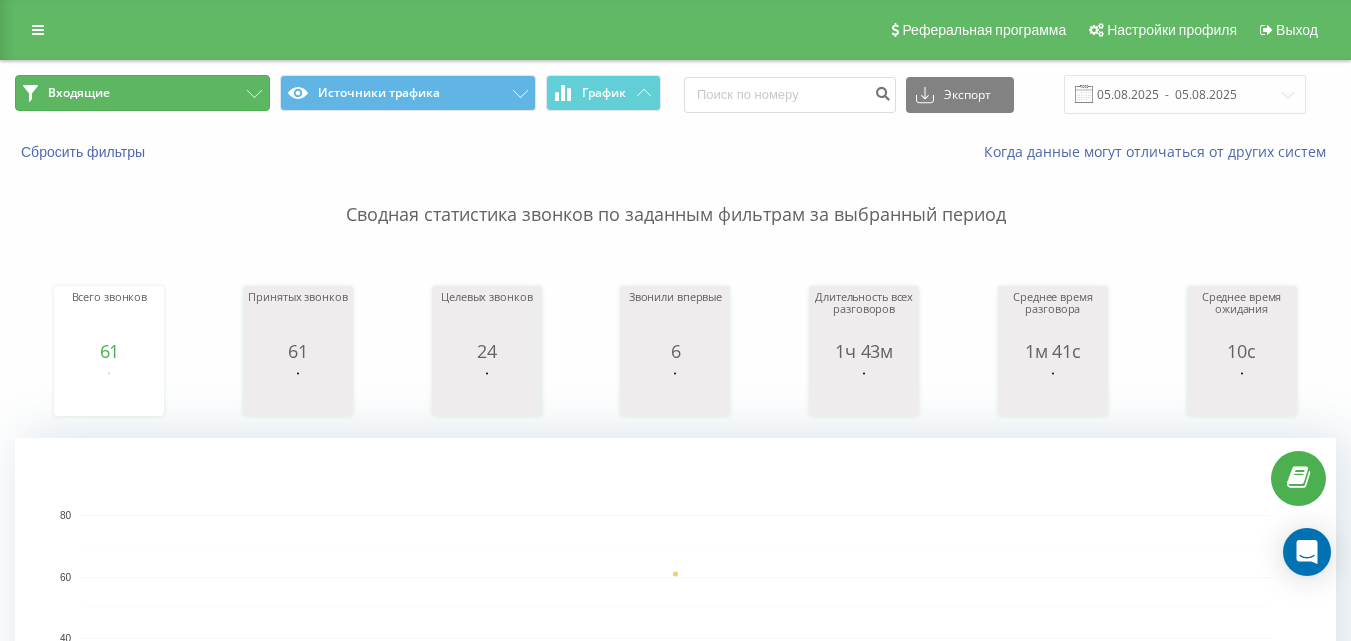 click on "Входящие" at bounding box center (142, 93) 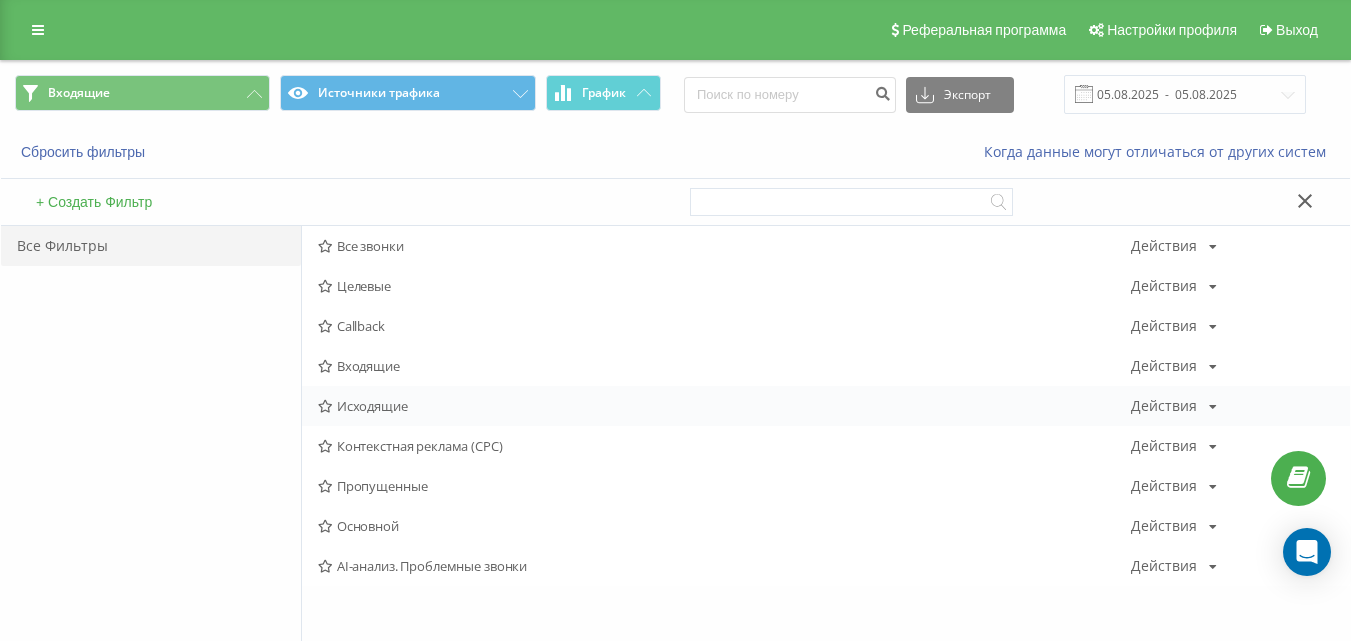 click on "Исходящие" at bounding box center (724, 406) 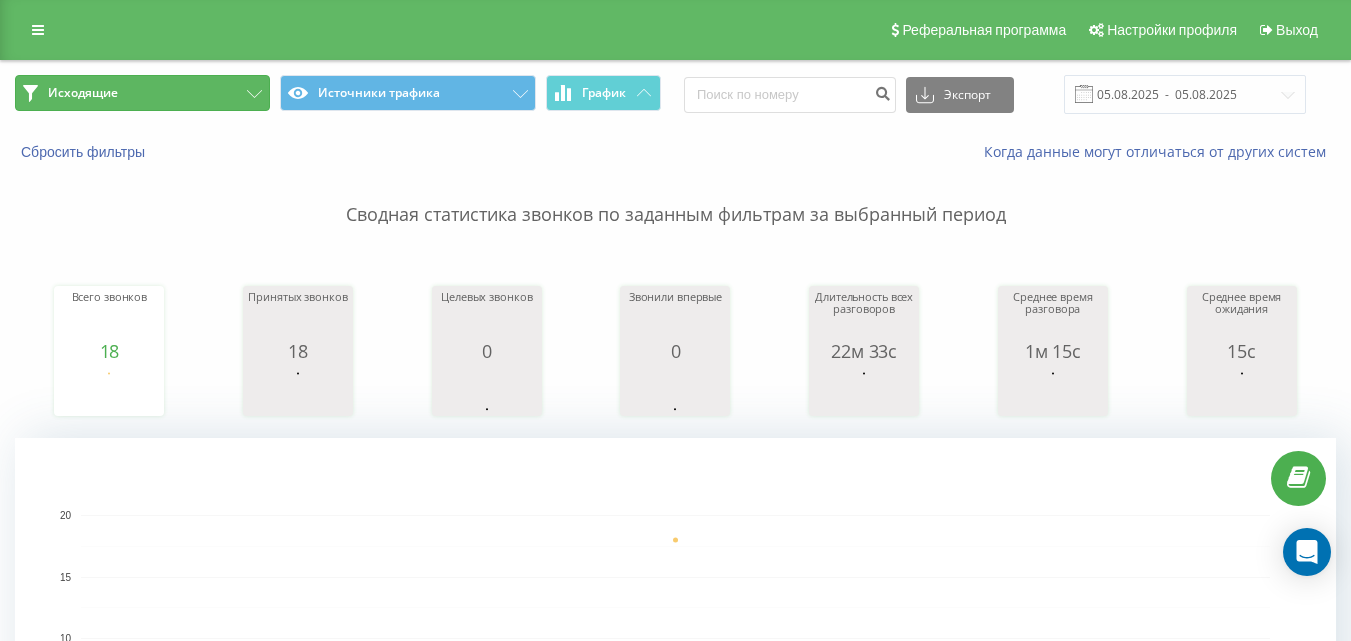 click on "Исходящие" at bounding box center (142, 93) 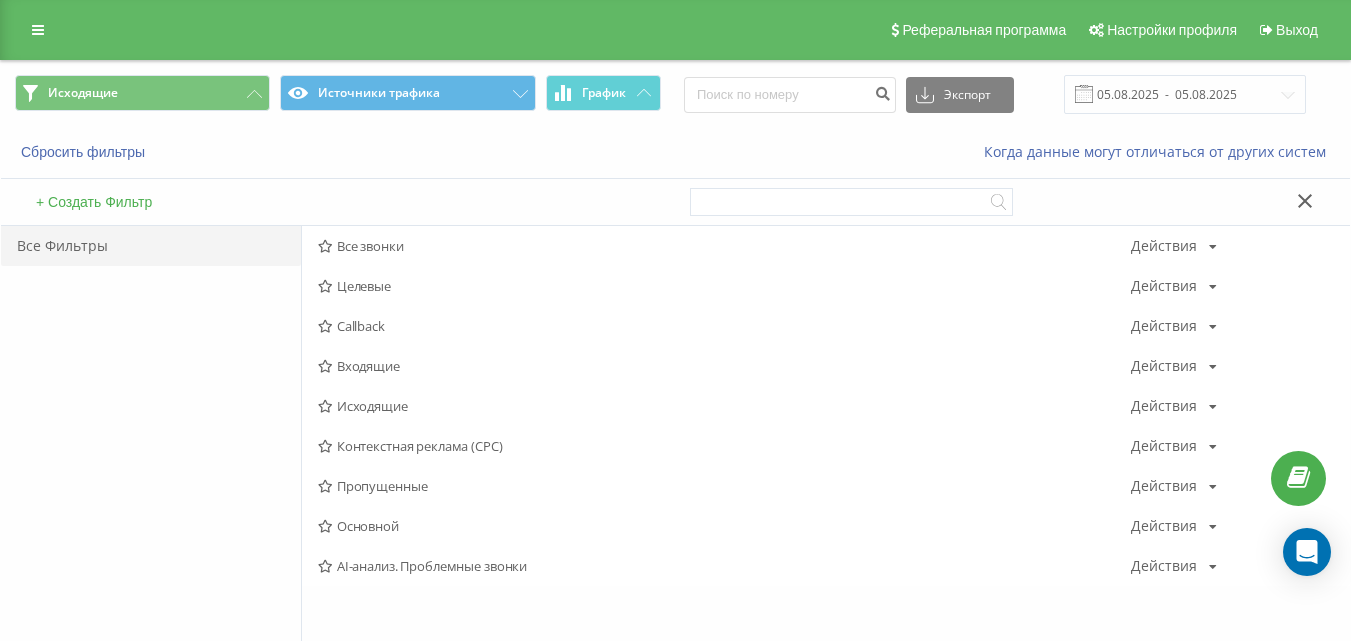 click on "Исходящие" at bounding box center (724, 406) 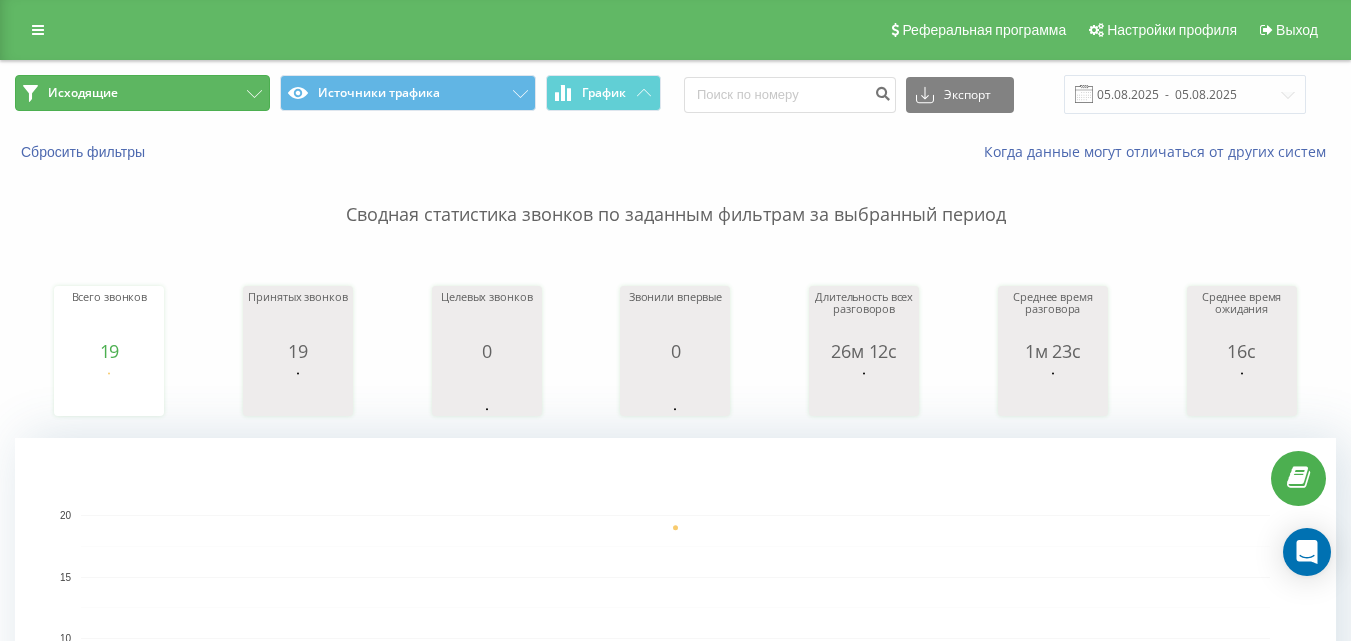 click on "Исходящие" at bounding box center [142, 93] 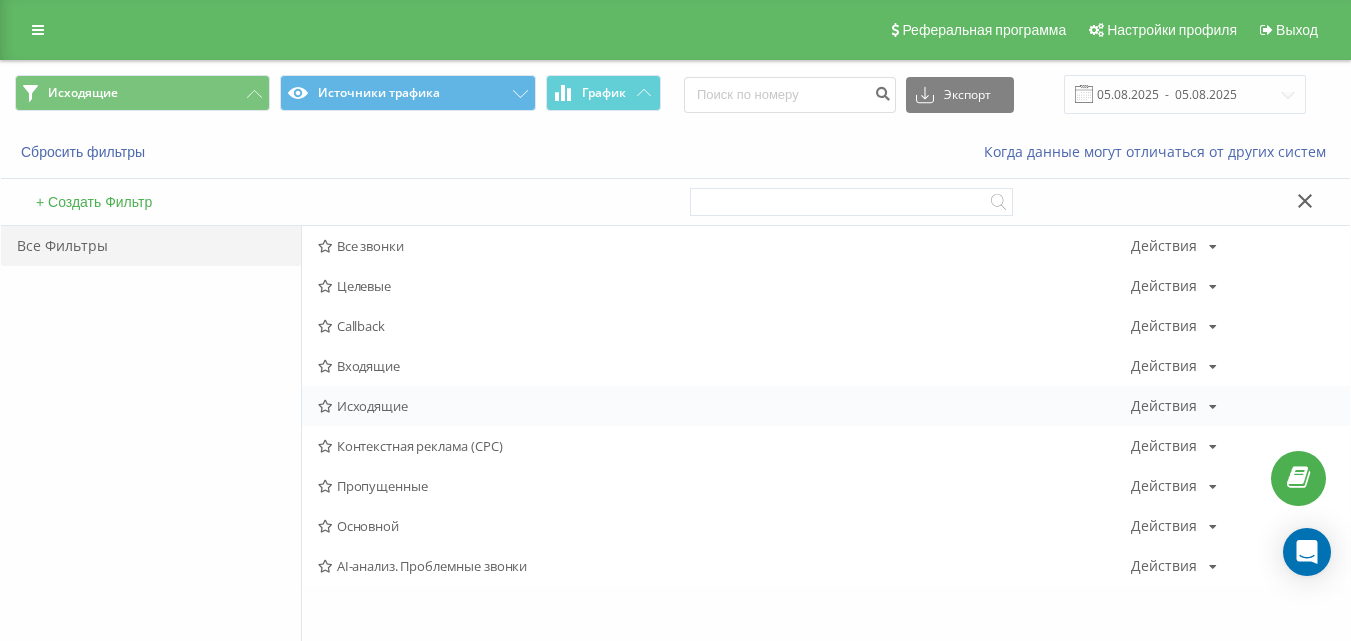 click on "Исходящие" at bounding box center [724, 406] 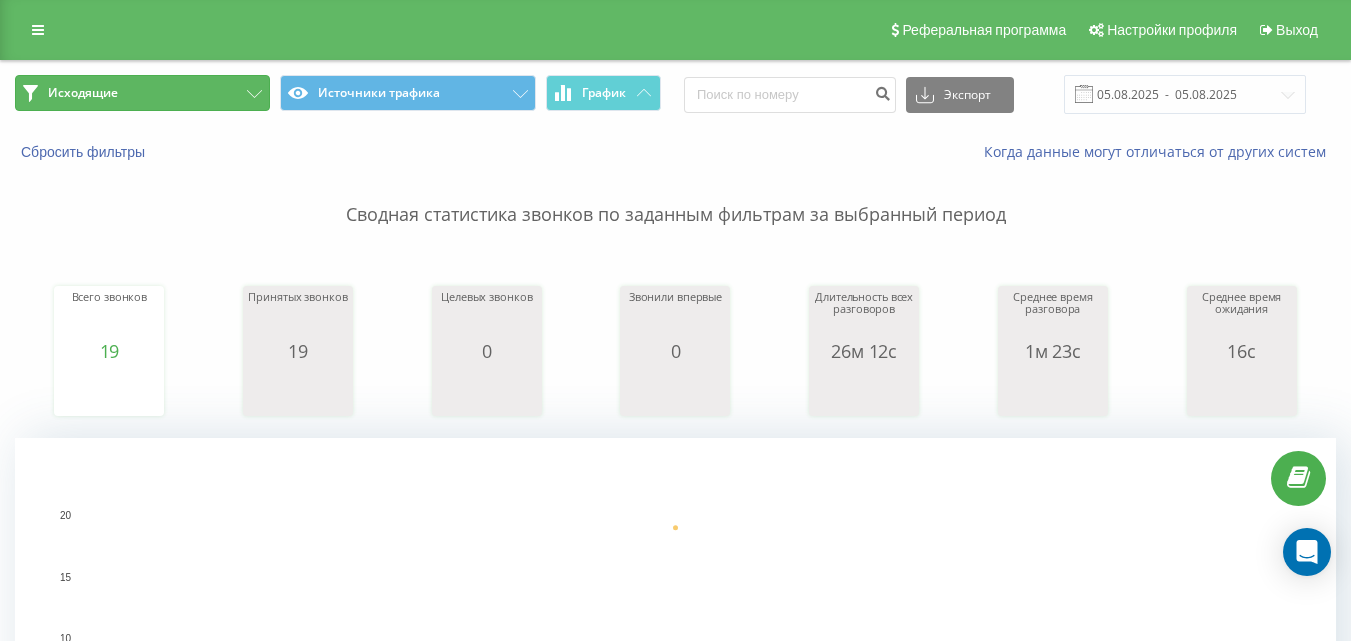click on "Исходящие" at bounding box center [142, 93] 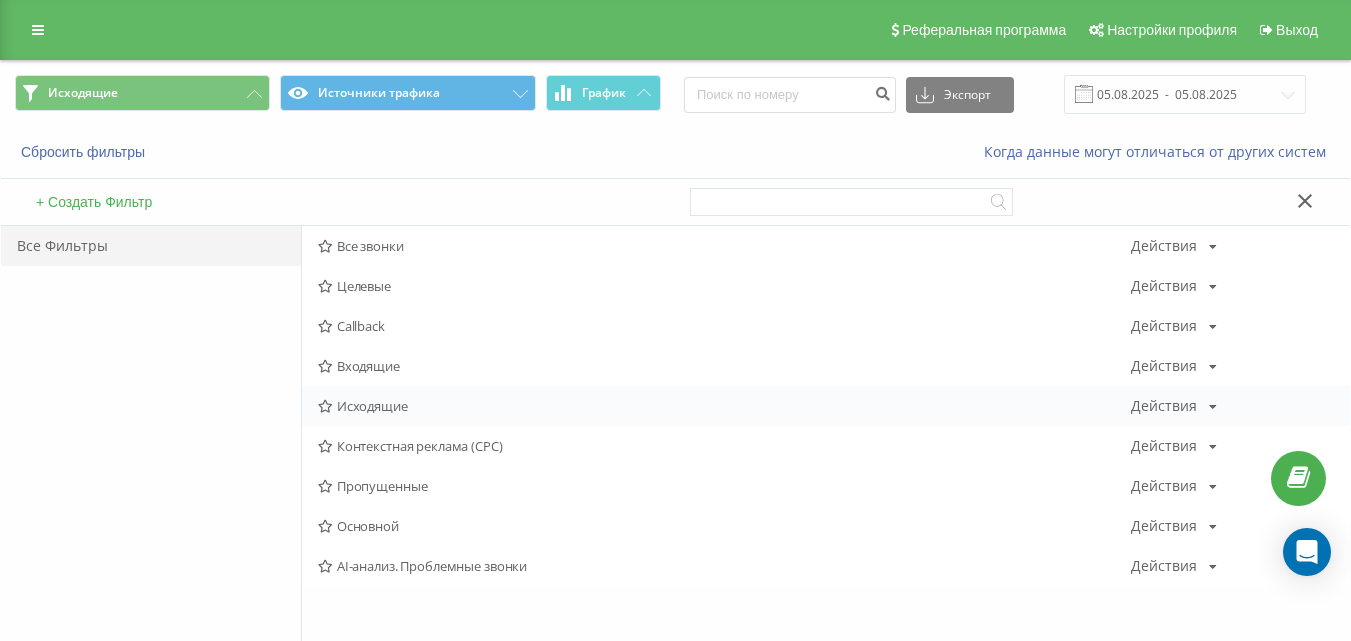 click on "Исходящие" at bounding box center (724, 406) 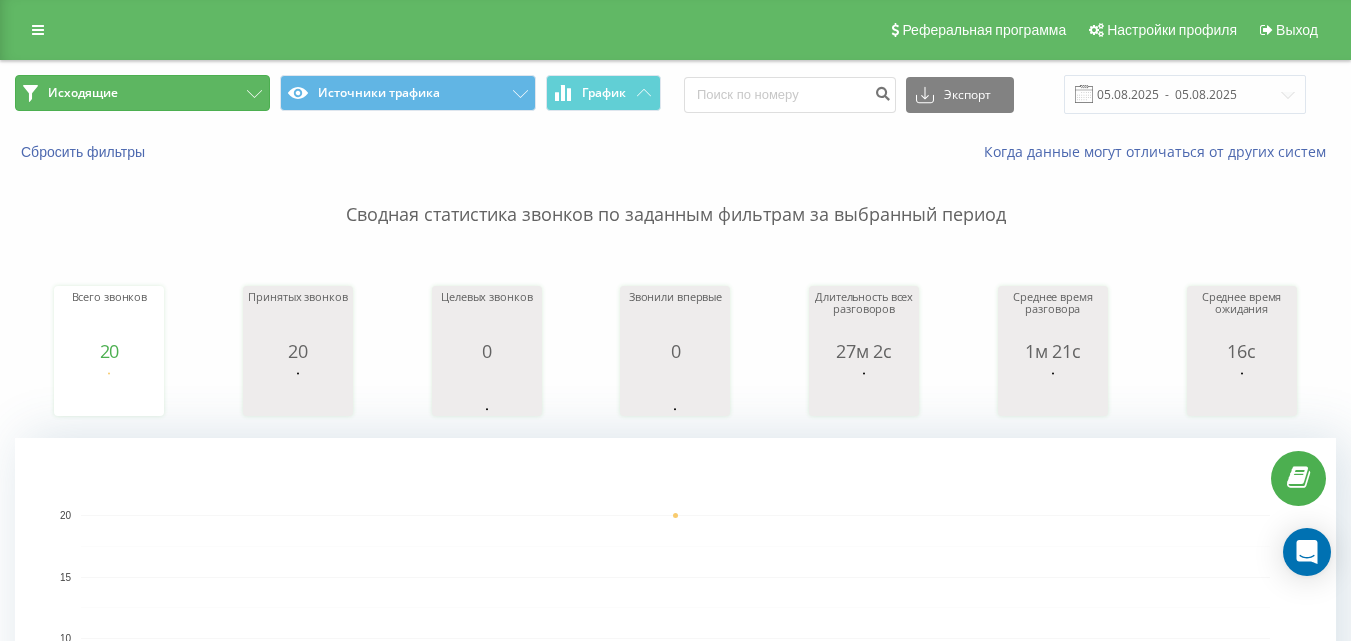 click 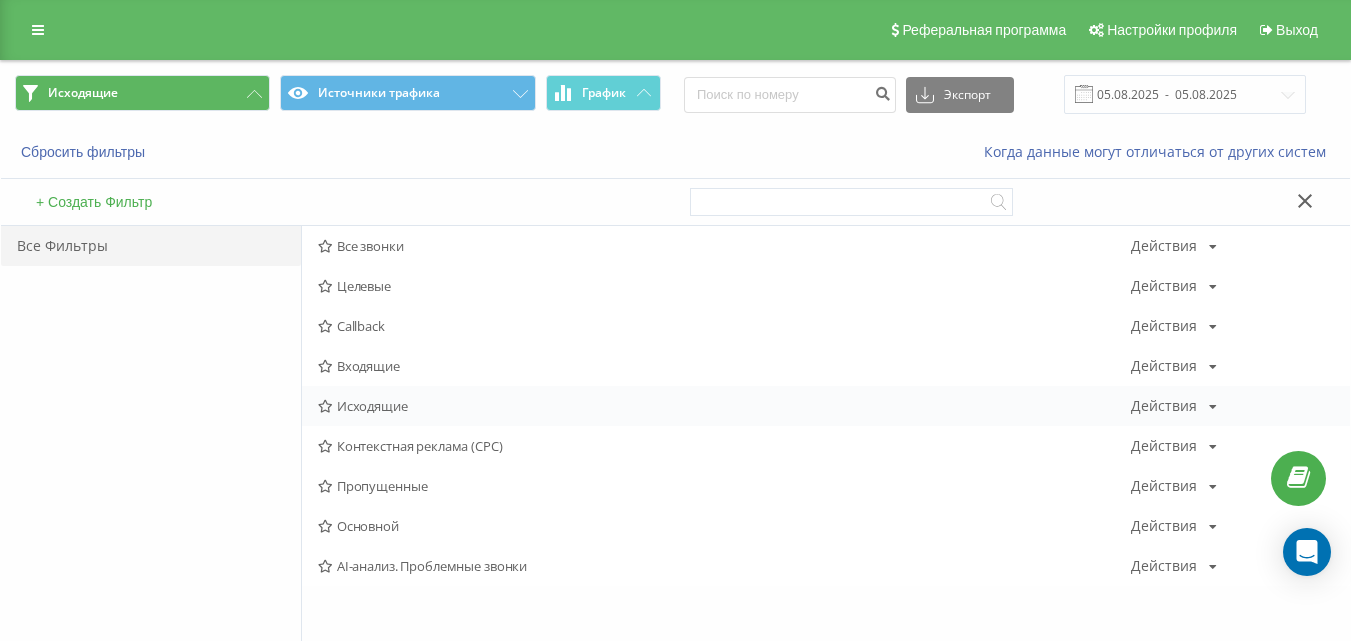 click on "Исходящие" at bounding box center [724, 406] 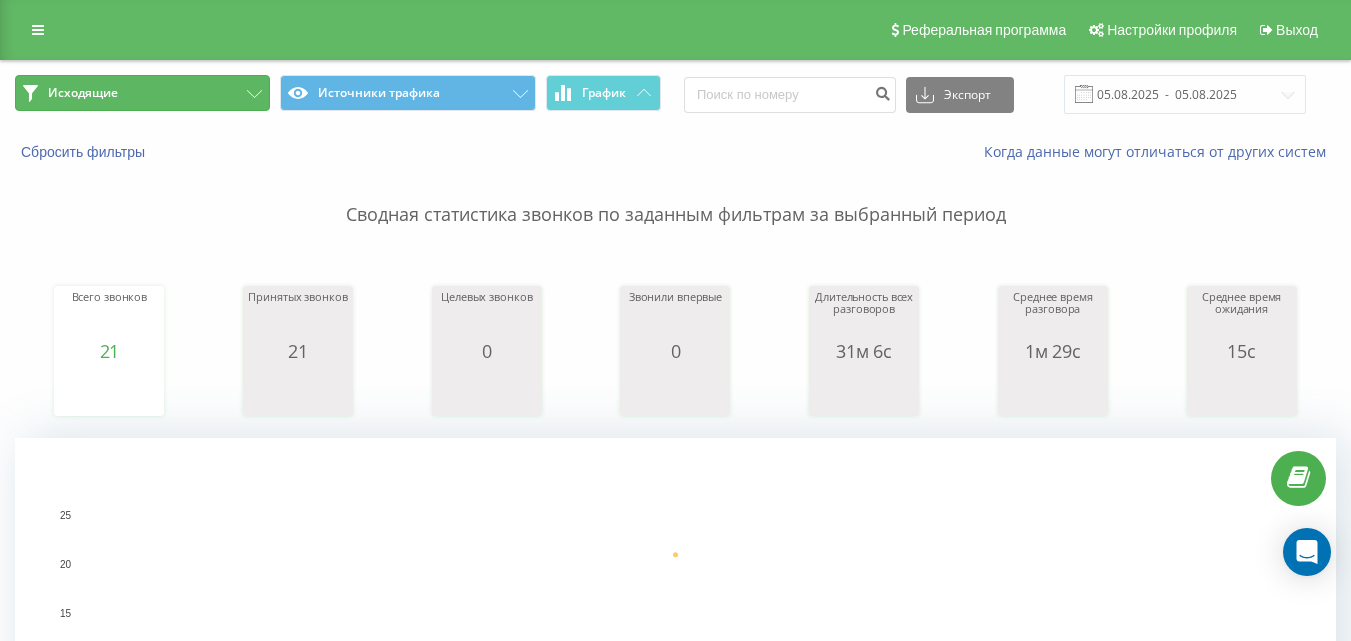 click on "Исходящие" at bounding box center (142, 93) 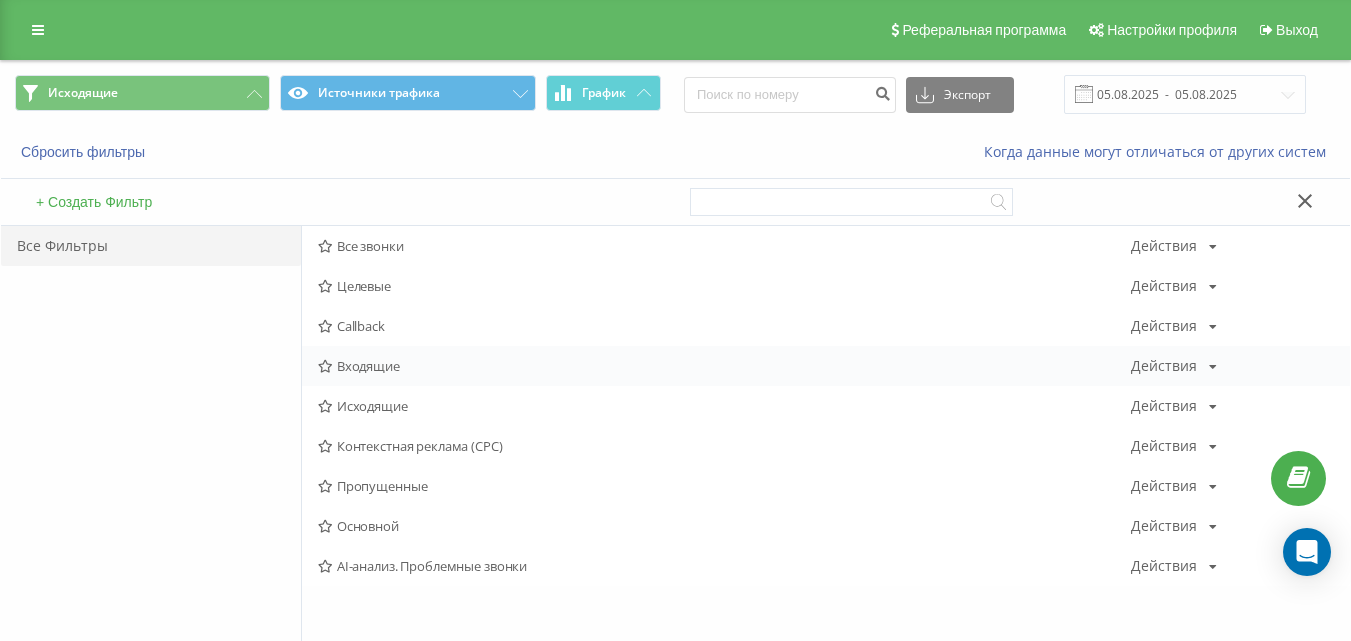 click on "Входящие" at bounding box center [724, 366] 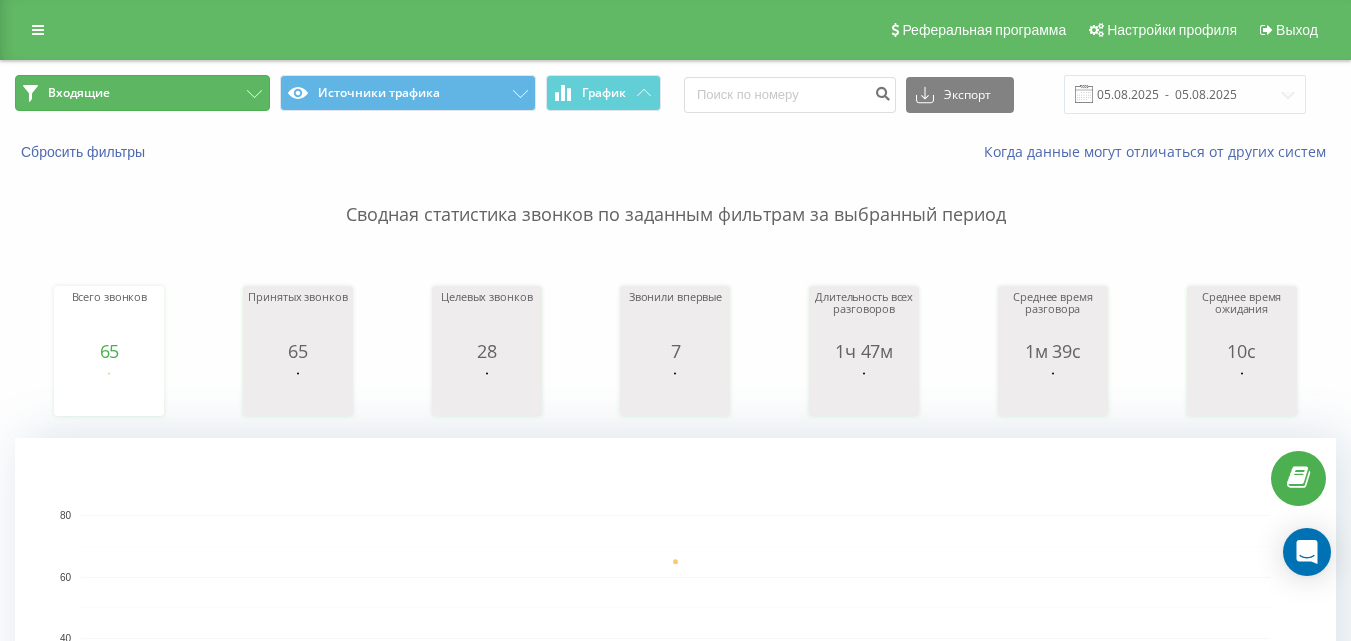 click on "Входящие" at bounding box center (142, 93) 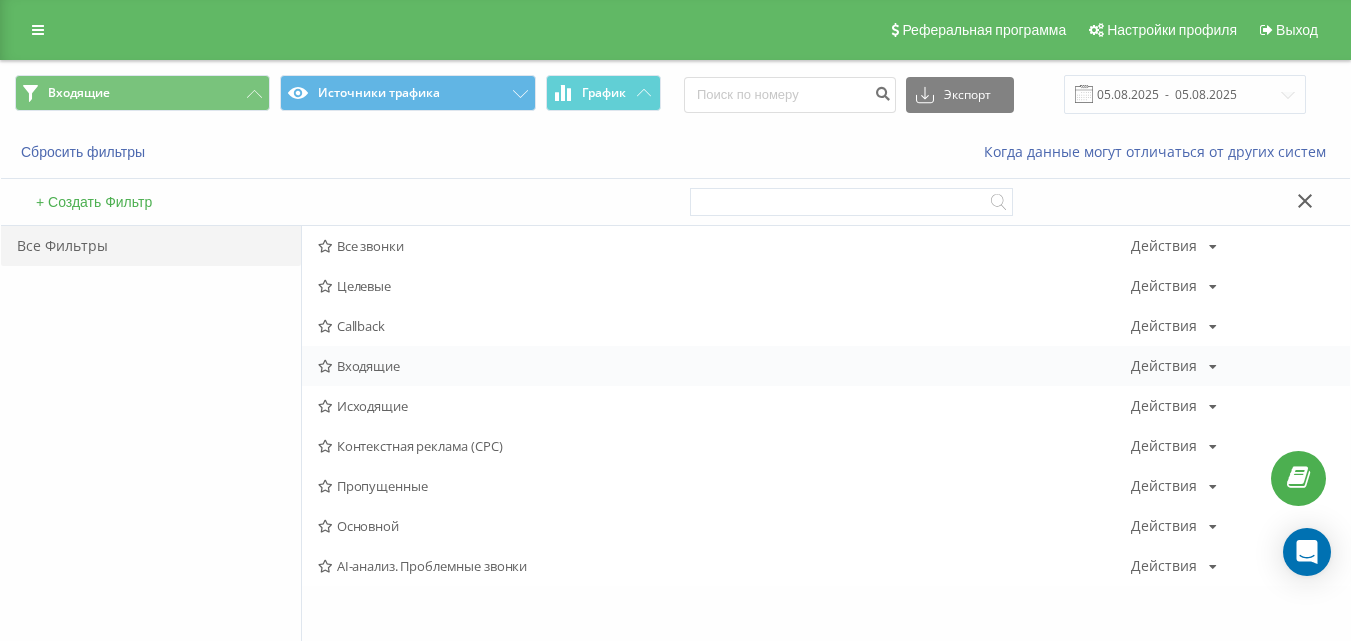 click on "Входящие Действия Редактировать Копировать Удалить По умолчанию Поделиться" at bounding box center (826, 366) 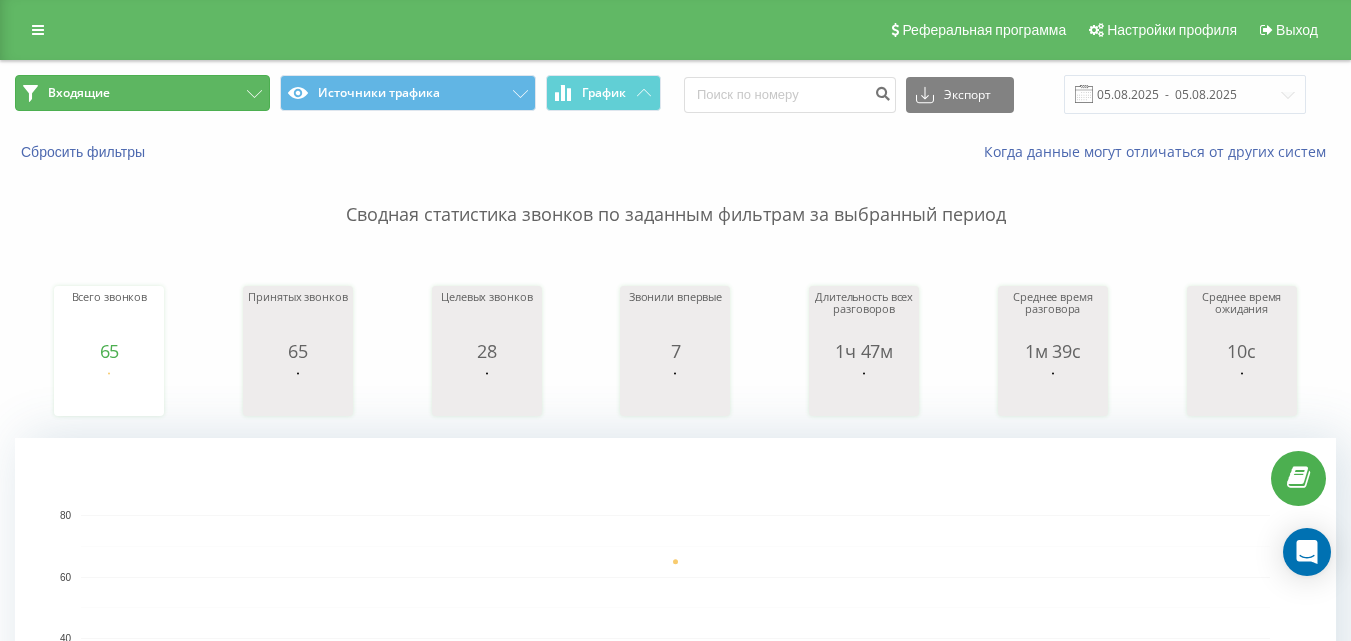 click on "Входящие" at bounding box center [142, 93] 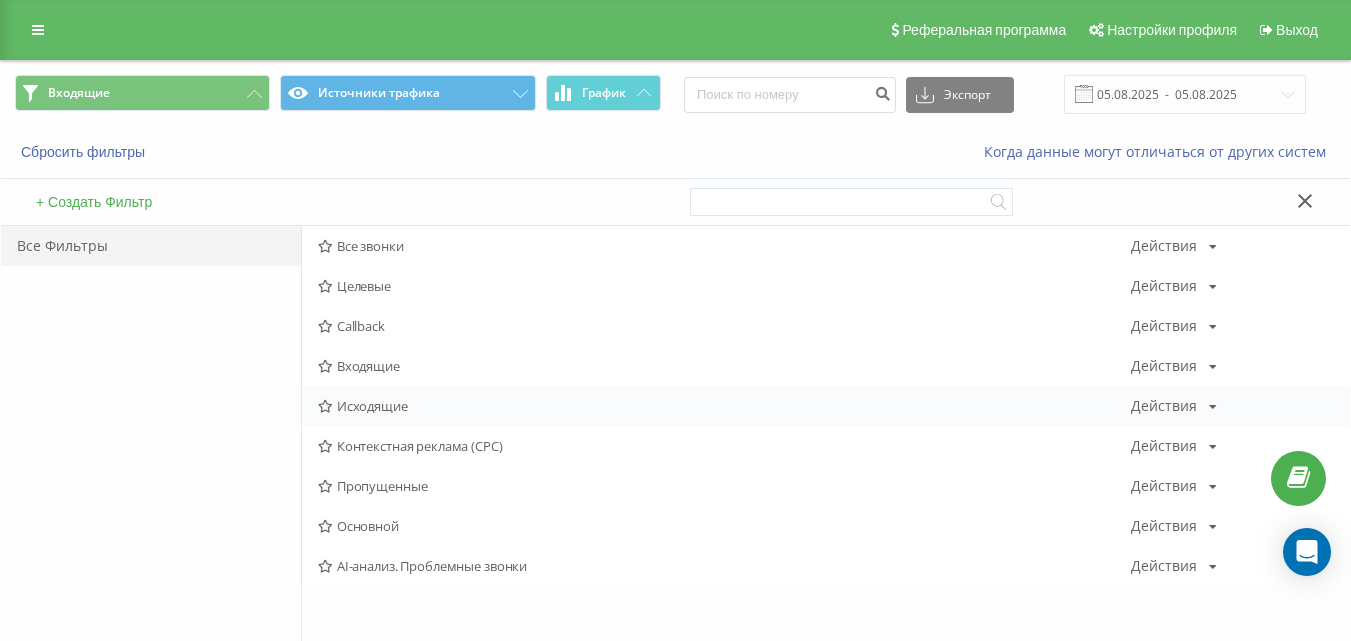 click on "Исходящие" at bounding box center [724, 406] 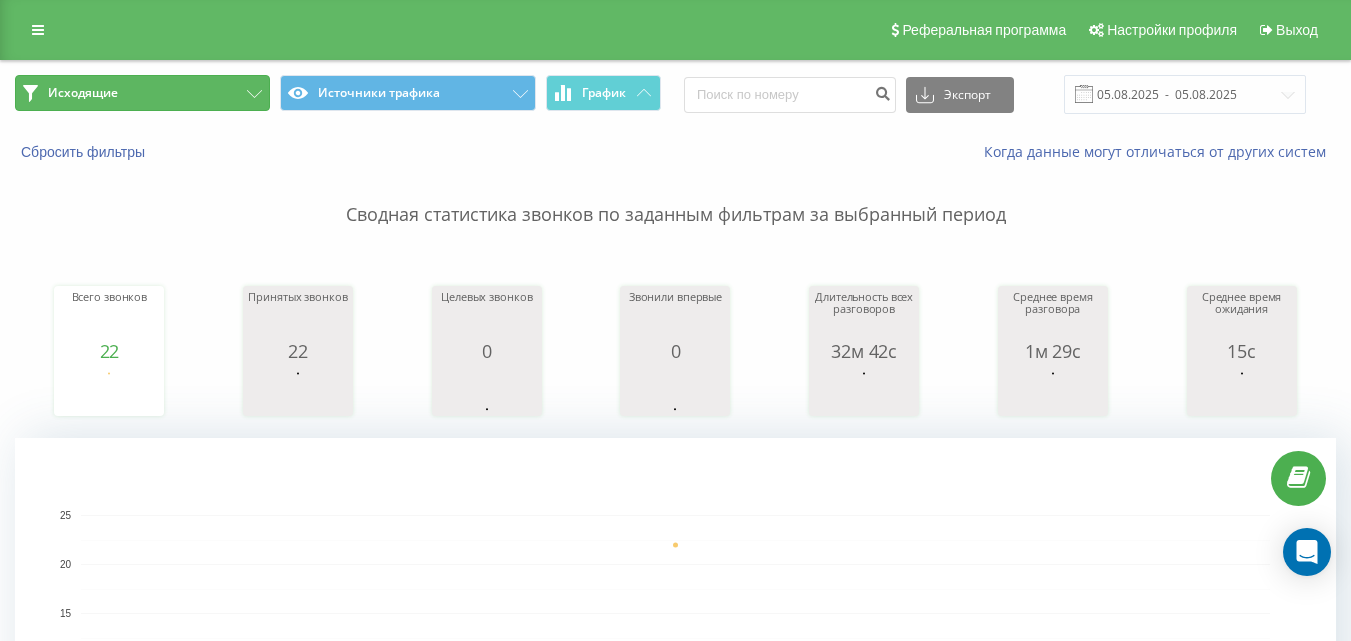 click on "Исходящие" at bounding box center [142, 93] 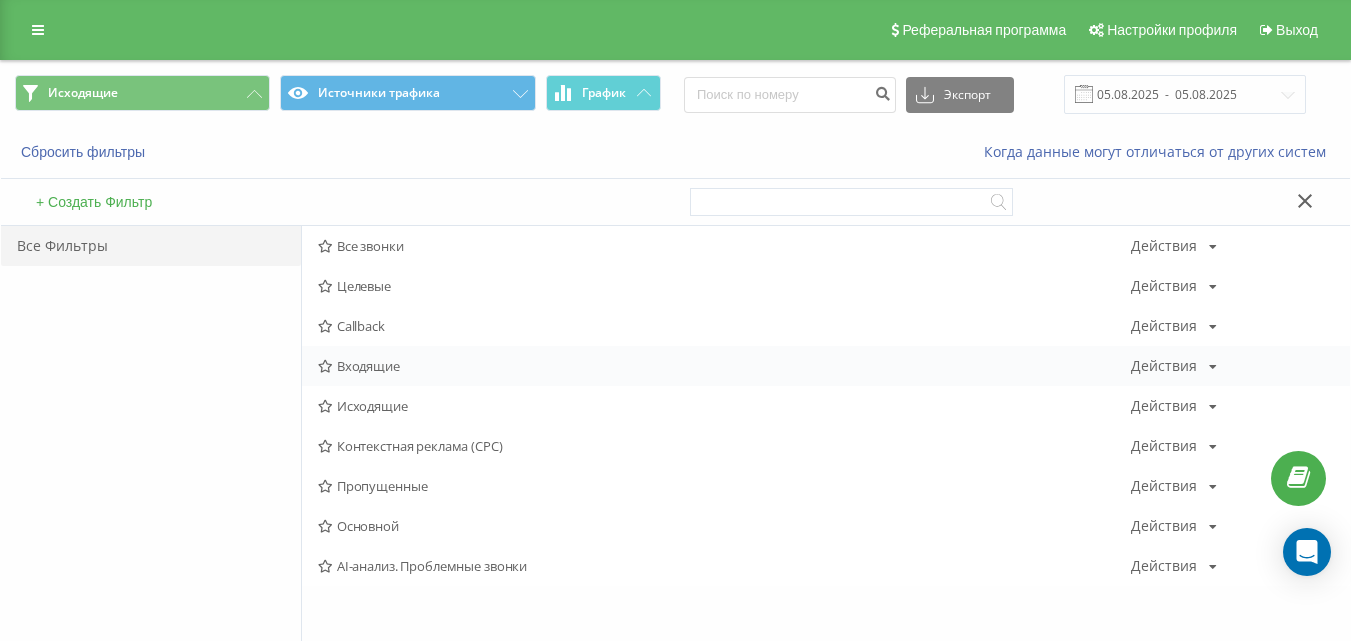 click on "Входящие" at bounding box center [724, 366] 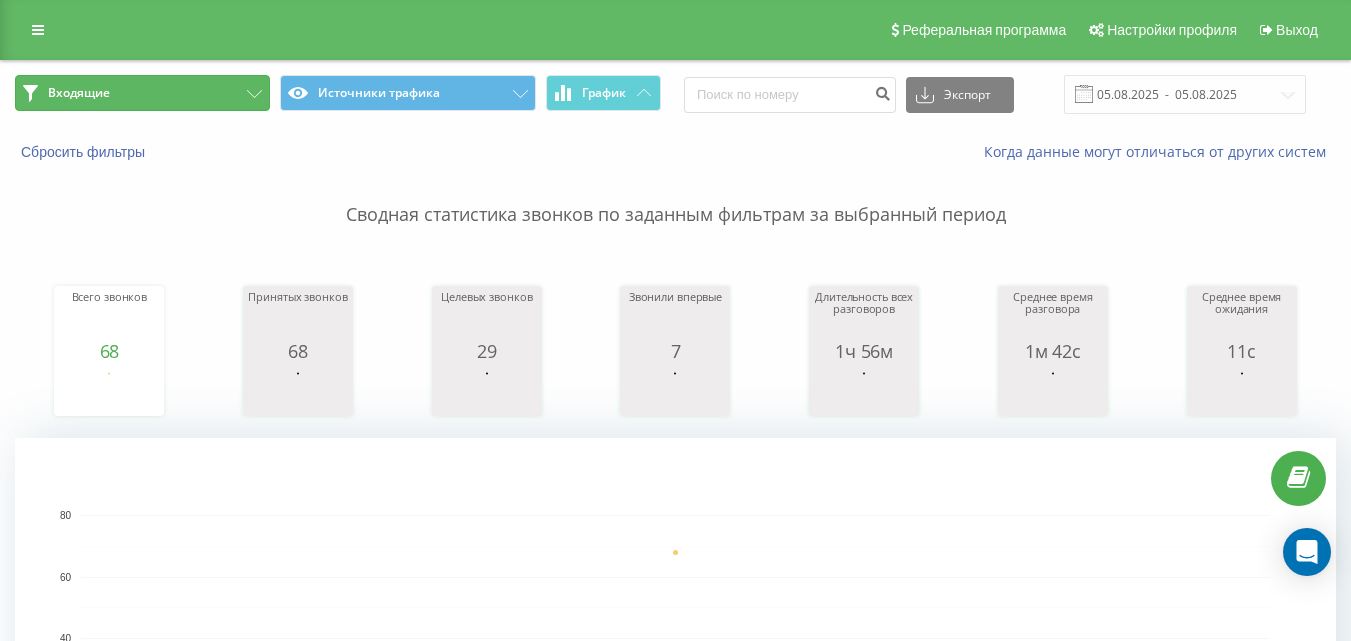 click on "Входящие" at bounding box center (142, 93) 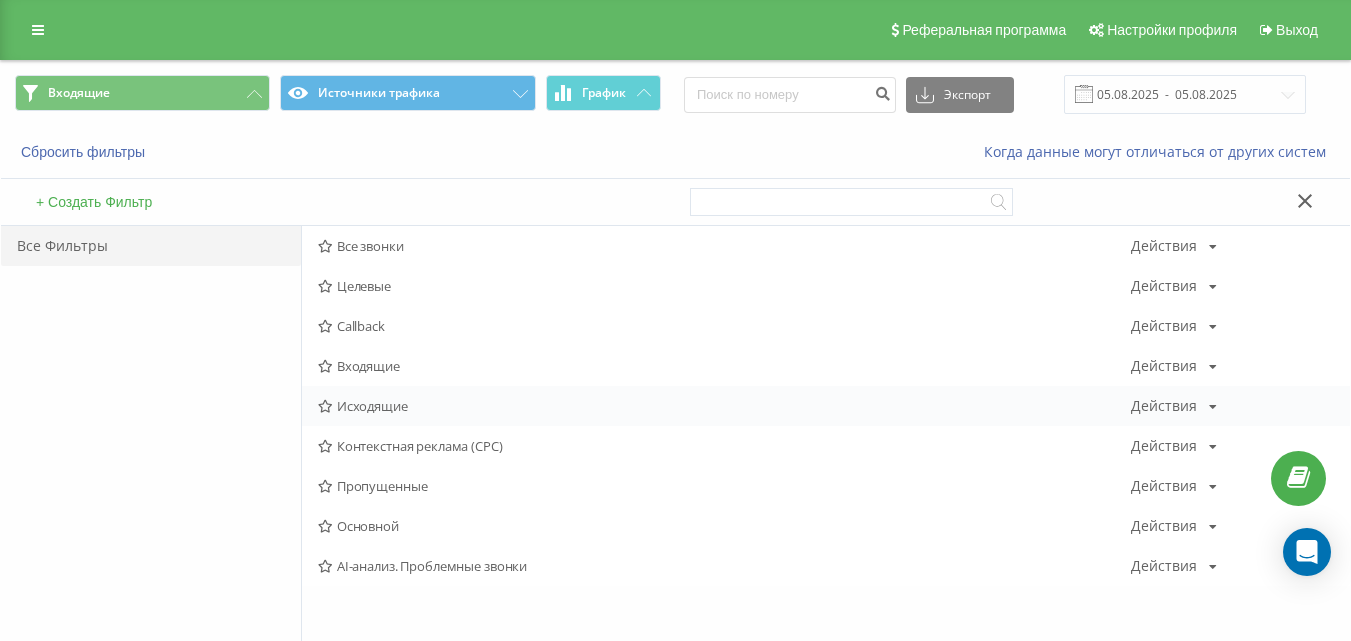click on "Исходящие" at bounding box center (724, 406) 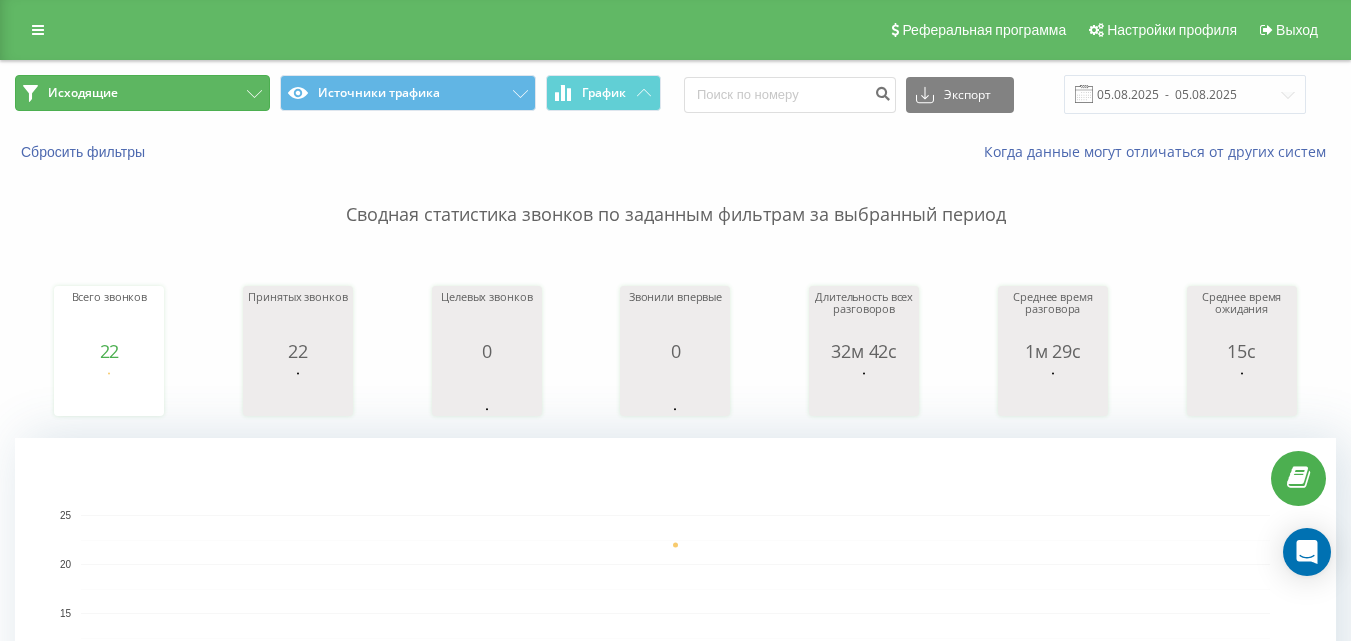 click on "Исходящие" at bounding box center (142, 93) 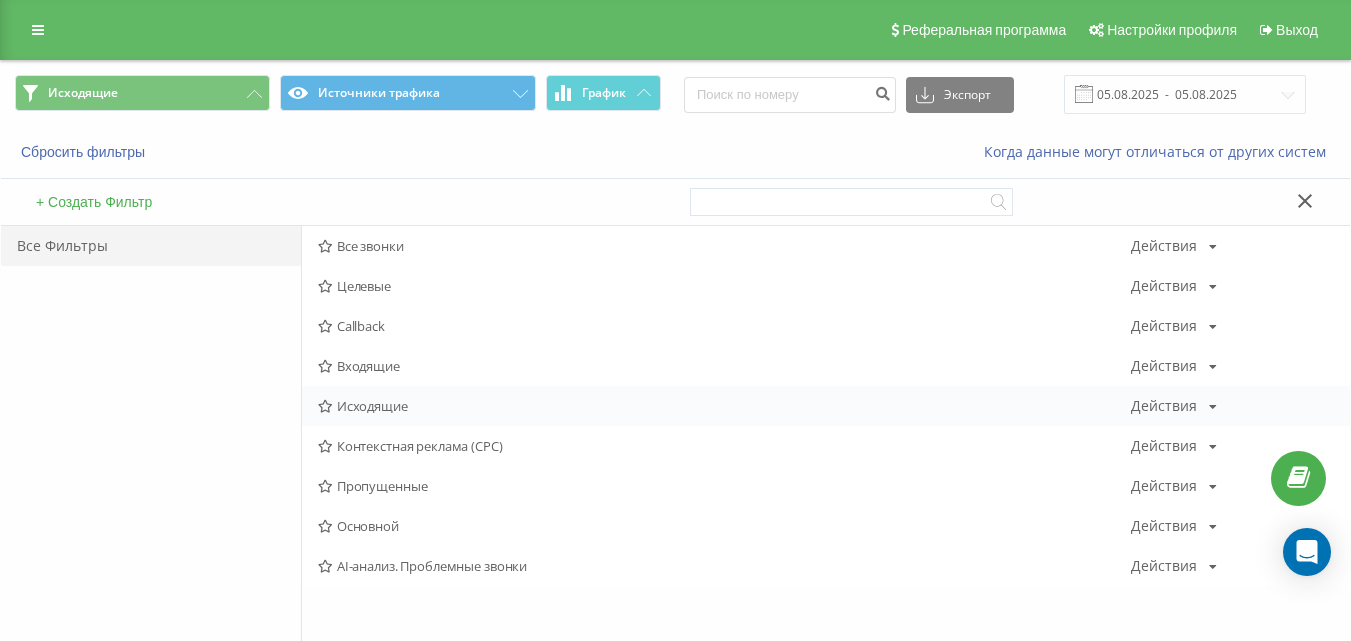 click on "Исходящие" at bounding box center [724, 406] 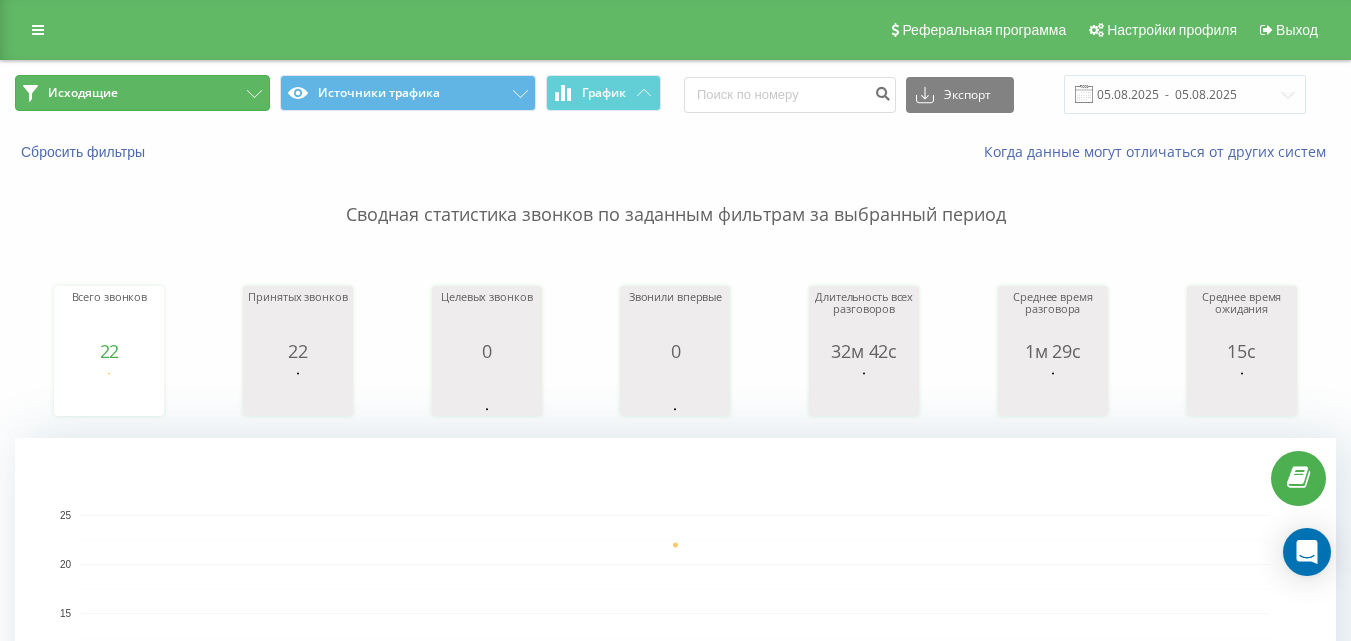 click on "Исходящие" at bounding box center [142, 93] 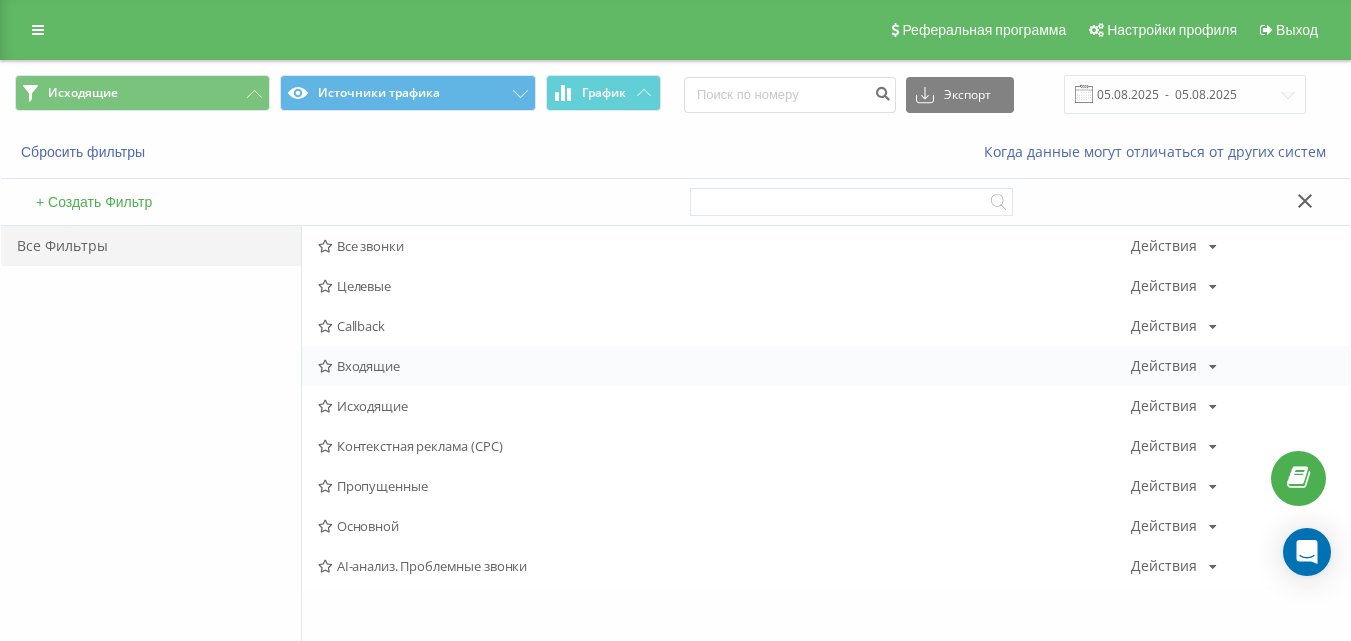 click on "Входящие" at bounding box center (724, 366) 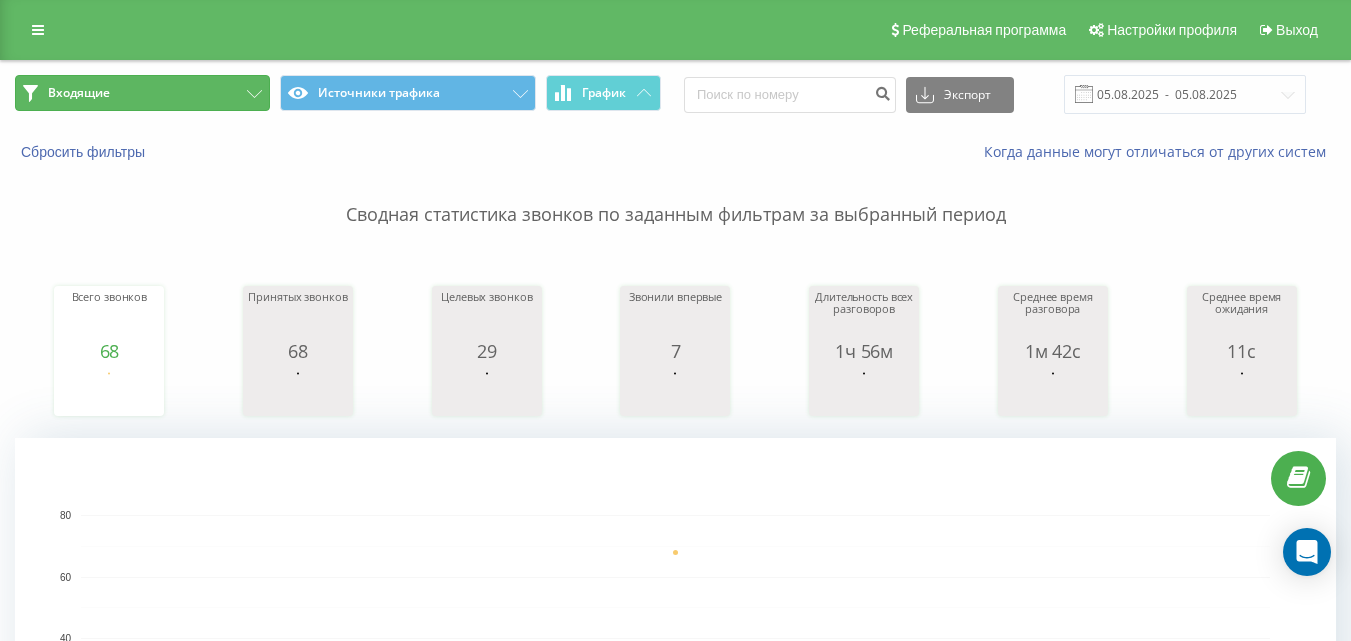 click on "Входящие" at bounding box center [142, 93] 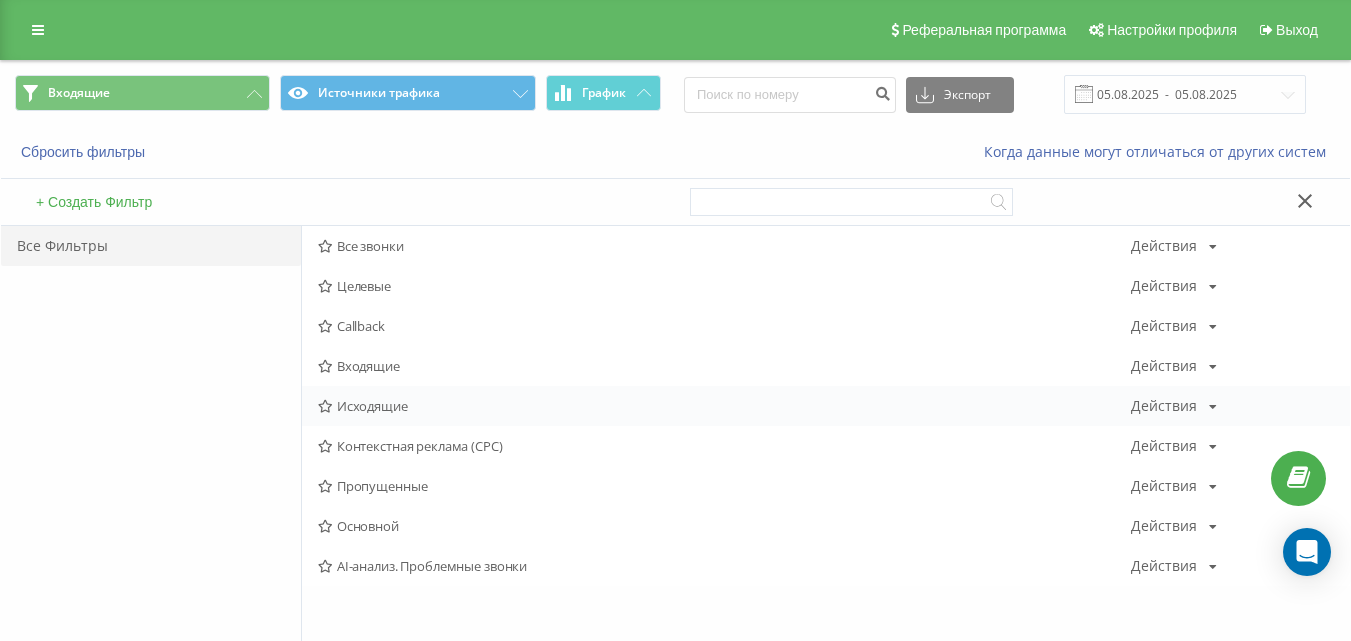 click on "Исходящие" at bounding box center (724, 406) 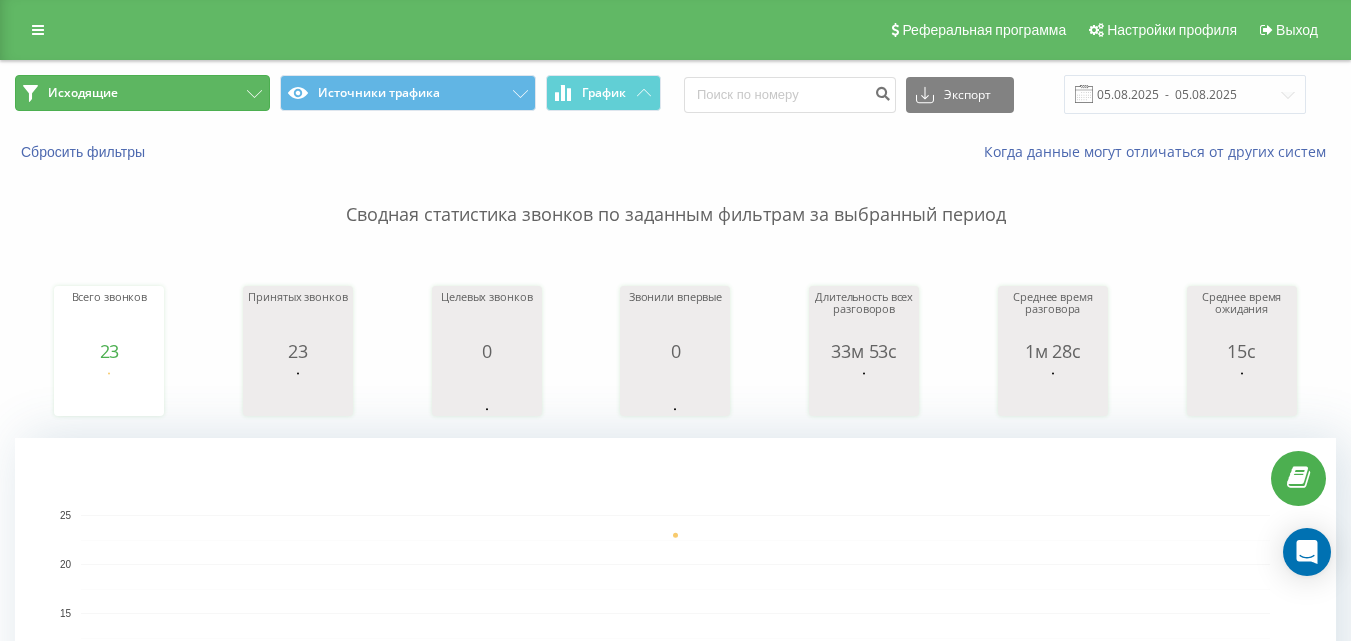 click on "Исходящие" at bounding box center (142, 93) 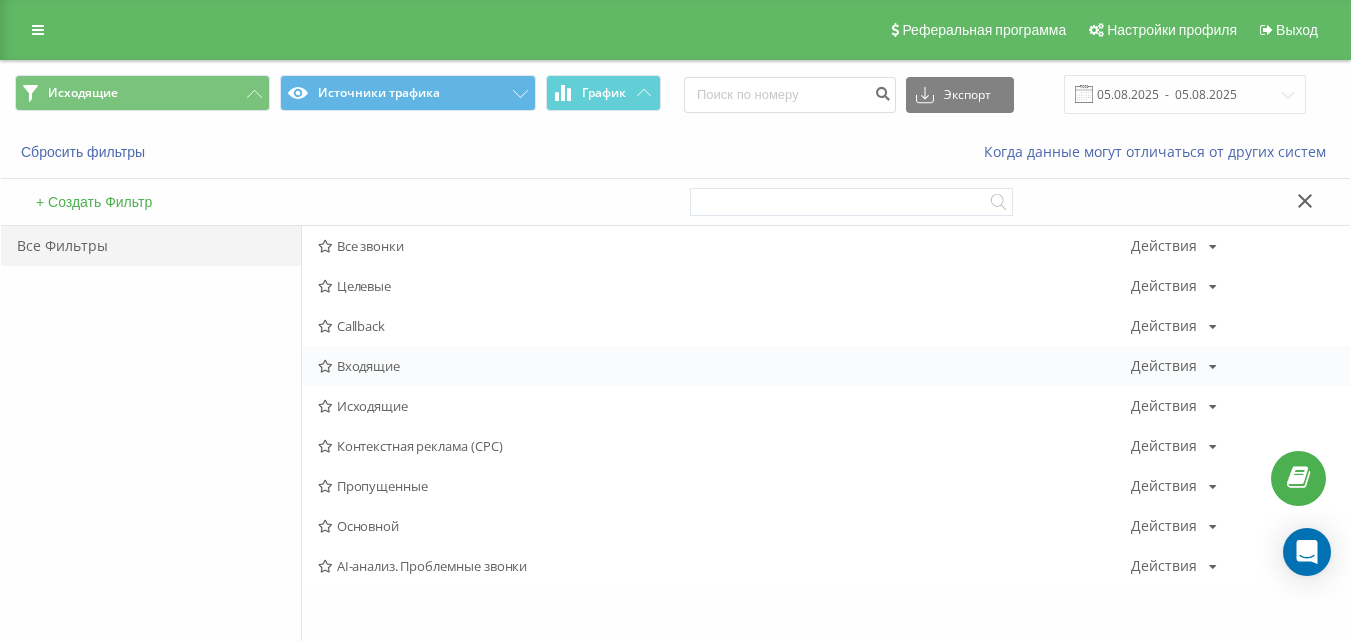 click on "Входящие" at bounding box center [724, 366] 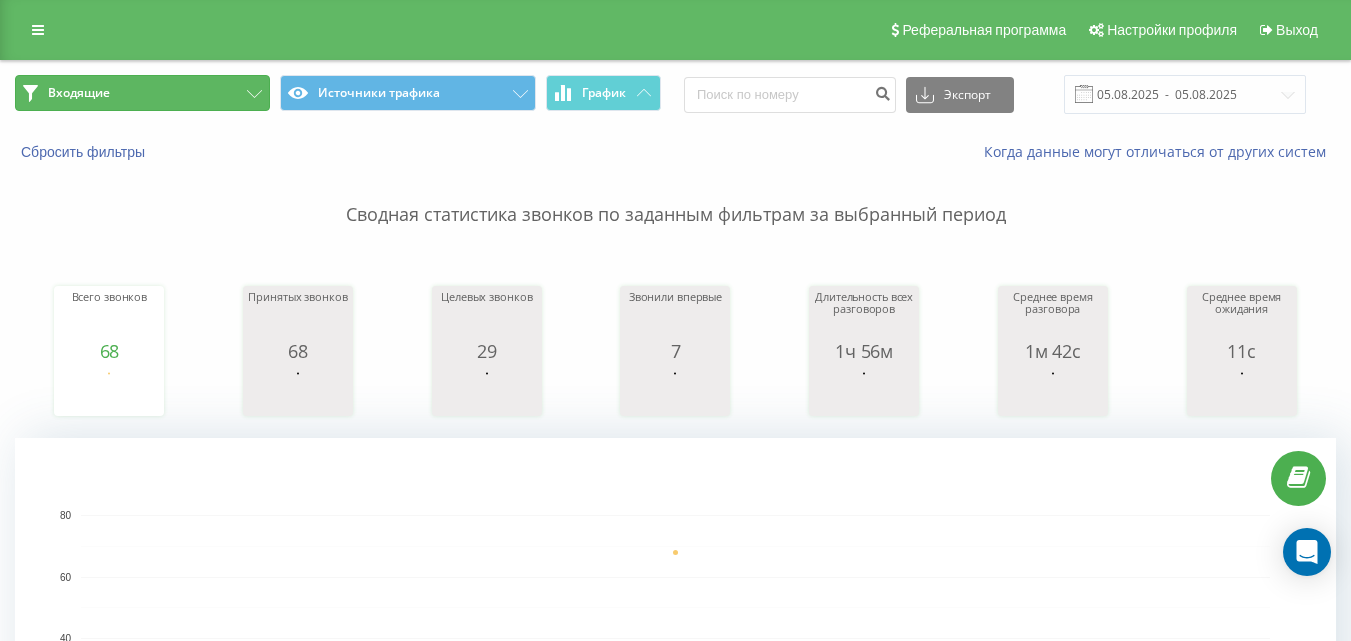 click 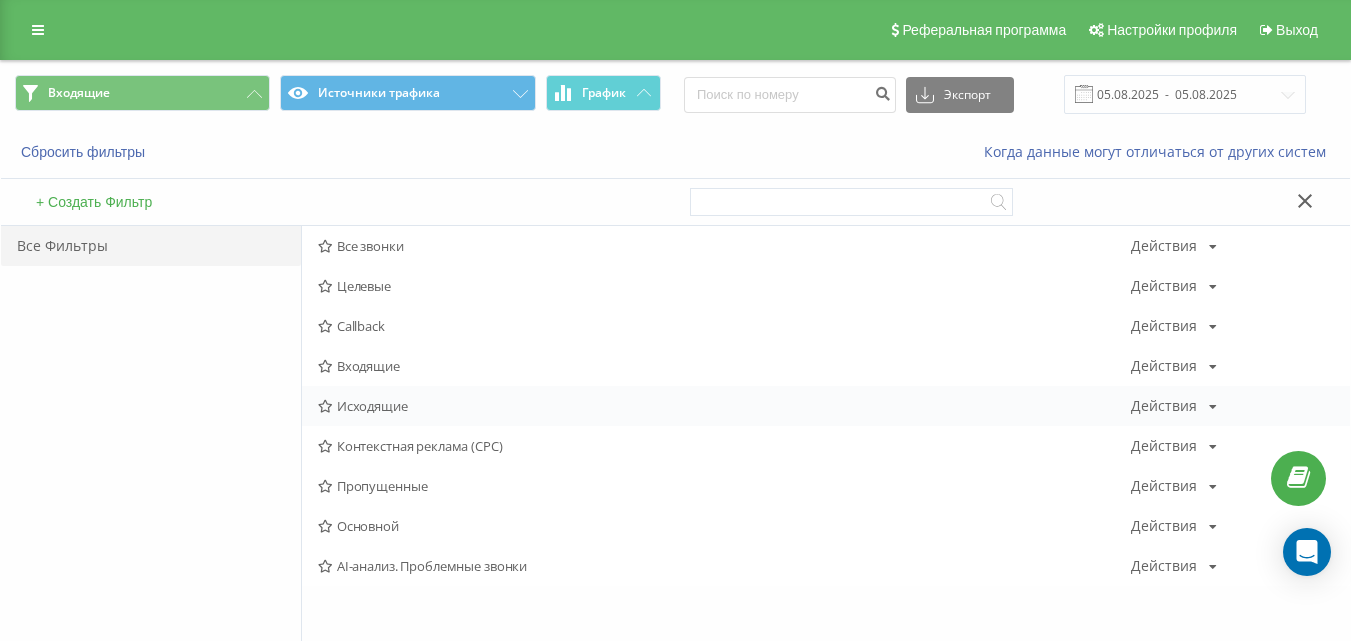 click on "Исходящие" at bounding box center (724, 406) 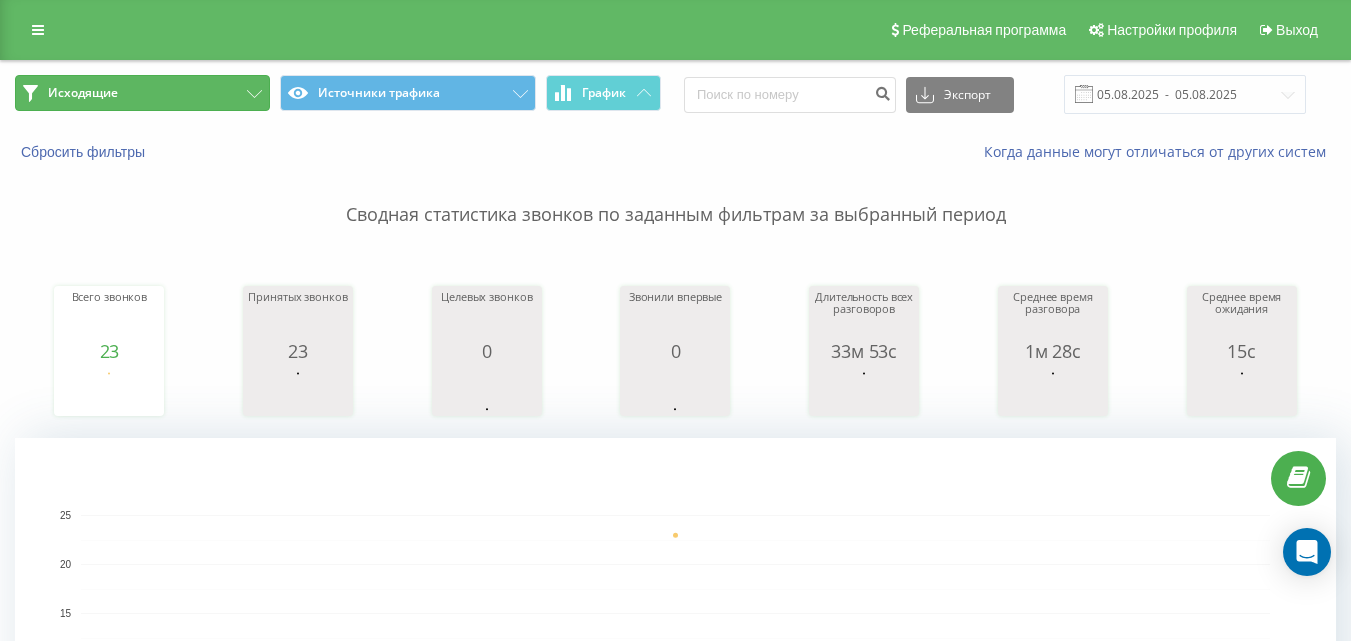click on "Исходящие" at bounding box center [142, 93] 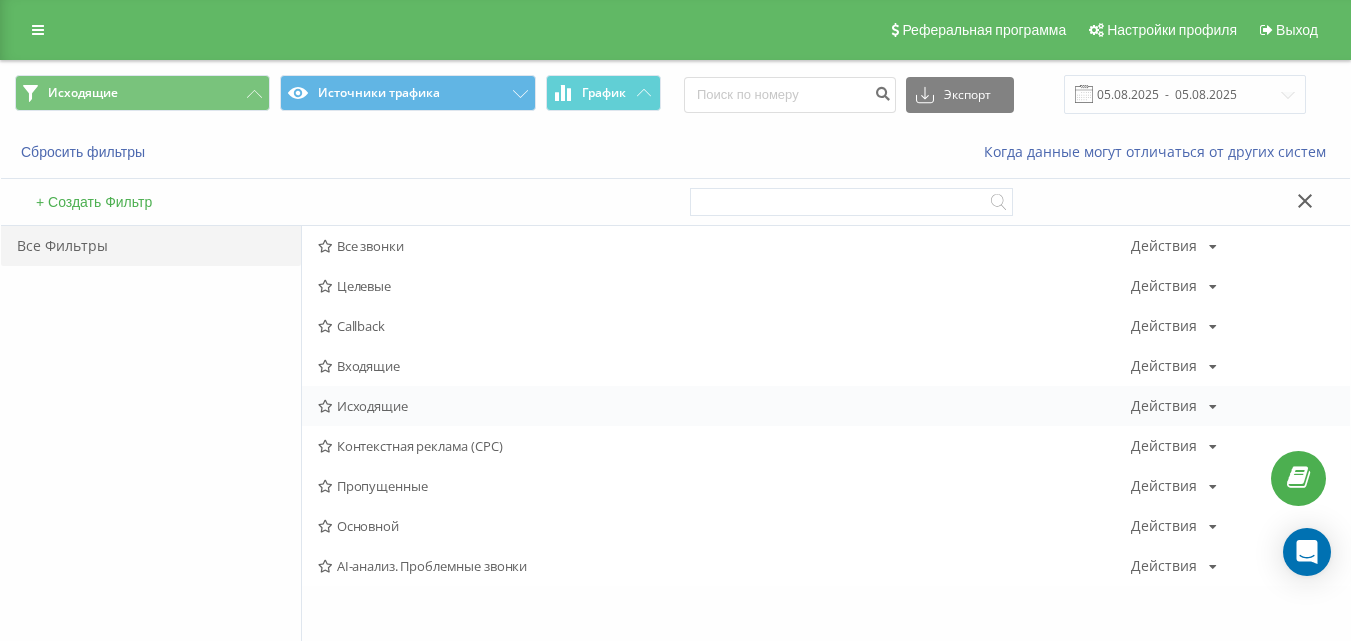 click on "Исходящие" at bounding box center [724, 406] 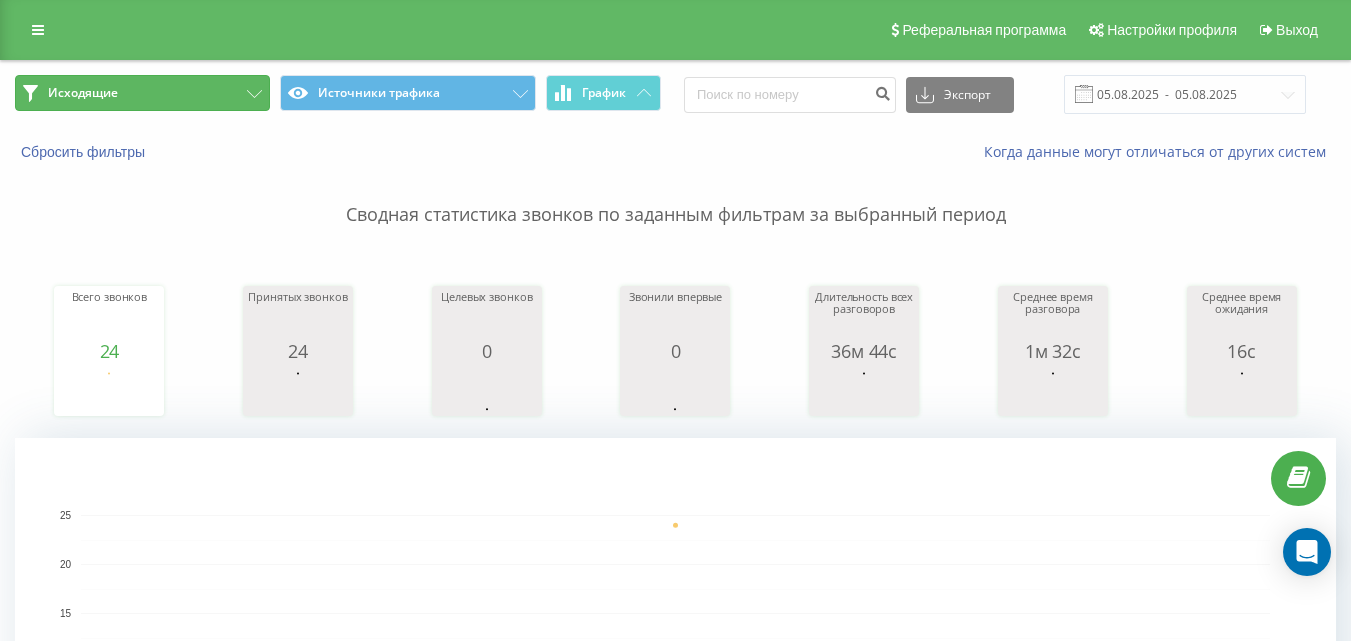 click on "Исходящие" at bounding box center [142, 93] 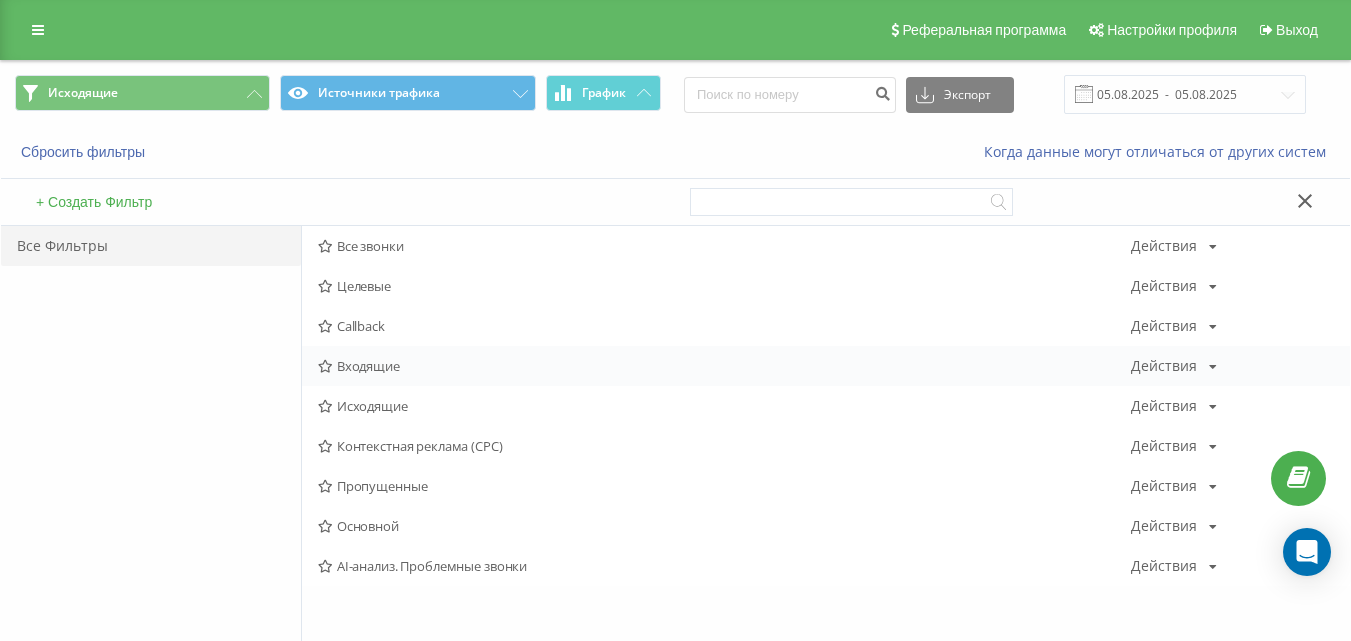 click on "Входящие" at bounding box center [724, 366] 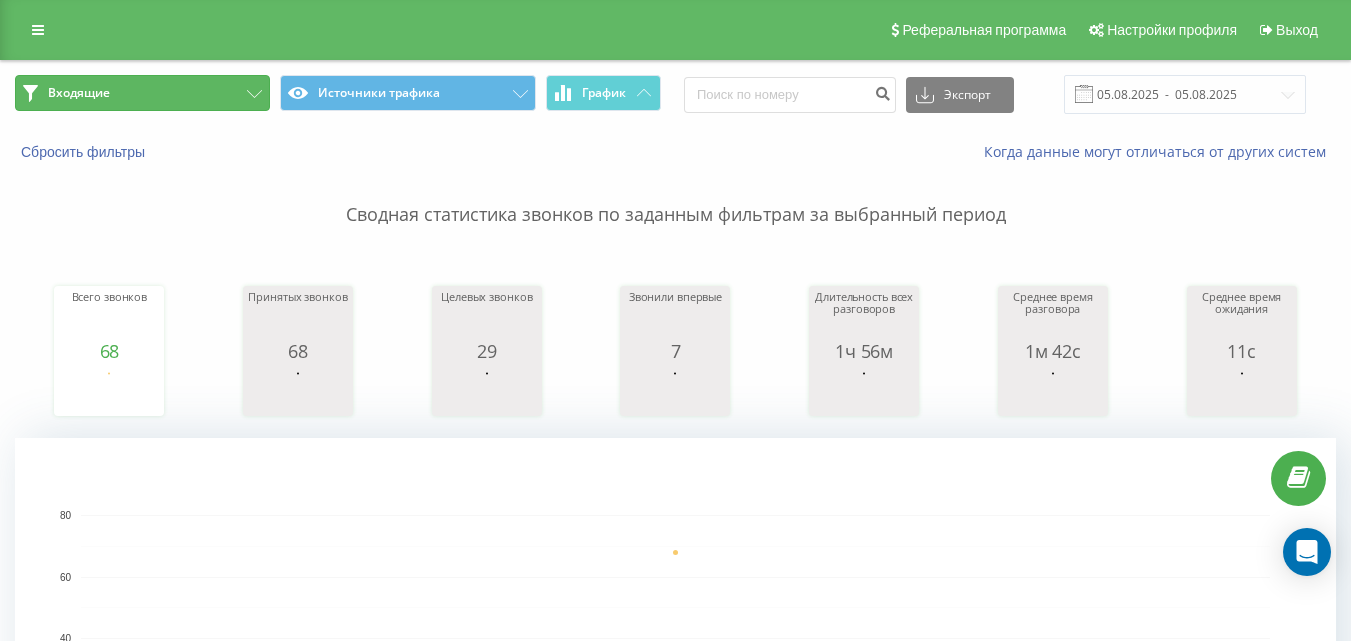 click 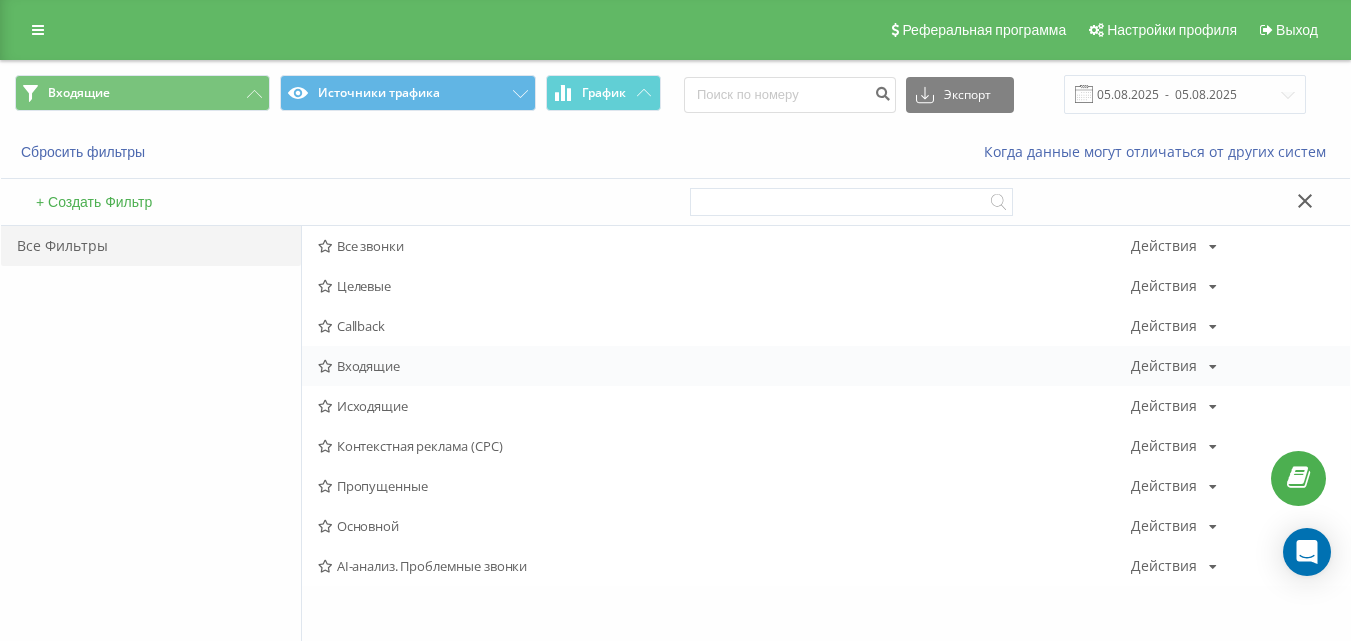 click on "Входящие Действия Редактировать Копировать Удалить По умолчанию Поделиться" at bounding box center [826, 366] 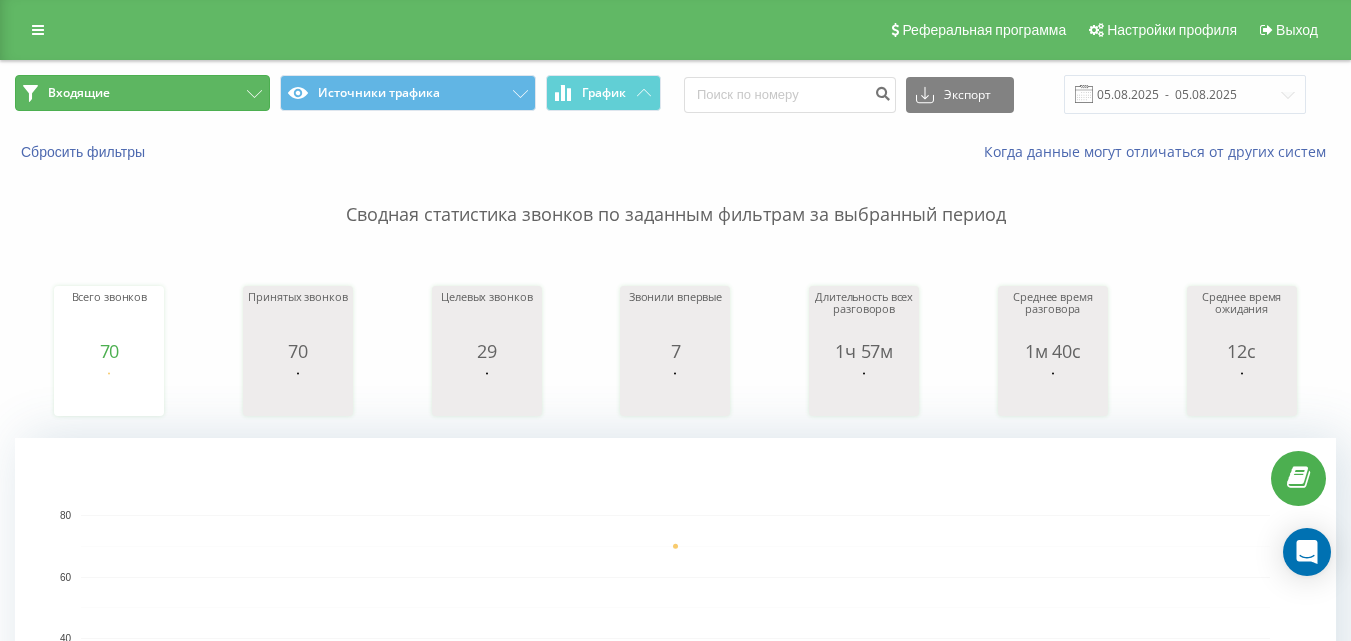 click on "Входящие" at bounding box center [142, 93] 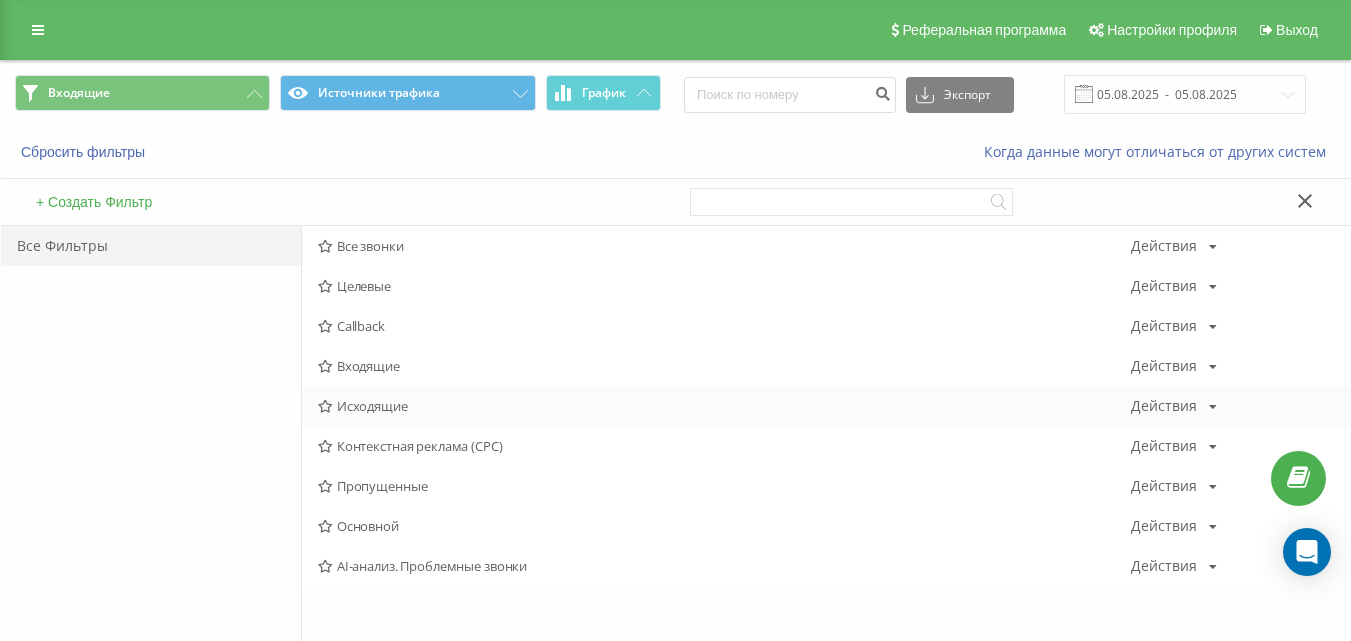 click on "Исходящие" at bounding box center (724, 406) 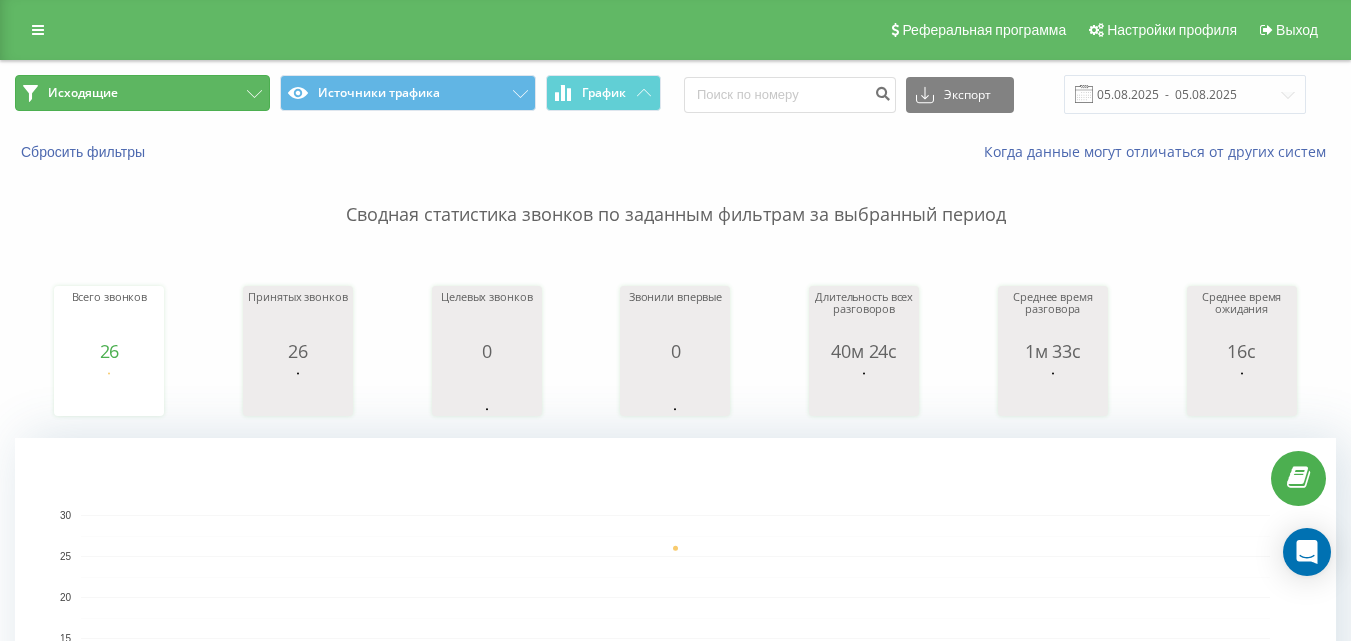 click on "Исходящие" at bounding box center (142, 93) 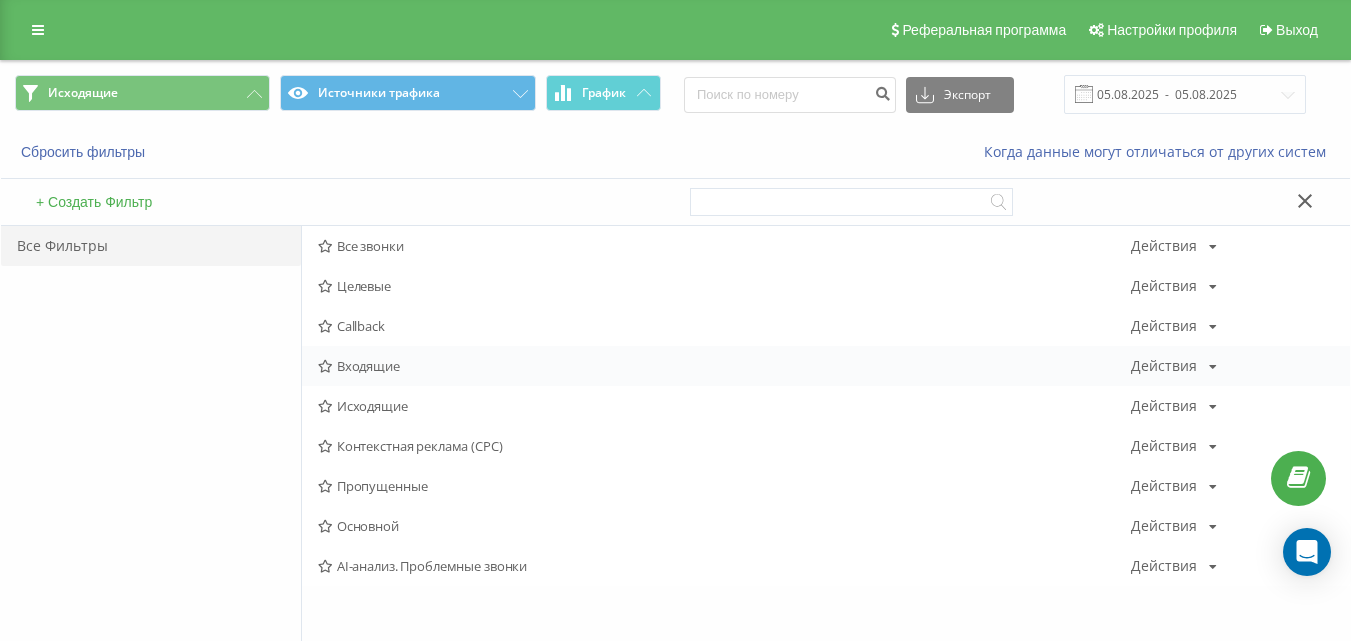 click on "Входящие" at bounding box center (724, 366) 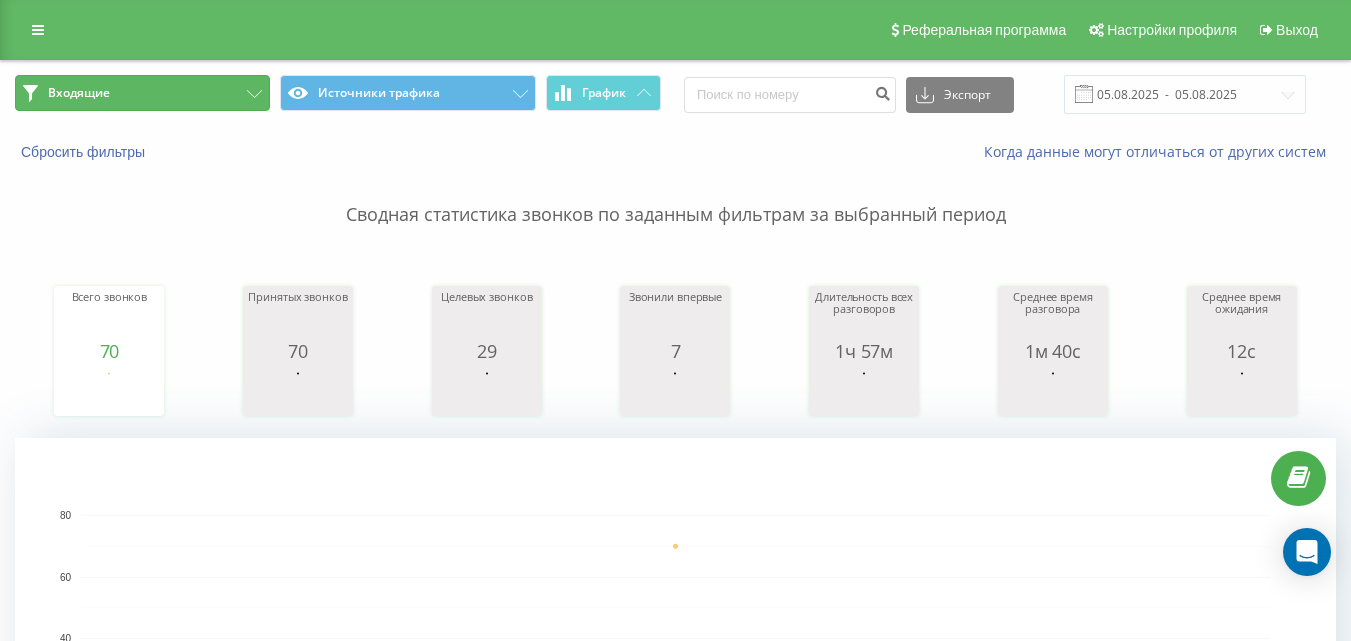 click 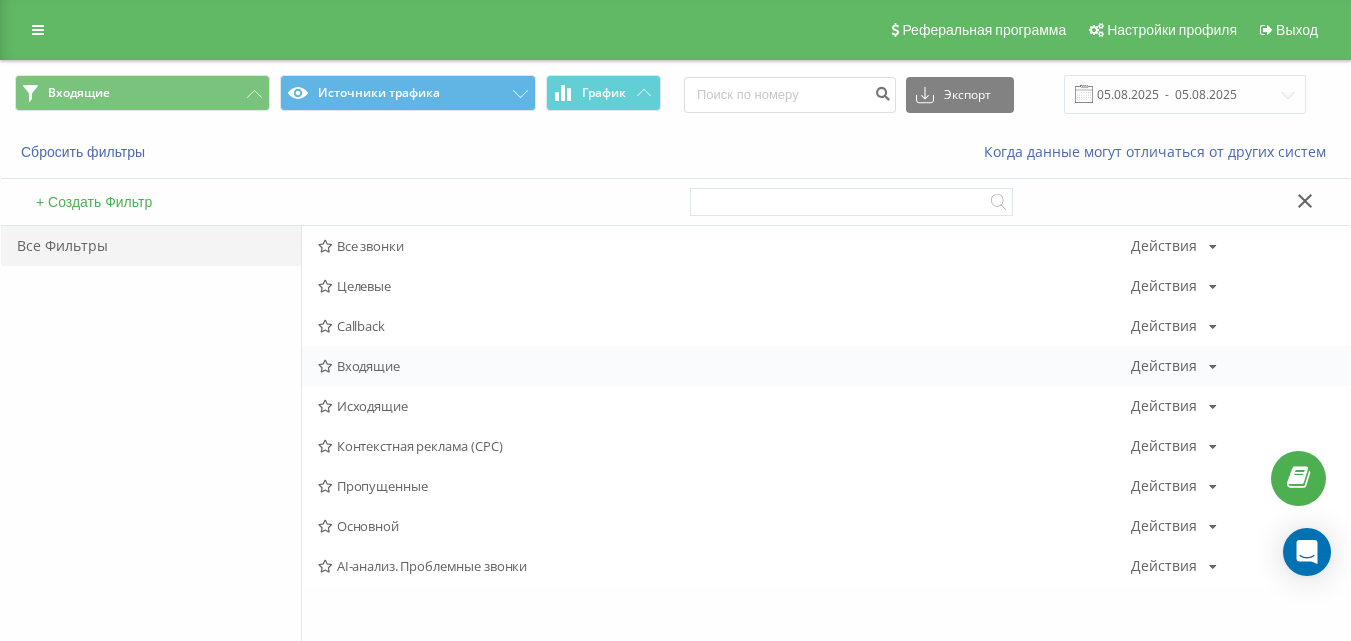 click on "Входящие" at bounding box center [724, 366] 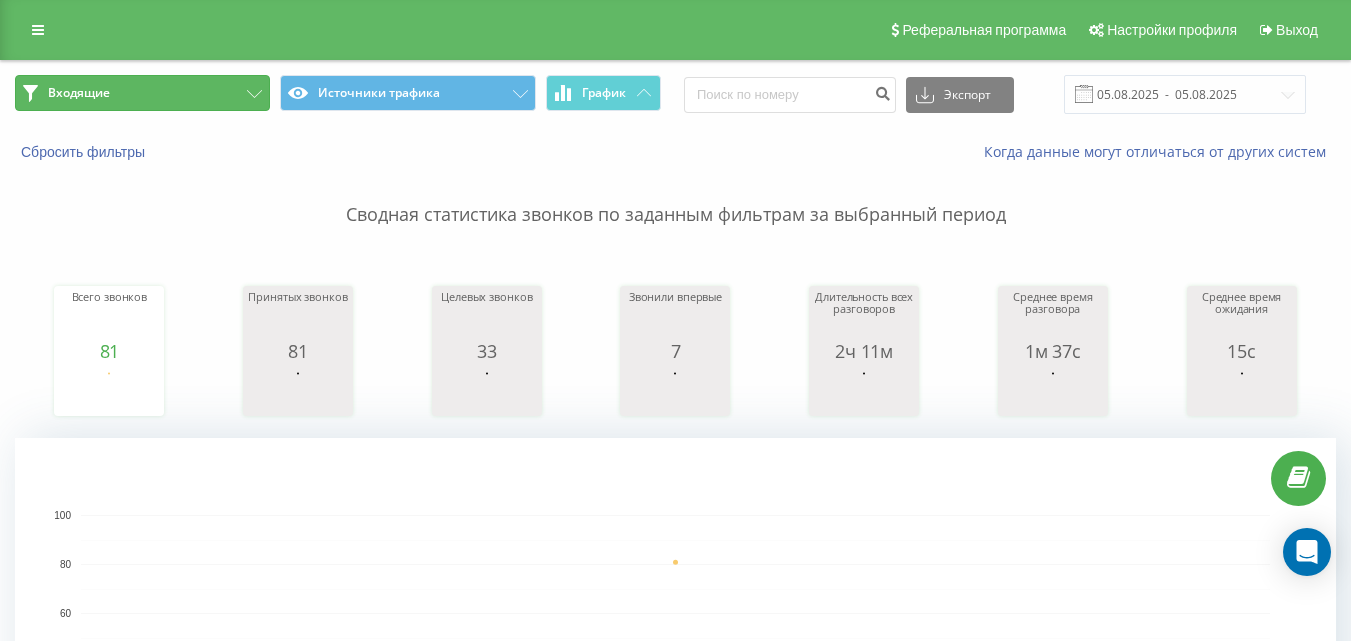 click on "Входящие" at bounding box center [142, 93] 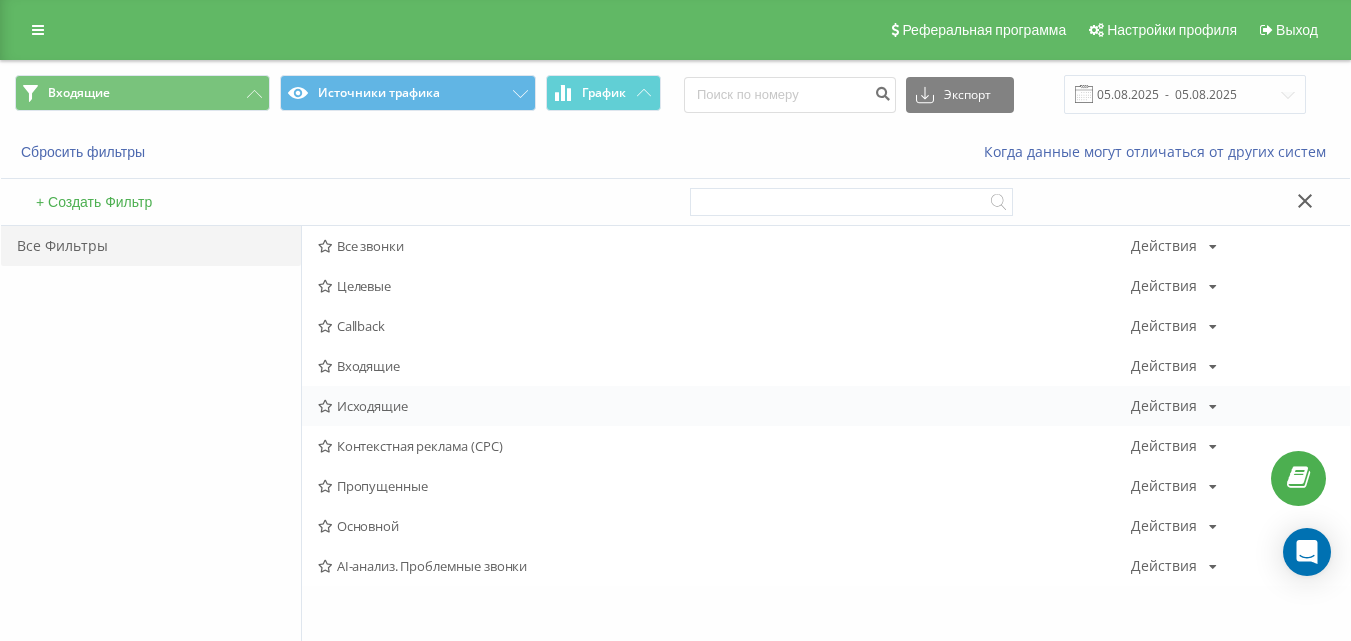 click on "Исходящие" at bounding box center (724, 406) 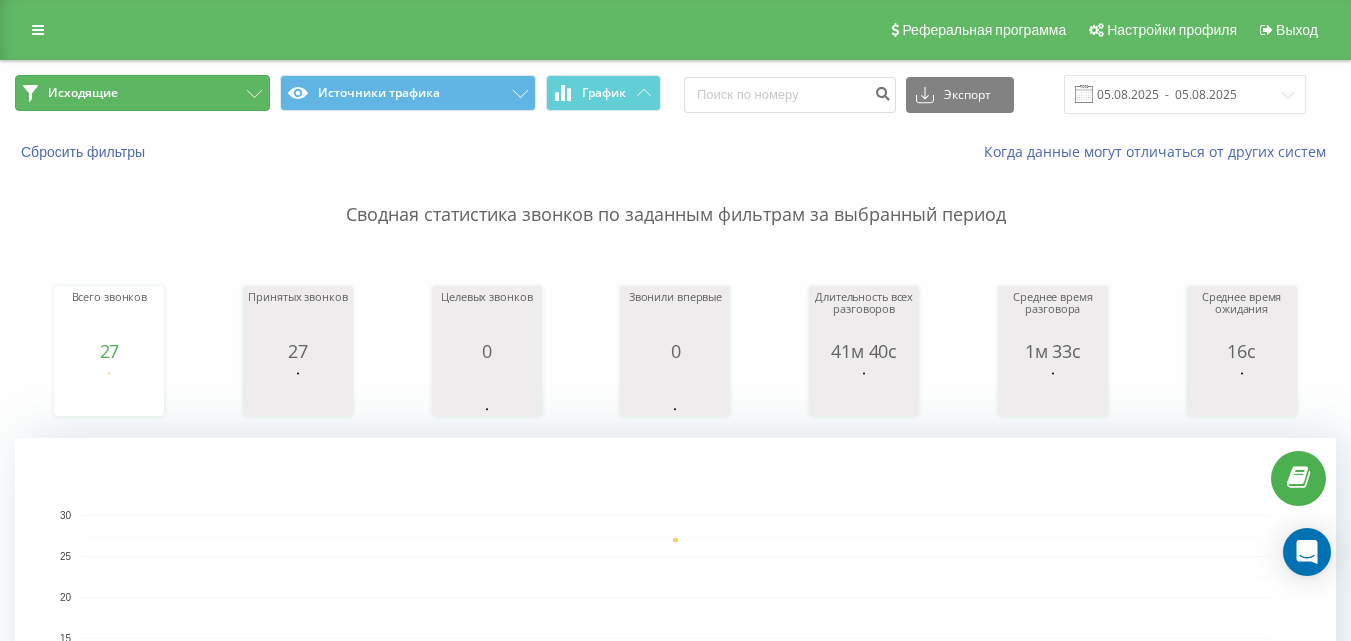 click on "Исходящие" at bounding box center (142, 93) 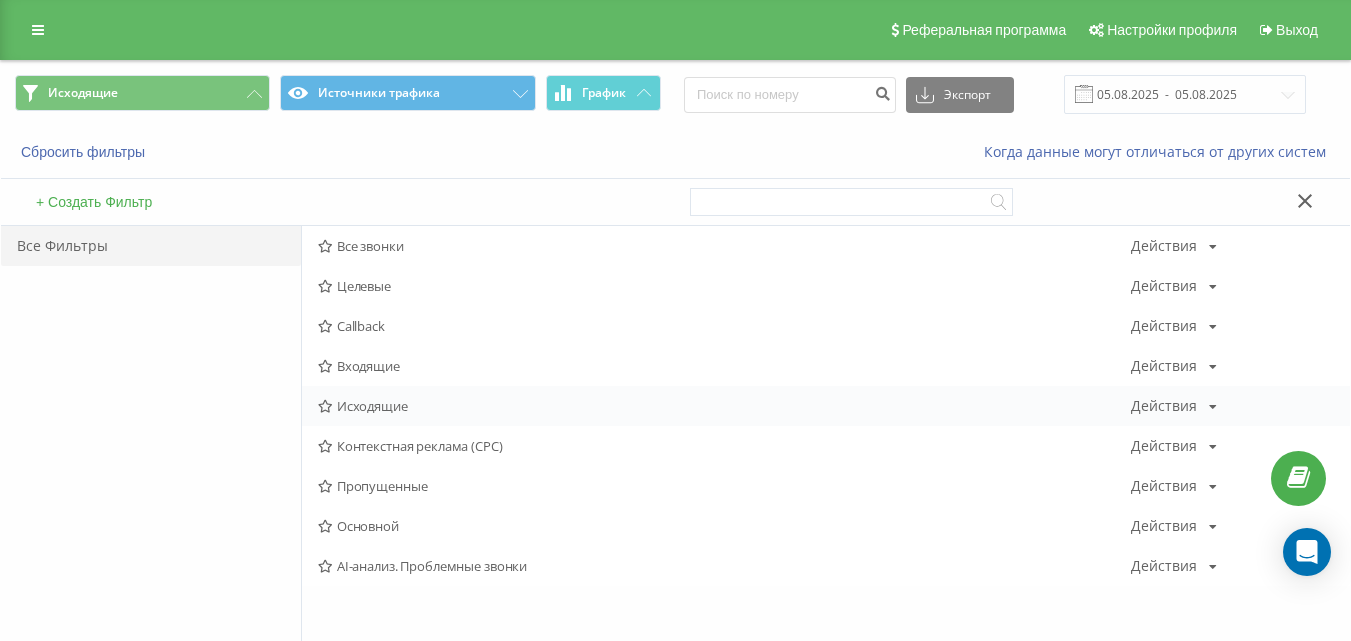 click on "Исходящие" at bounding box center (724, 406) 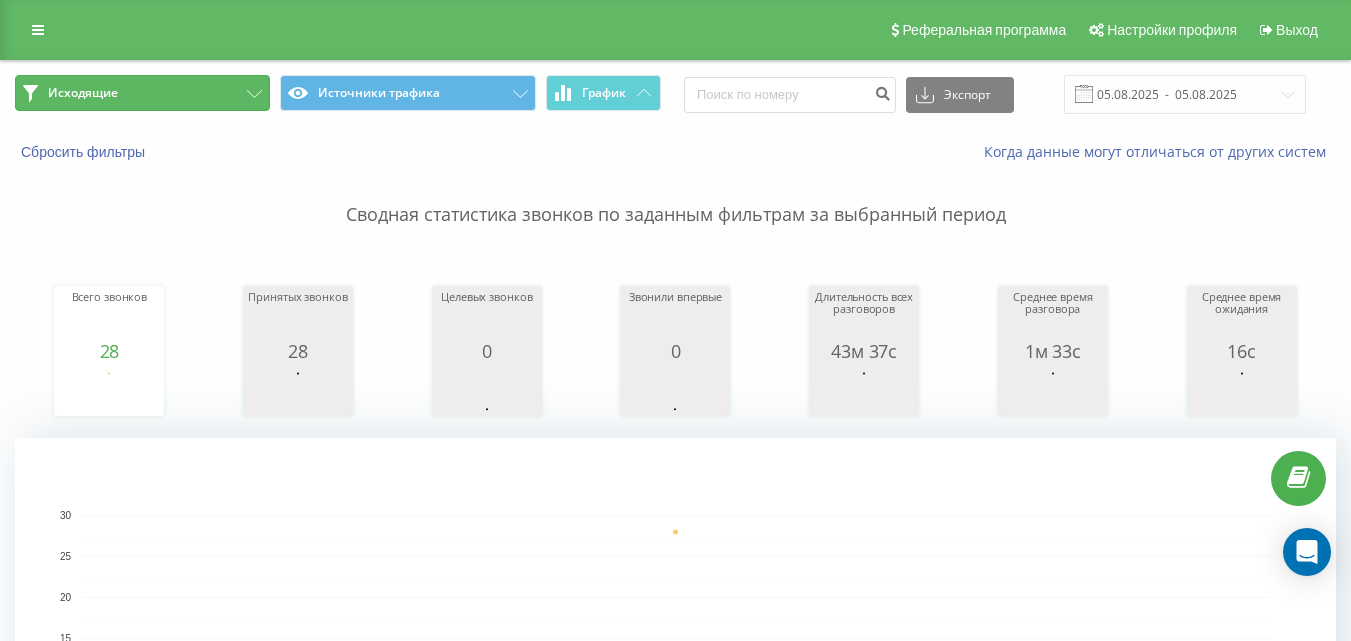 click on "Исходящие" at bounding box center (142, 93) 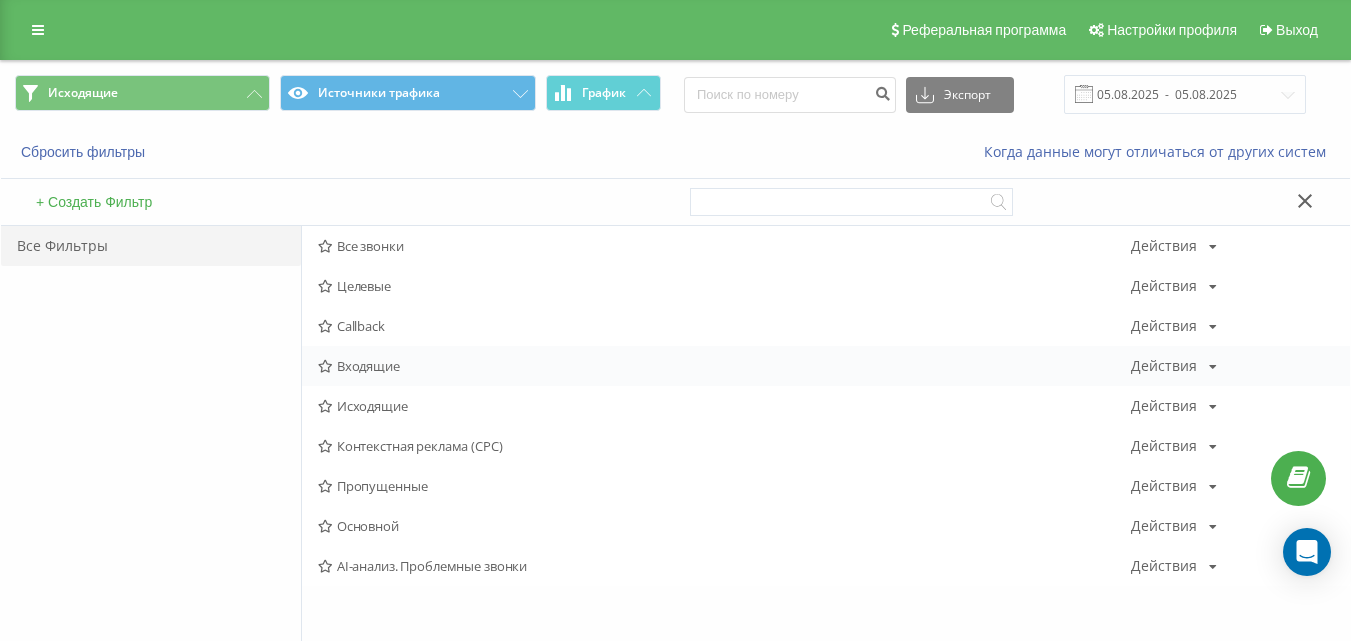 click on "Входящие" at bounding box center [724, 366] 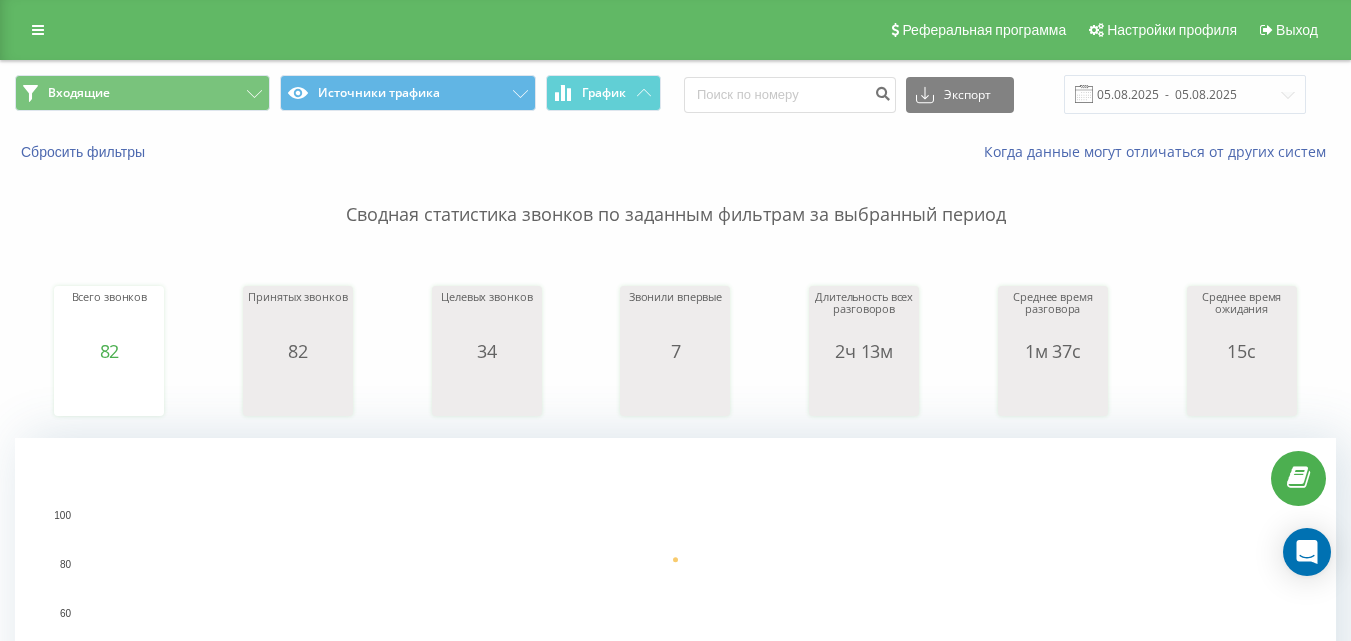 click on "Входящие Источники трафика График Экспорт .csv .xls .xlsx 05.08.2025  -  05.08.2025" at bounding box center (675, 94) 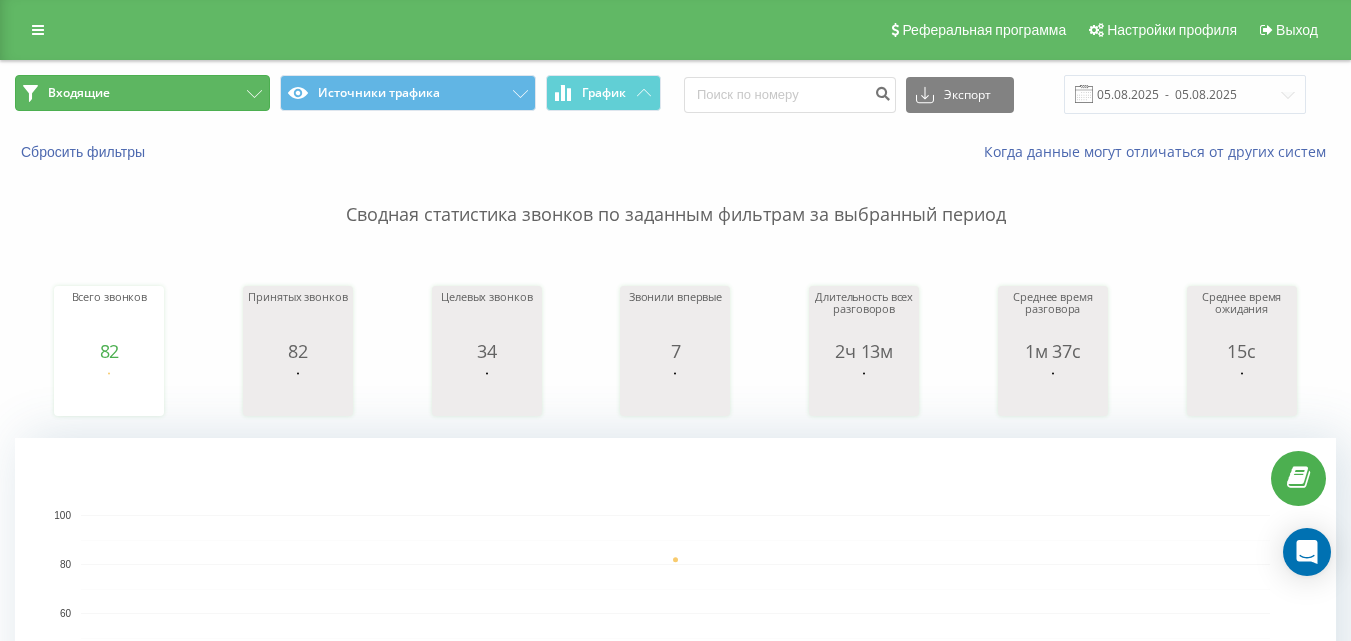 click on "Входящие" at bounding box center (142, 93) 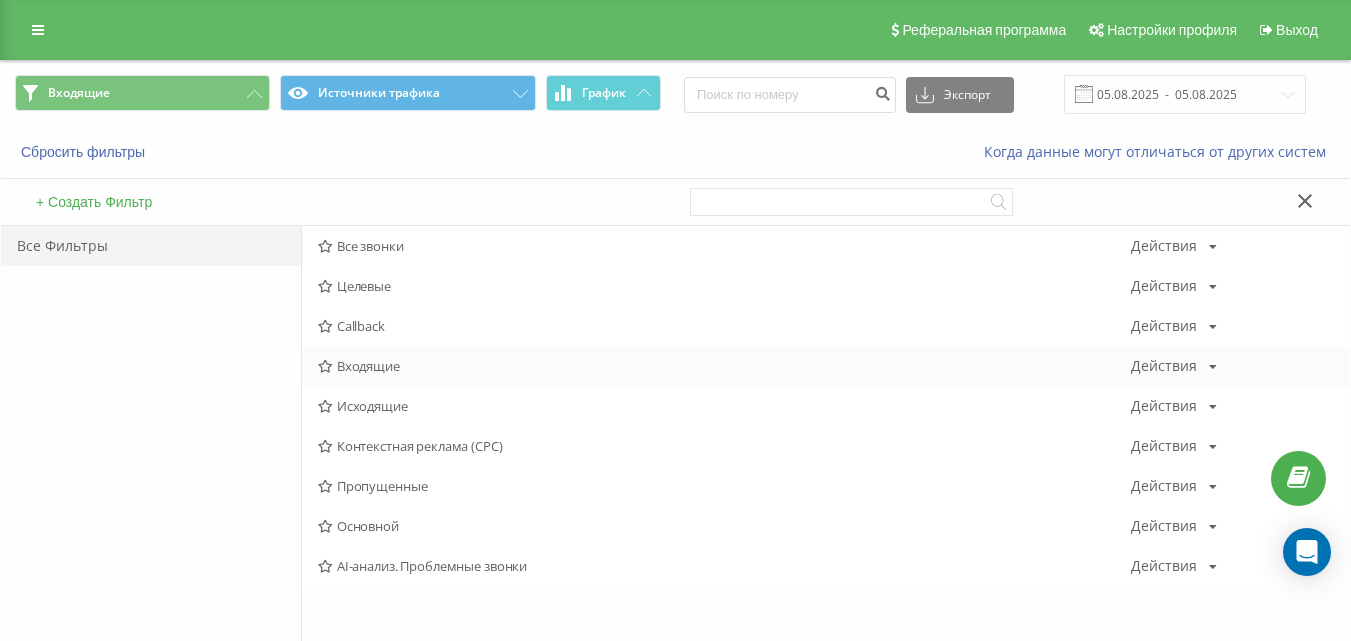 click on "Входящие" at bounding box center [724, 366] 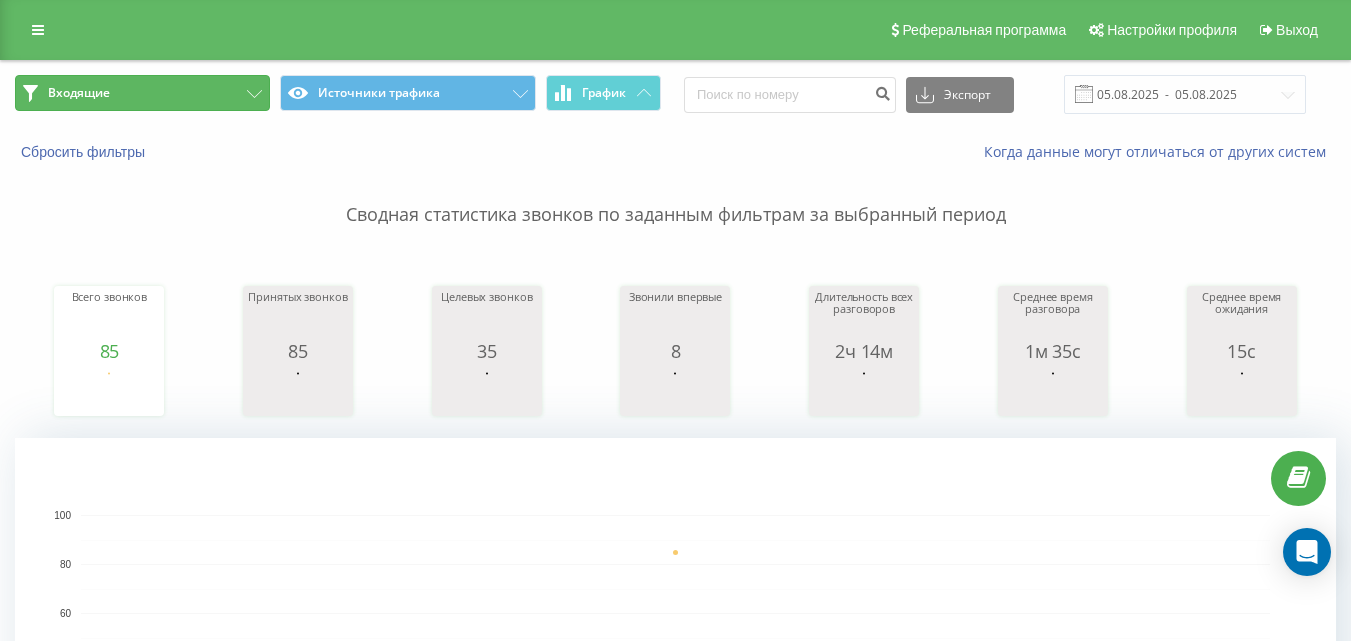 click on "Входящие" at bounding box center (142, 93) 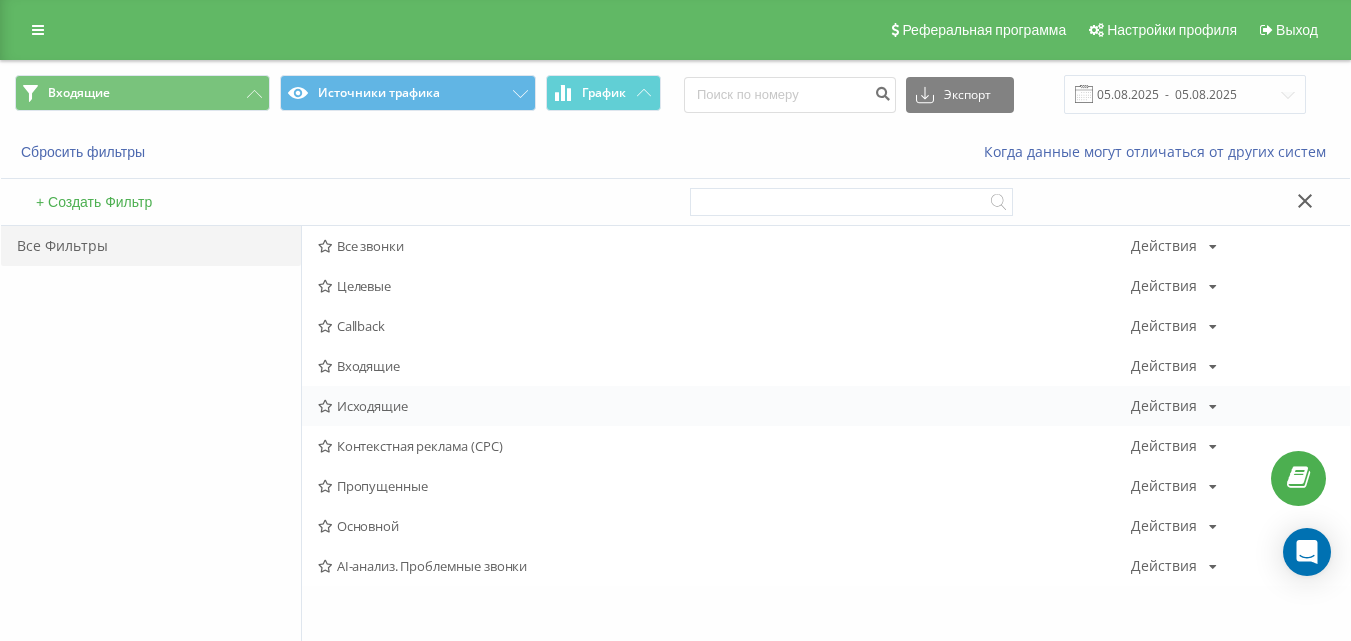 click on "Исходящие" at bounding box center [724, 406] 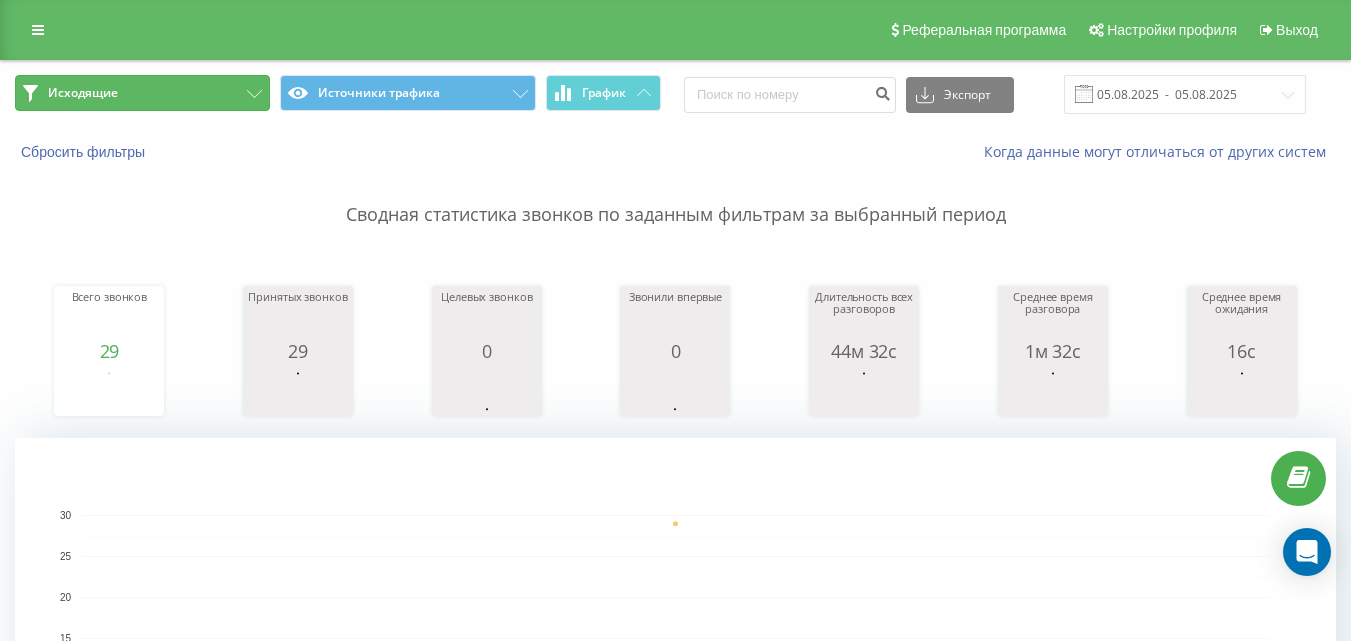 click on "Исходящие" at bounding box center (142, 93) 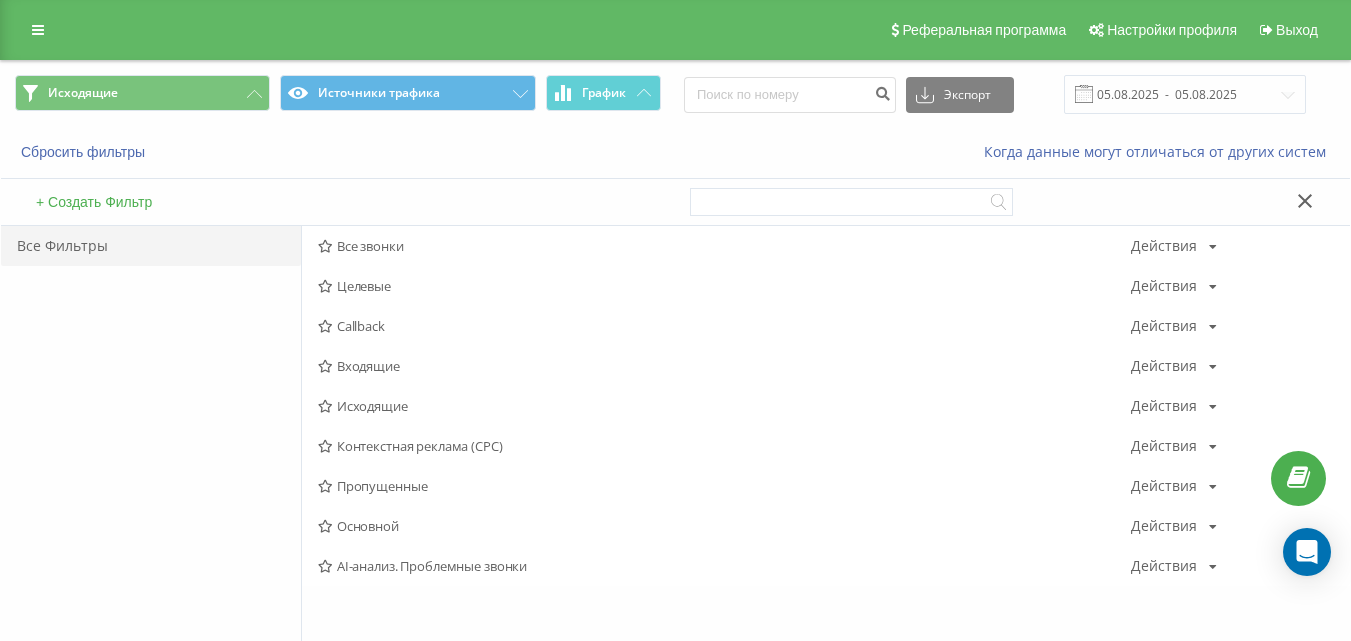 click on "Входящие" at bounding box center (724, 366) 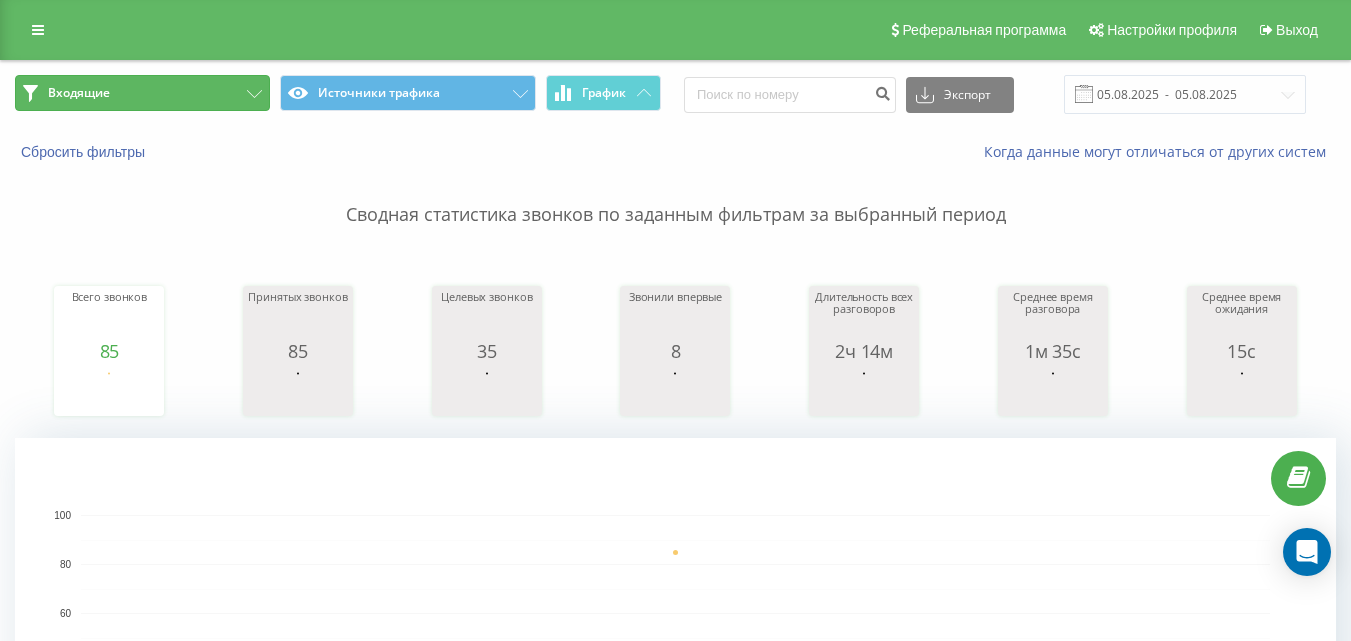 click on "Входящие" at bounding box center [142, 93] 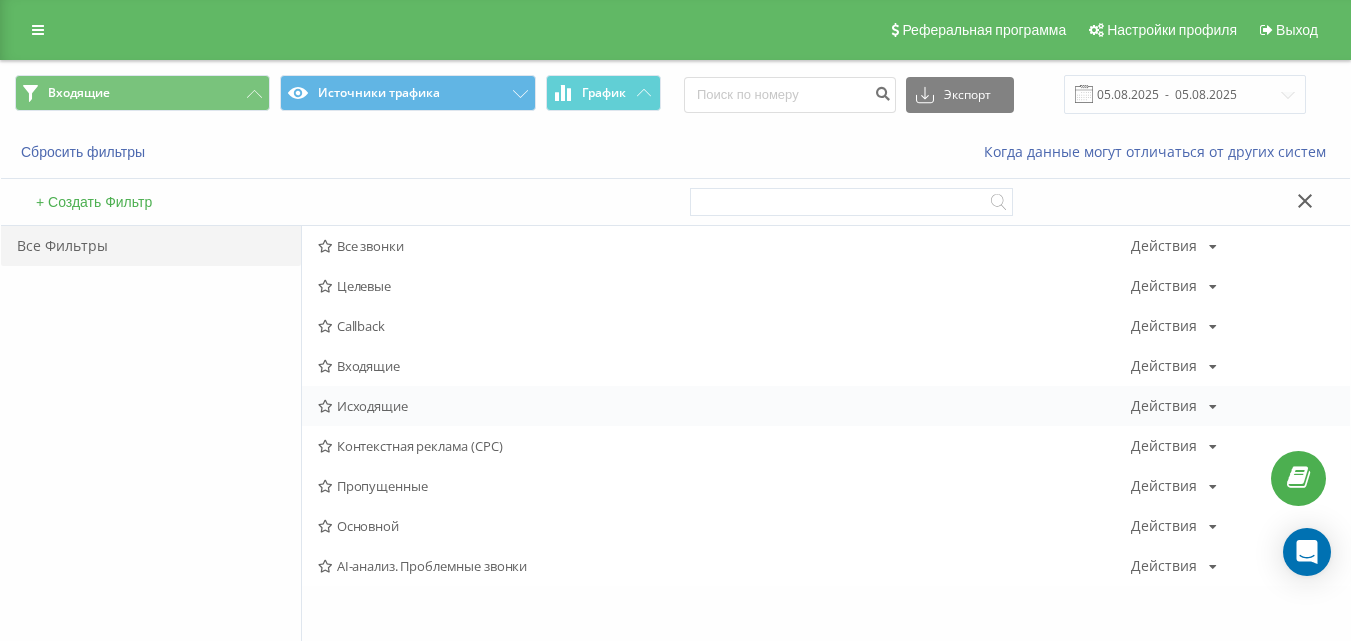 click on "Исходящие Действия Редактировать Копировать Удалить По умолчанию Поделиться" at bounding box center (826, 406) 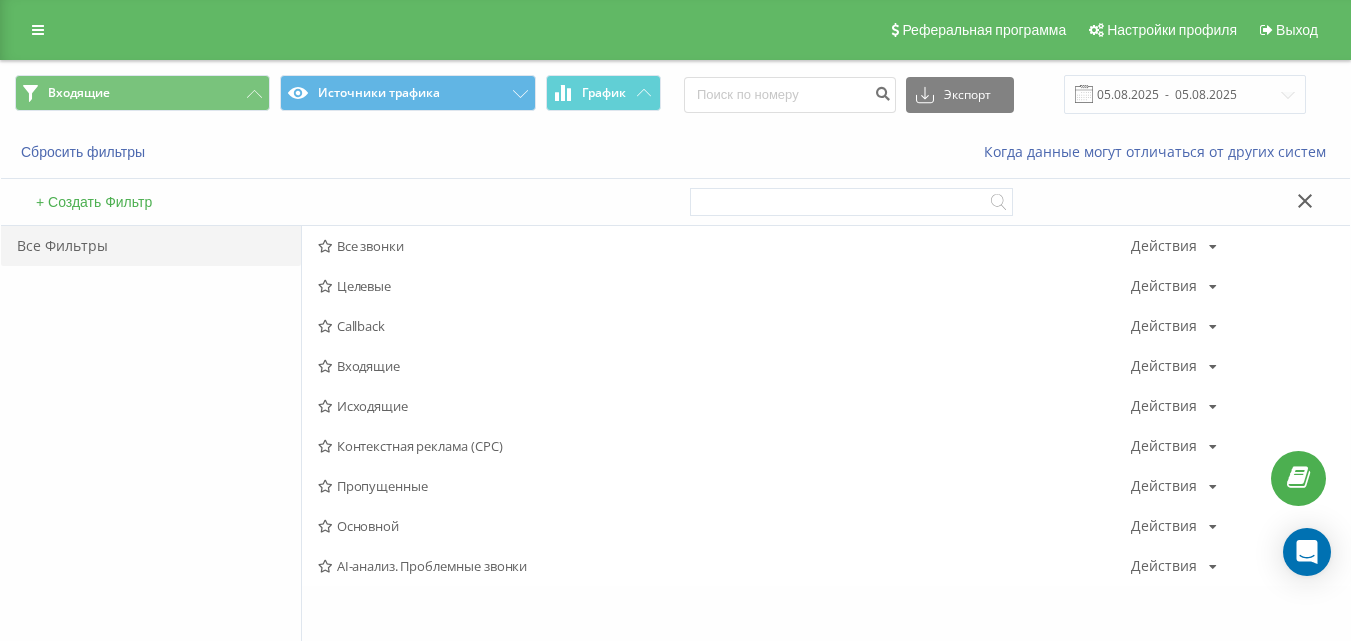 click on "Исходящие" at bounding box center (724, 406) 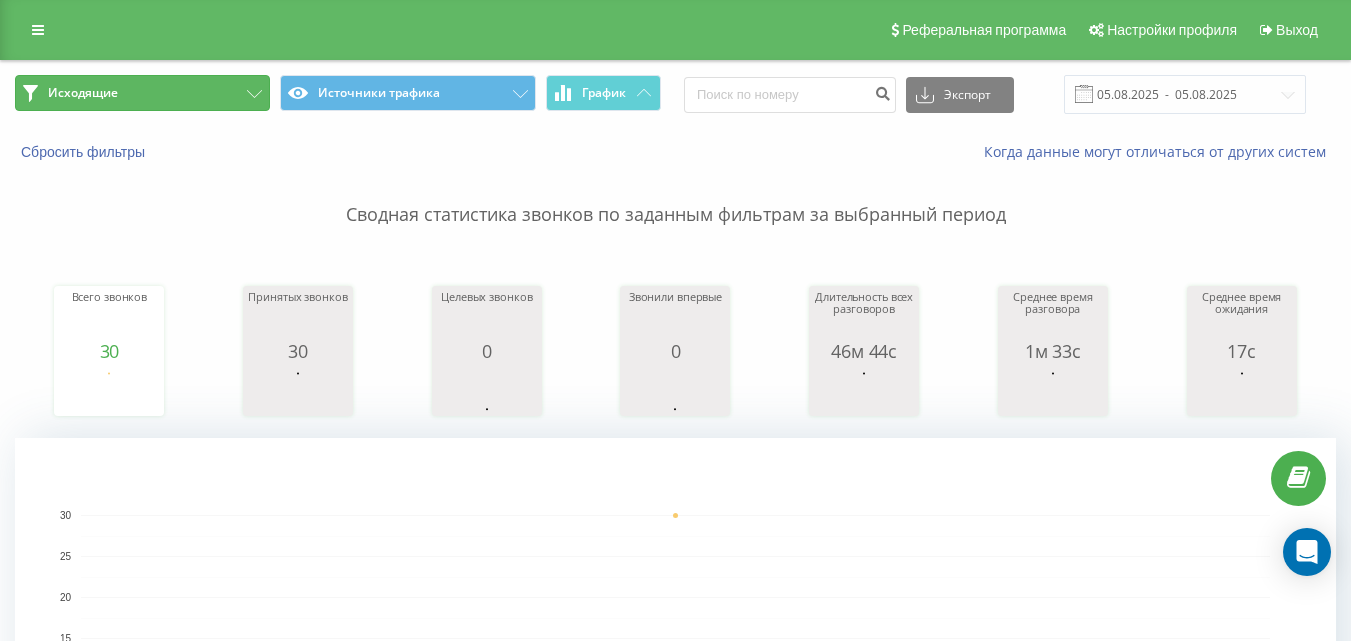 click on "Исходящие" at bounding box center (142, 93) 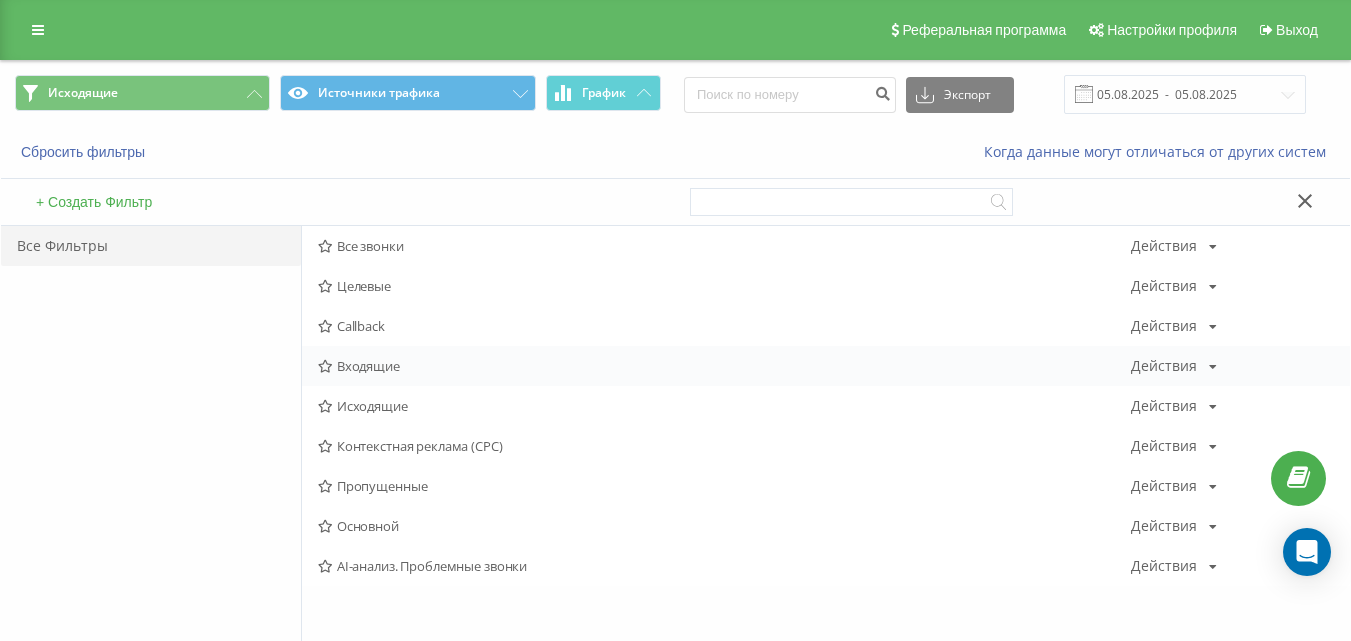 click on "Входящие" at bounding box center (724, 366) 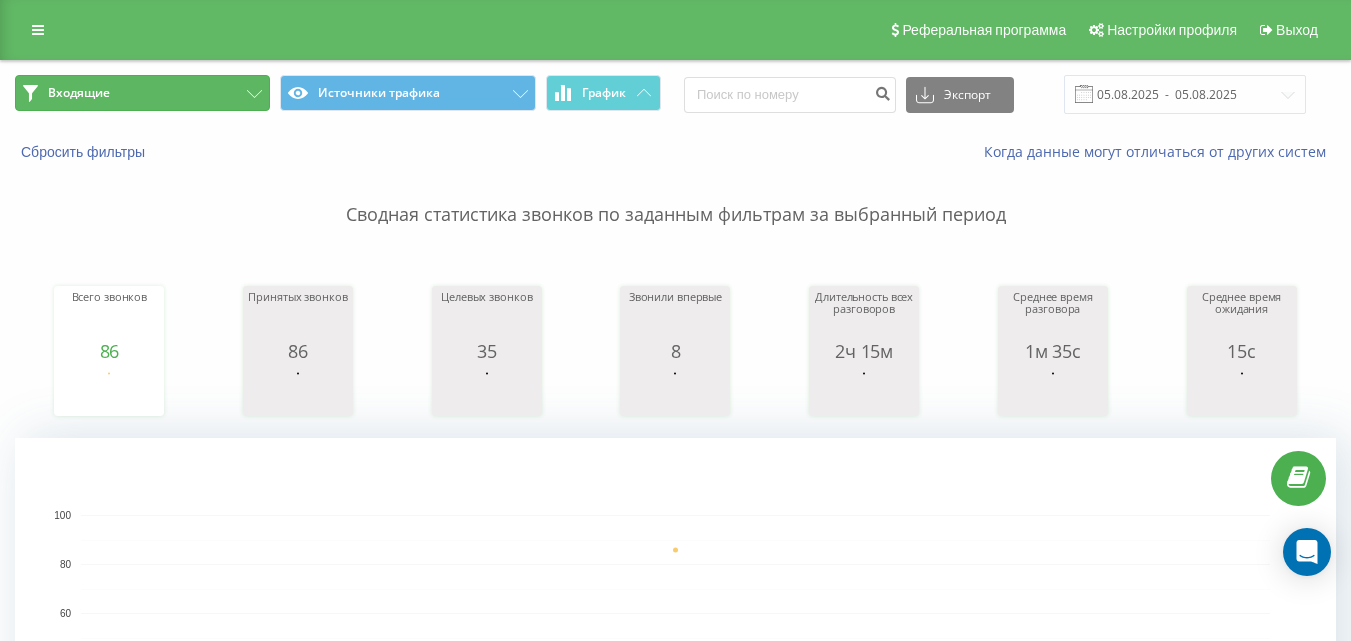 click on "Входящие" at bounding box center (142, 93) 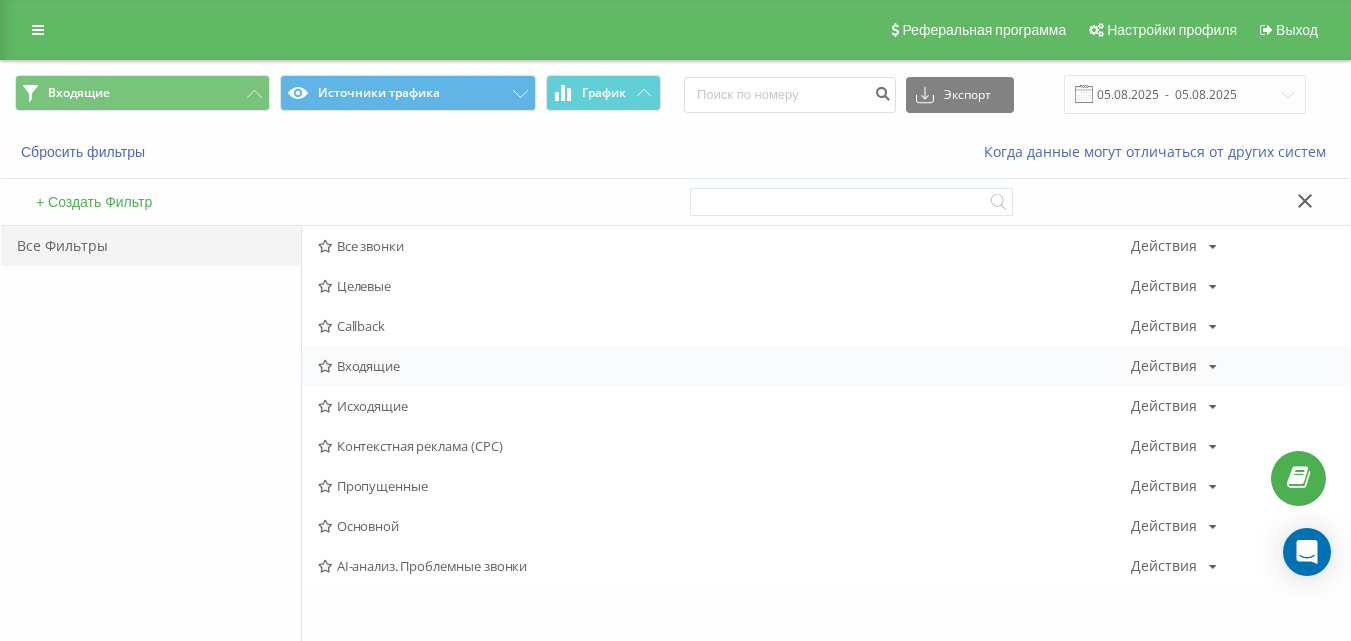 click on "Входящие Действия Редактировать Копировать Удалить По умолчанию Поделиться" at bounding box center [826, 366] 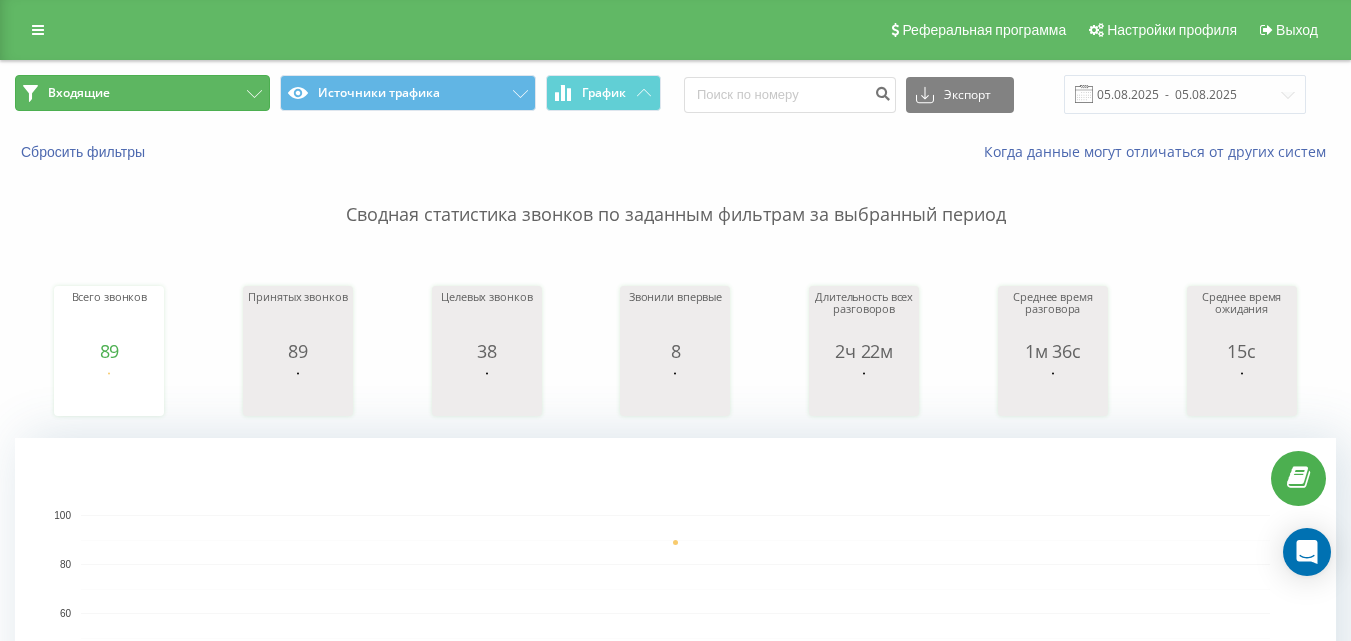 click on "Входящие" at bounding box center [142, 93] 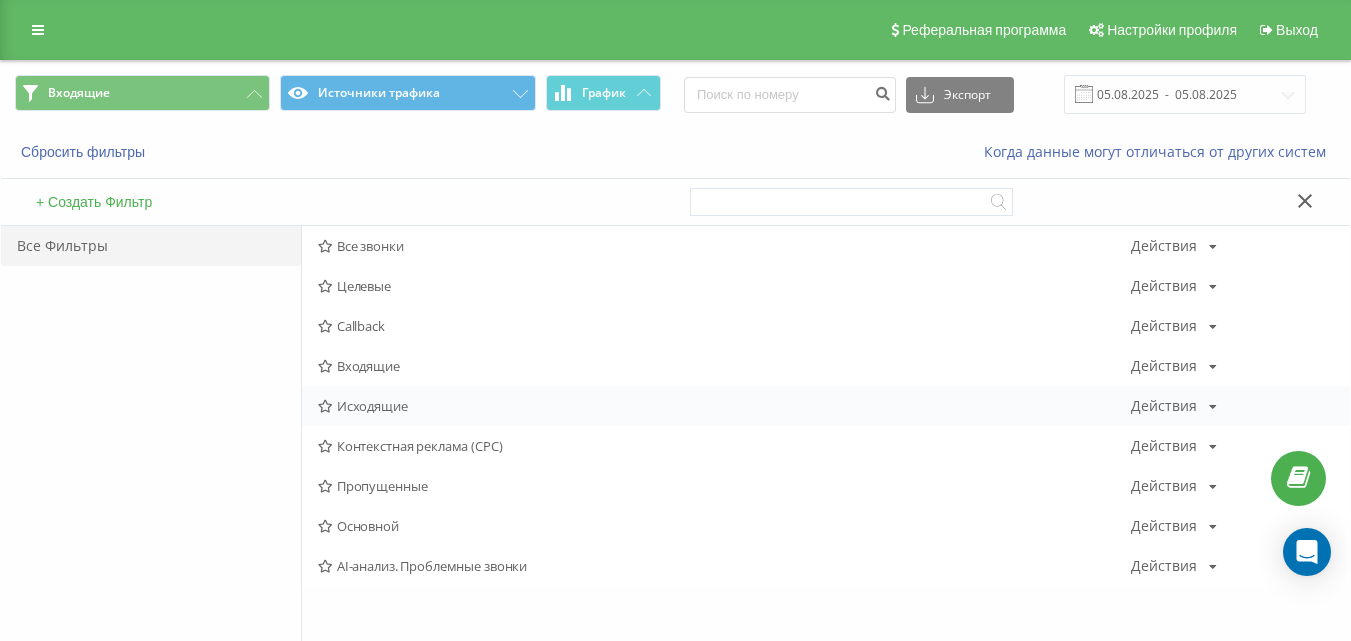 click on "Исходящие" at bounding box center [724, 406] 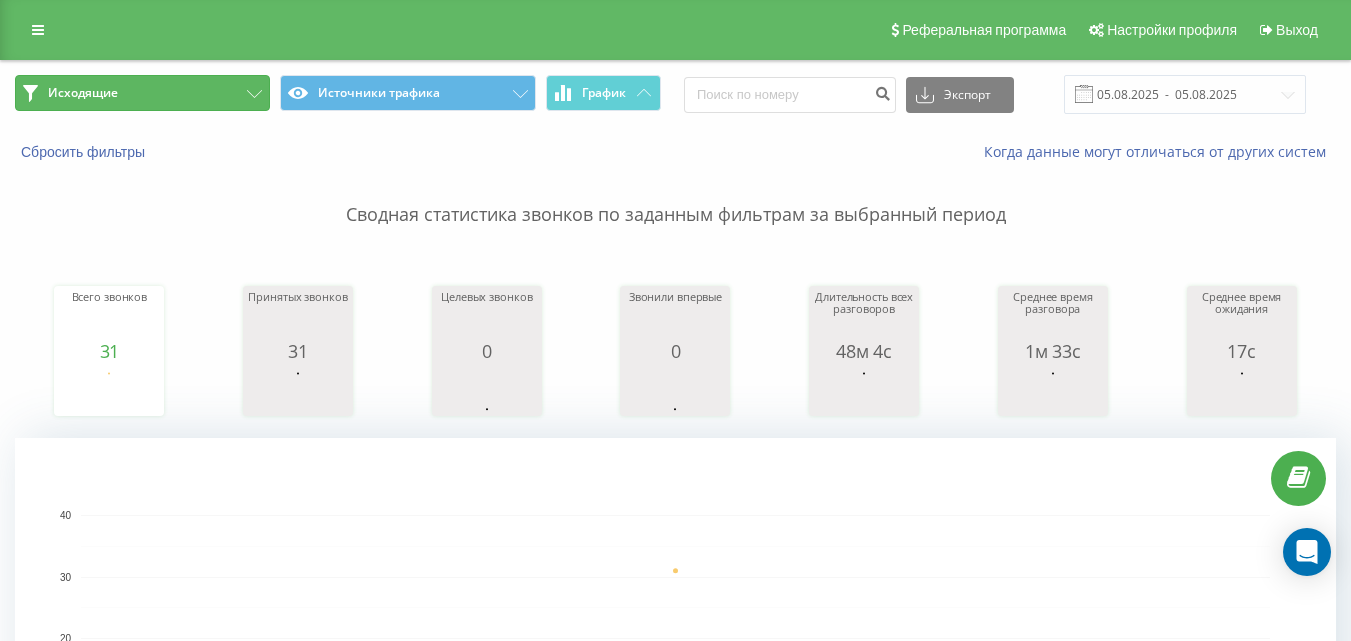 click on "Исходящие" at bounding box center [142, 93] 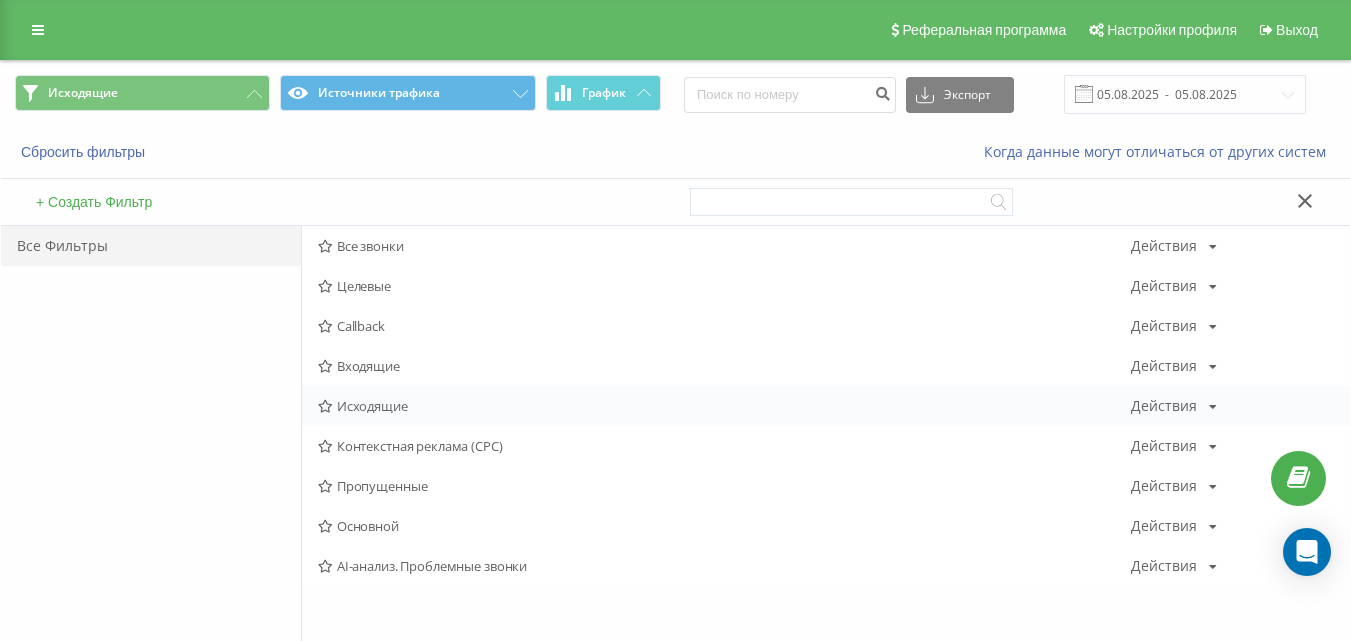 click on "Исходящие Действия Редактировать Копировать Удалить По умолчанию Поделиться" at bounding box center [826, 406] 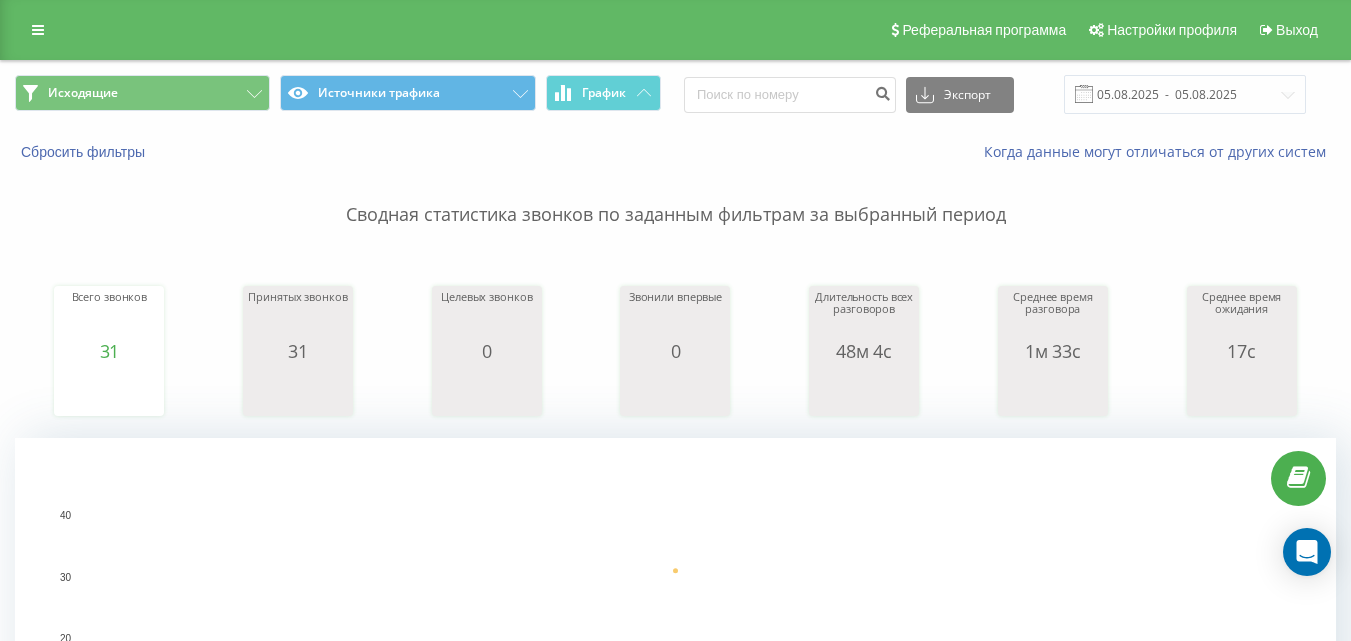 click on "Исходящие Источники трафика График Экспорт .csv .xls .xlsx 05.08.2025  -  05.08.2025" at bounding box center [675, 94] 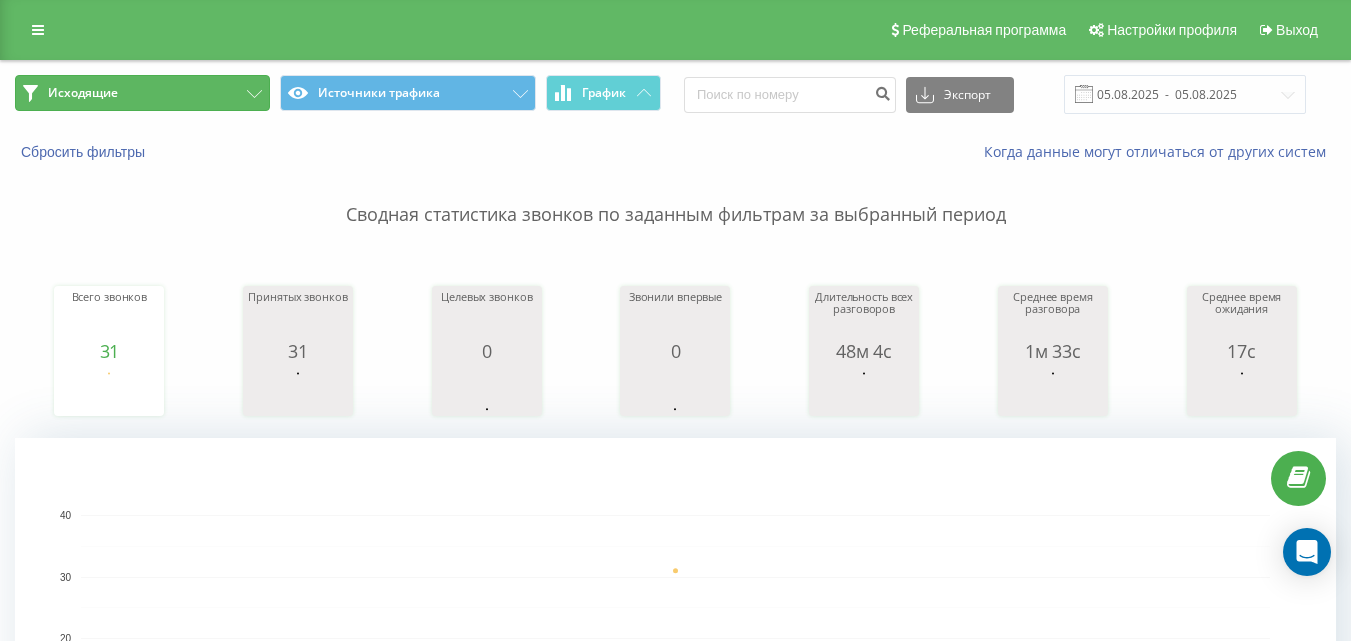 click on "Исходящие" at bounding box center (142, 93) 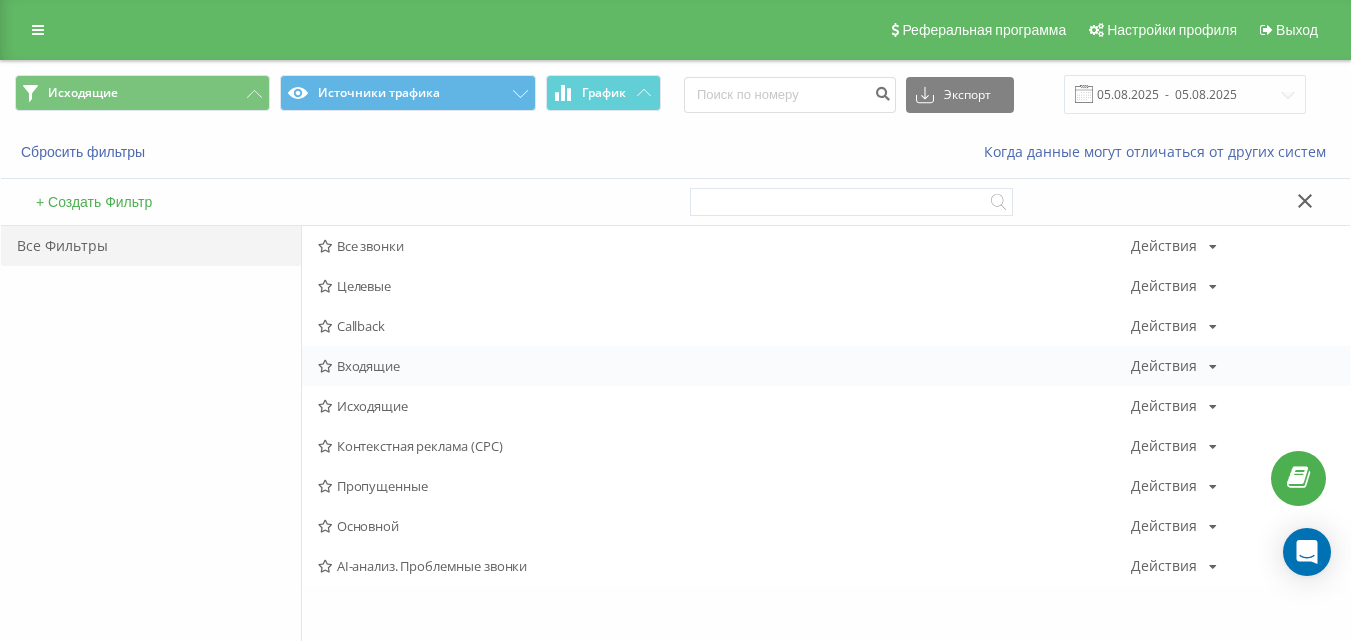 click on "Входящие" at bounding box center [724, 366] 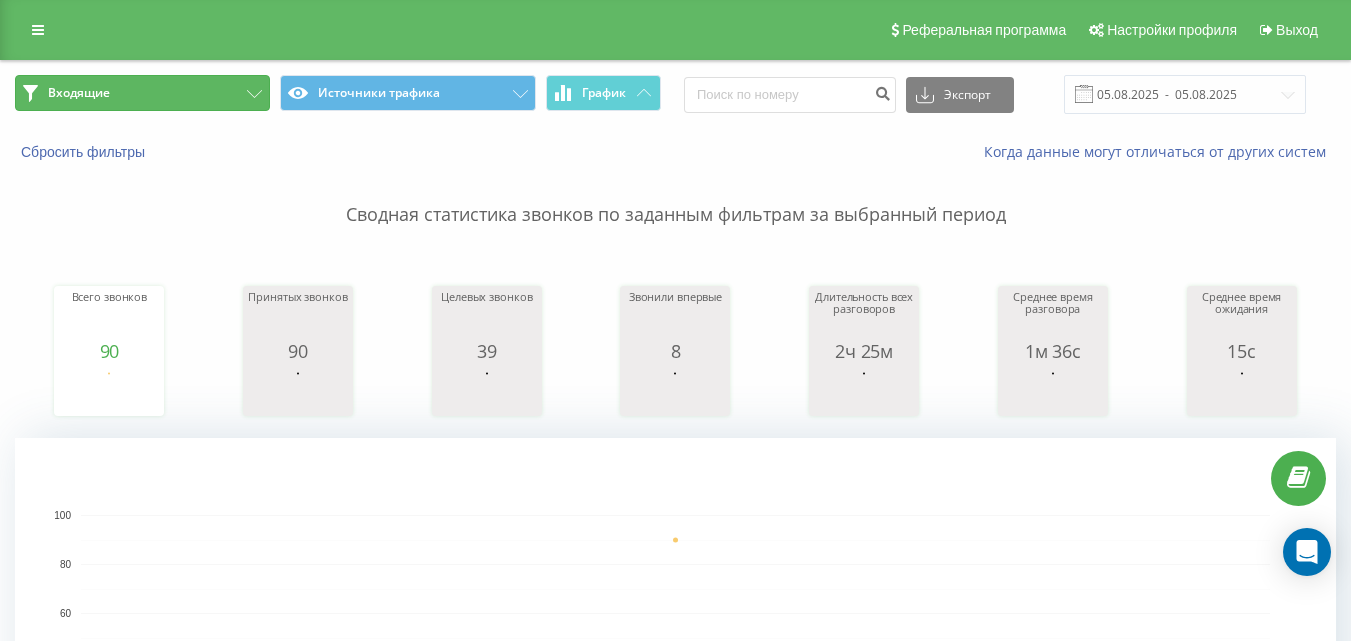 click on "Входящие" at bounding box center [142, 93] 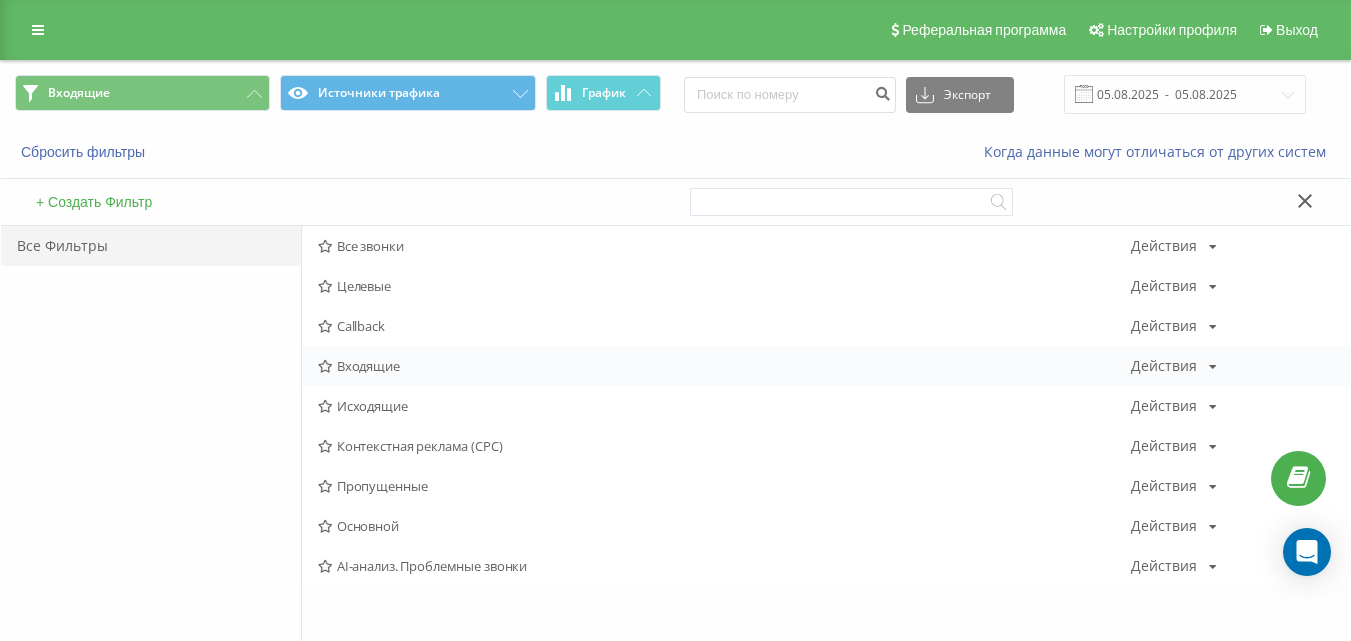 click on "Входящие" at bounding box center (724, 366) 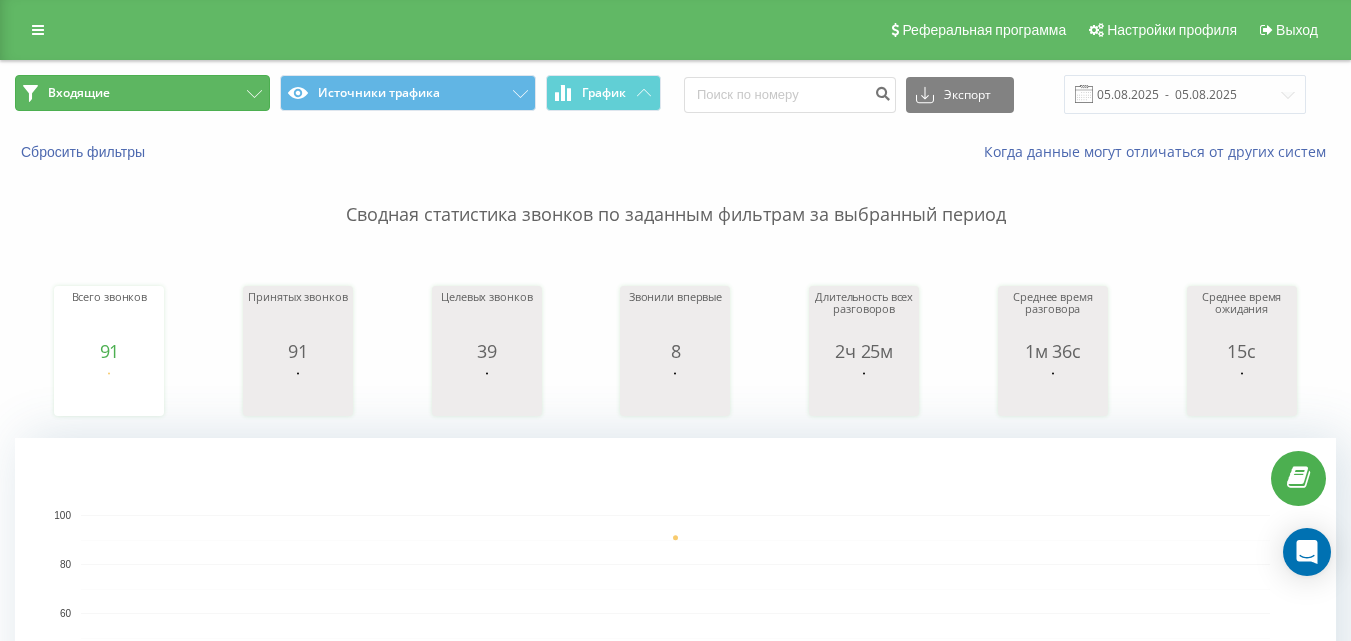 click on "Входящие" at bounding box center (142, 93) 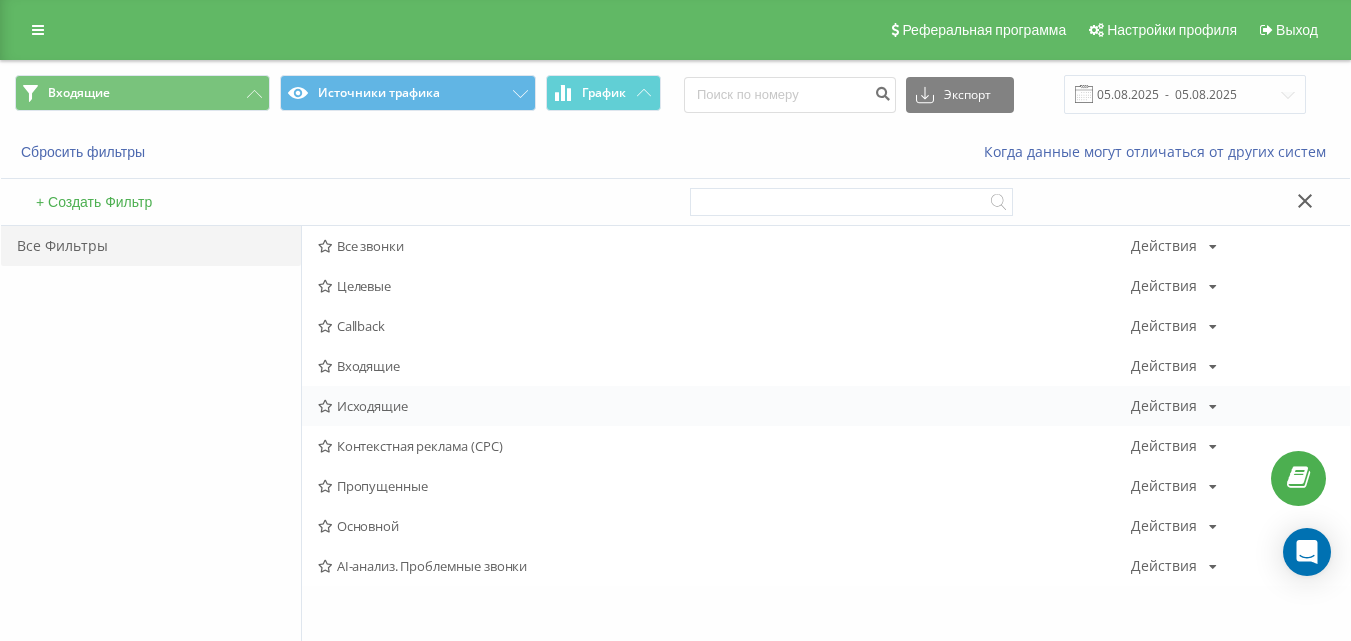 click on "Исходящие Действия Редактировать Копировать Удалить По умолчанию Поделиться" at bounding box center (826, 406) 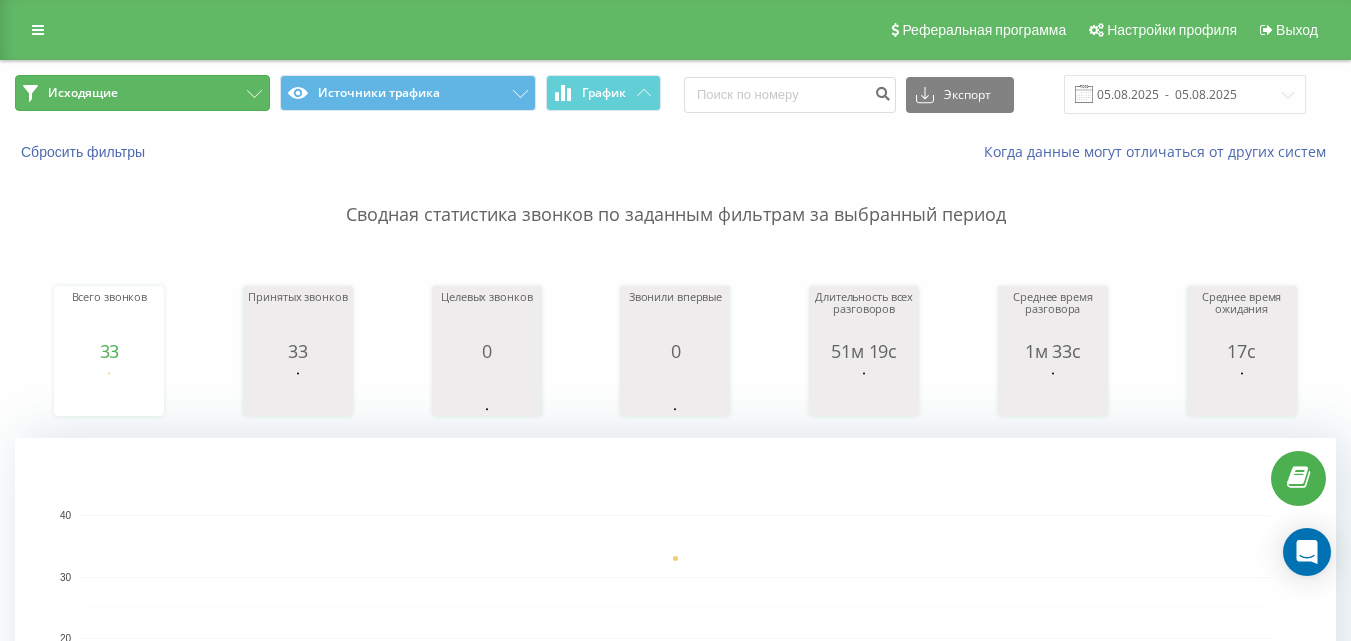 click on "Исходящие" at bounding box center [142, 93] 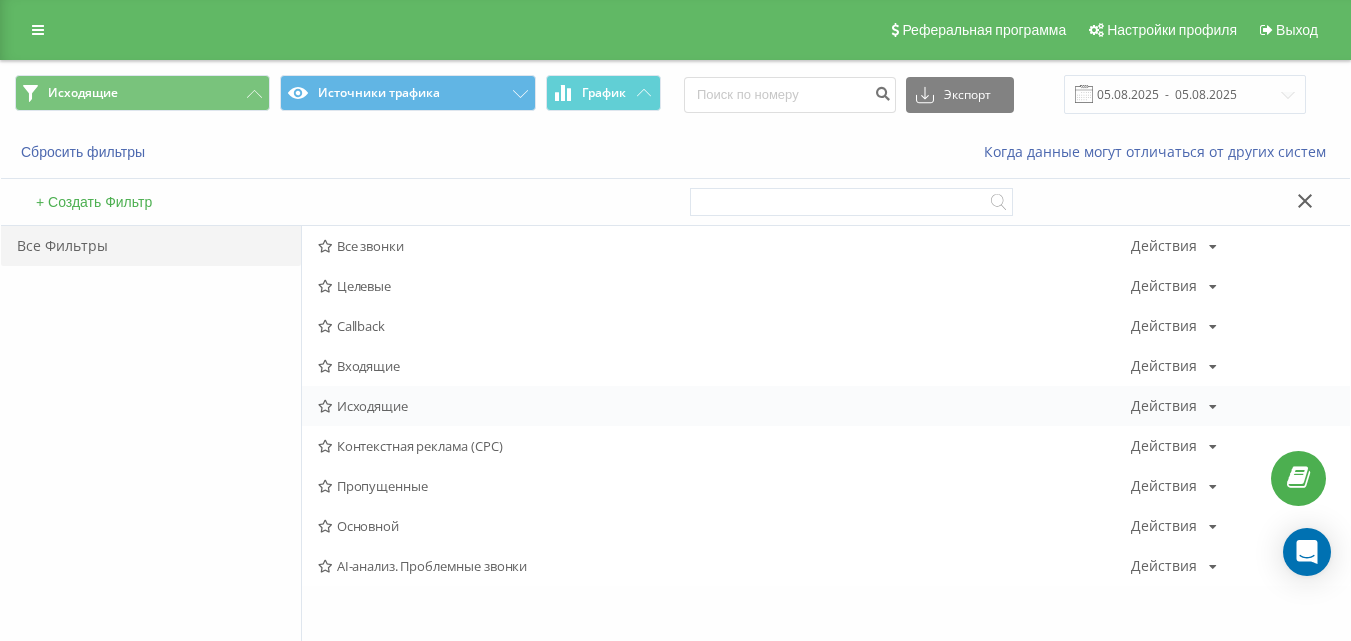 click on "Исходящие" at bounding box center (724, 406) 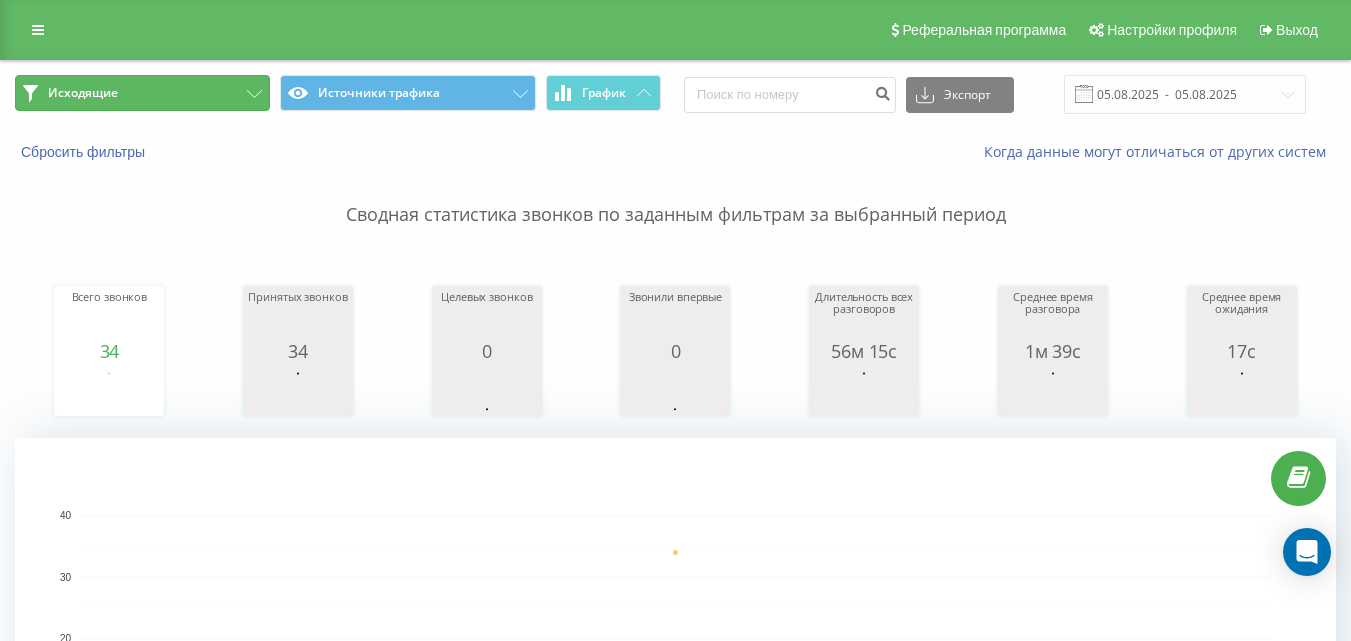 click on "Исходящие" at bounding box center [142, 93] 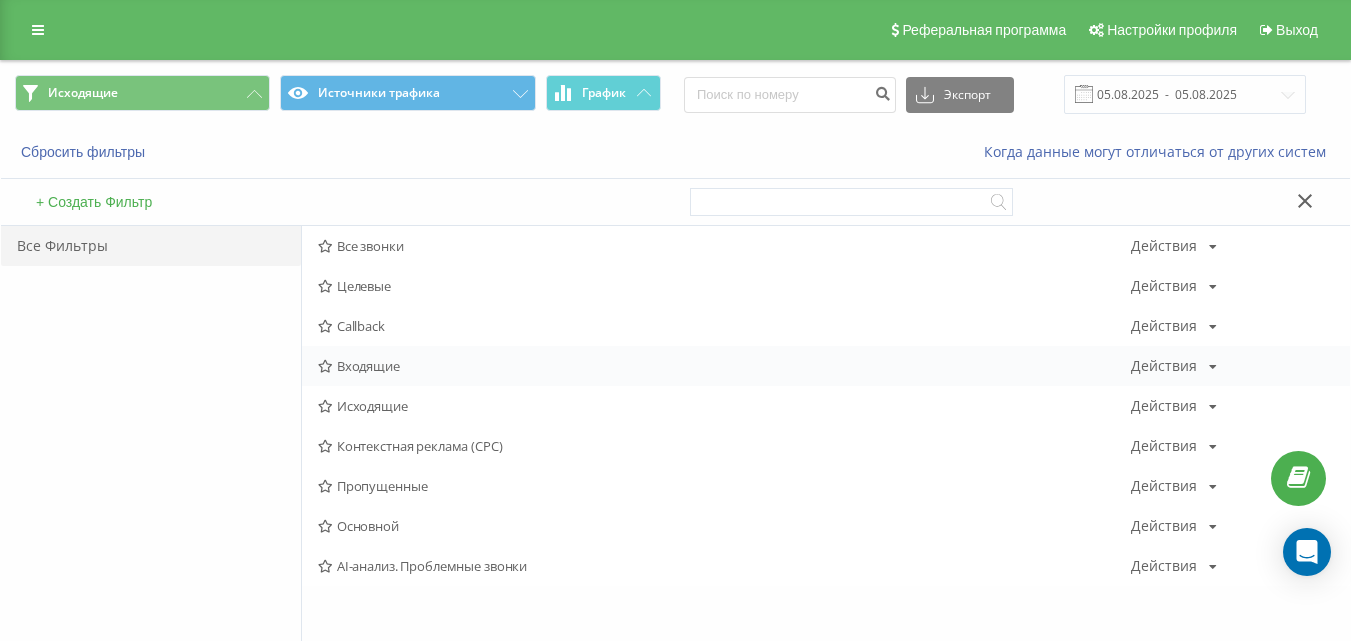 click on "Входящие" at bounding box center [724, 366] 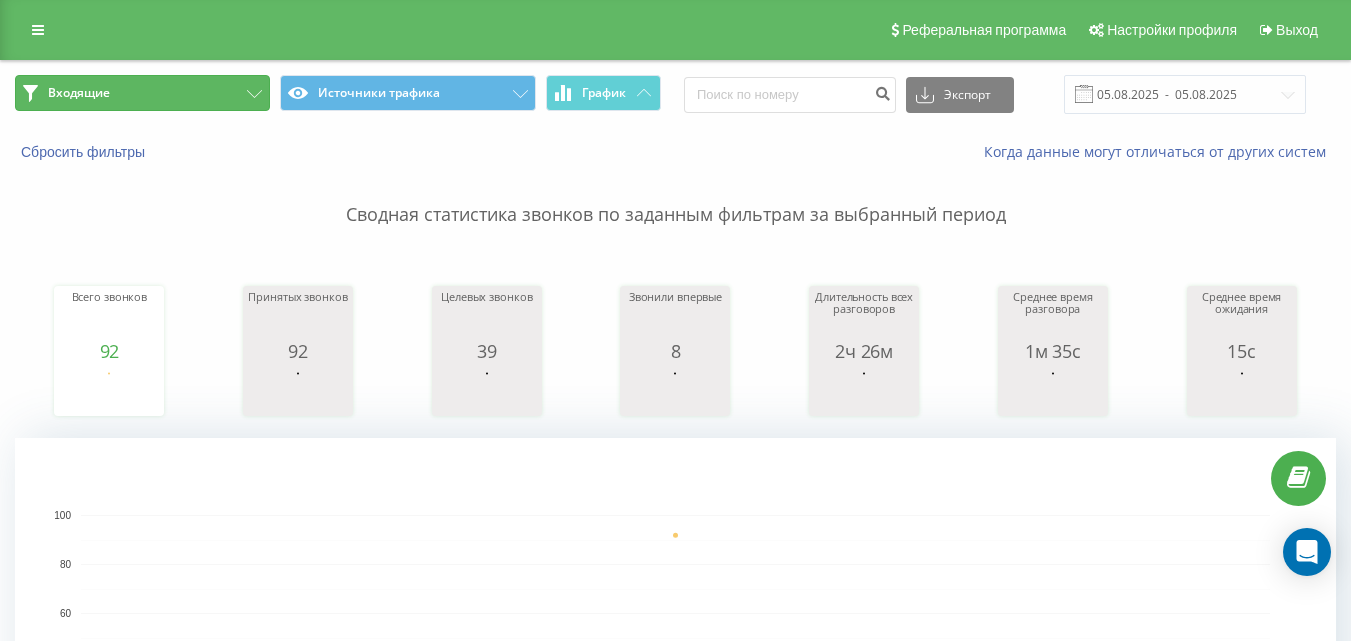 click on "Входящие" at bounding box center [142, 93] 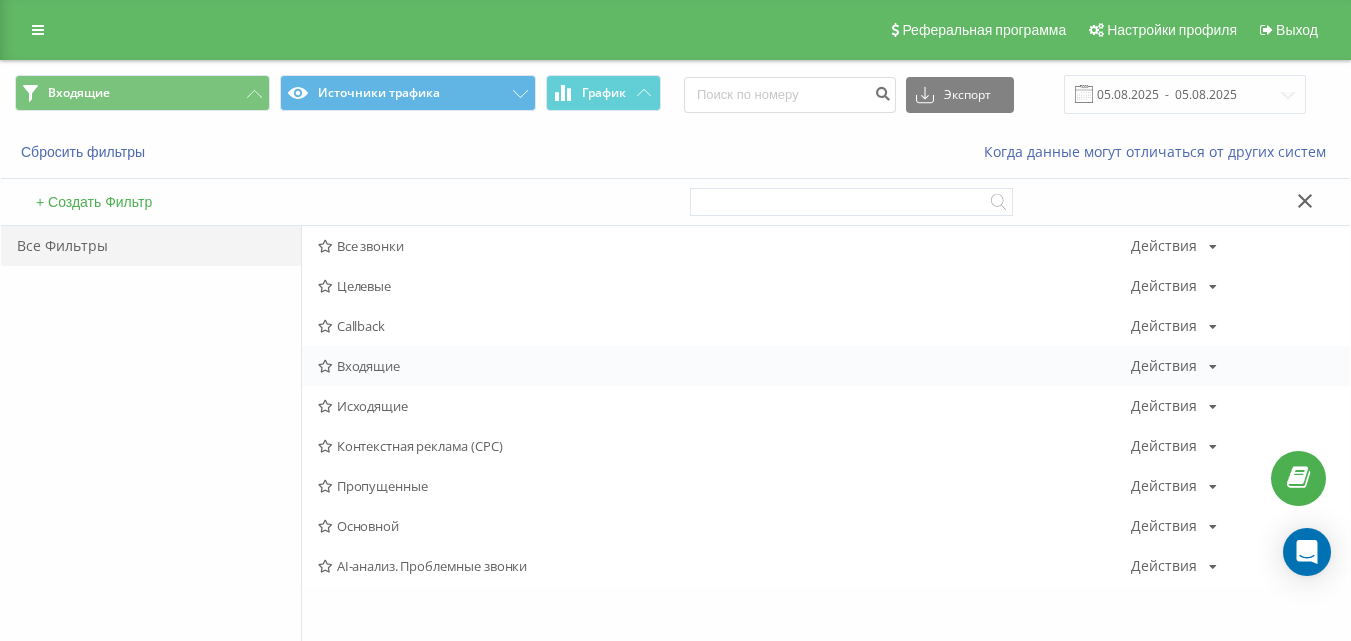 click on "Входящие" at bounding box center (724, 366) 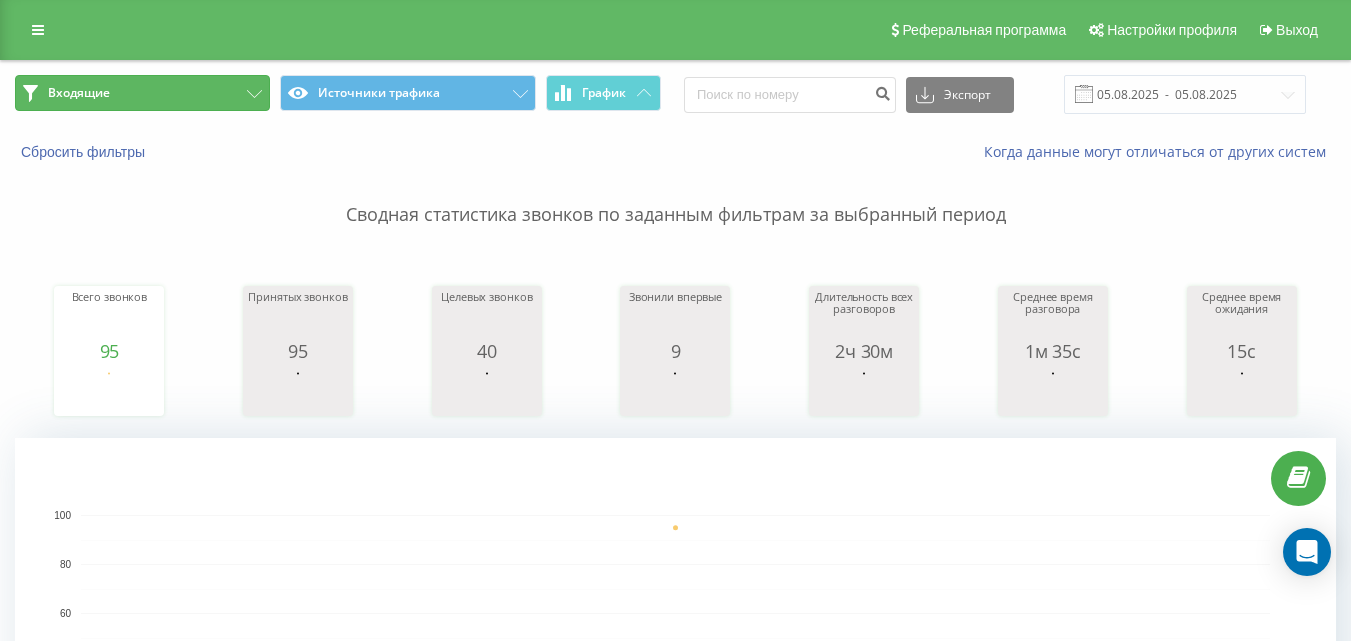 click on "Входящие" at bounding box center (142, 93) 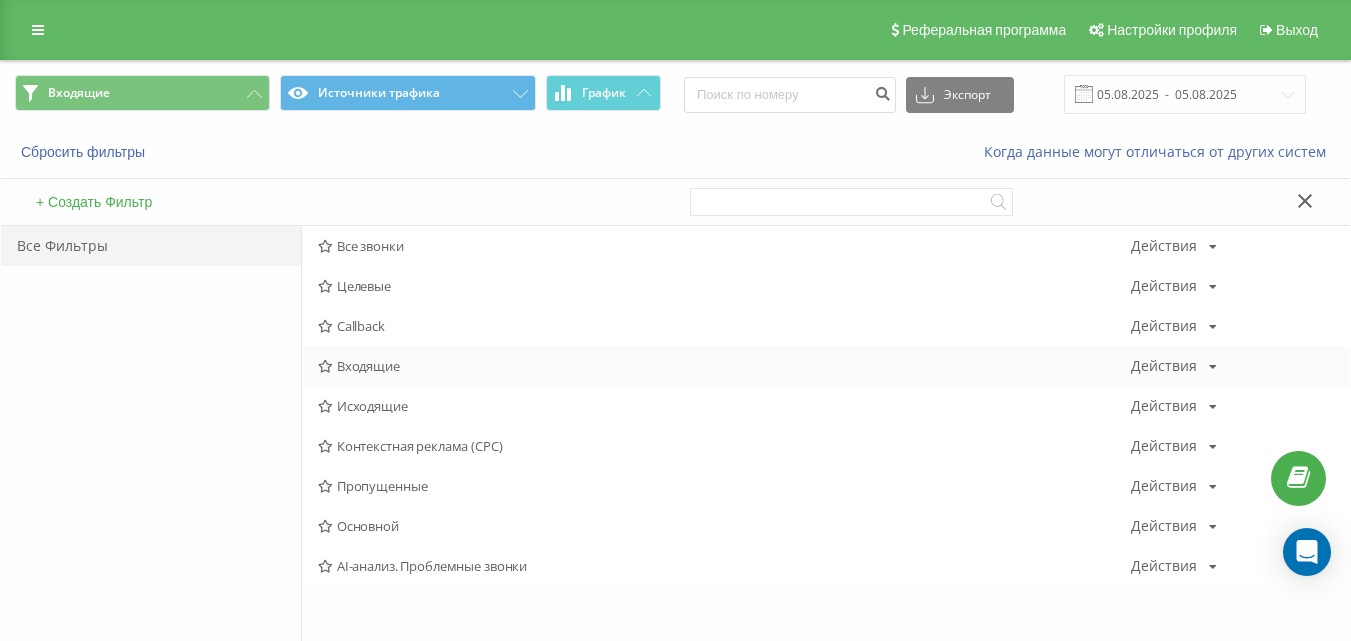 click on "Входящие" at bounding box center (724, 366) 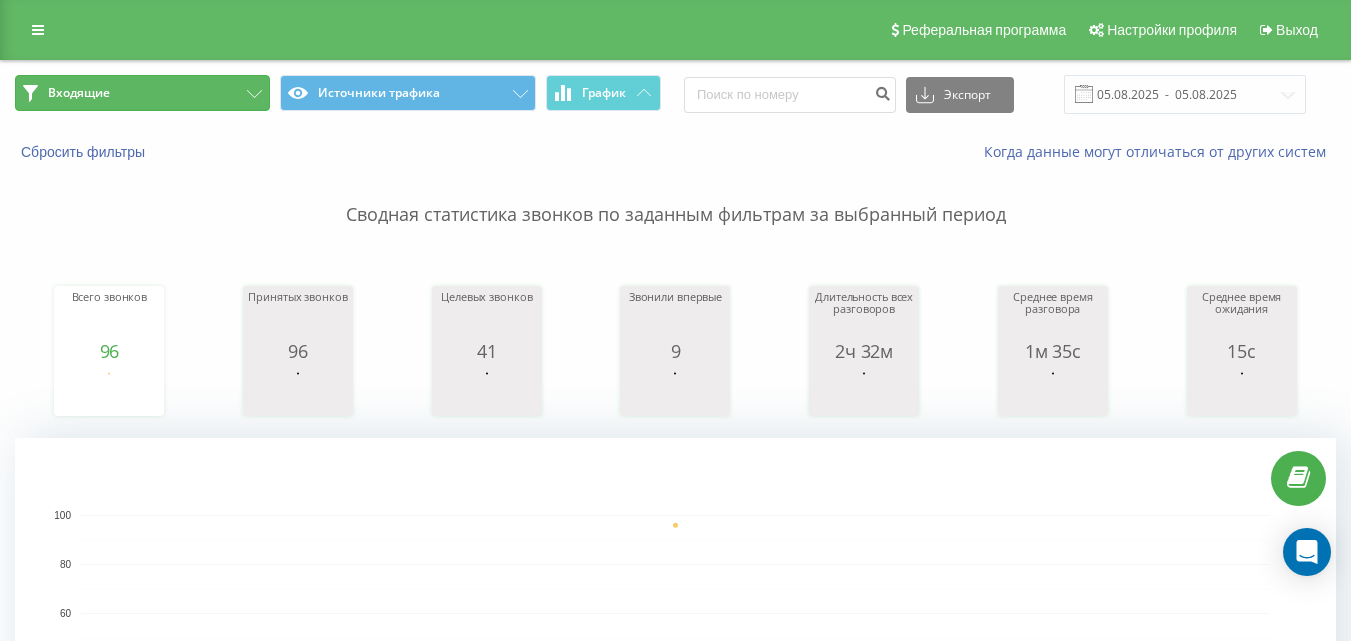 click on "Входящие" at bounding box center (142, 93) 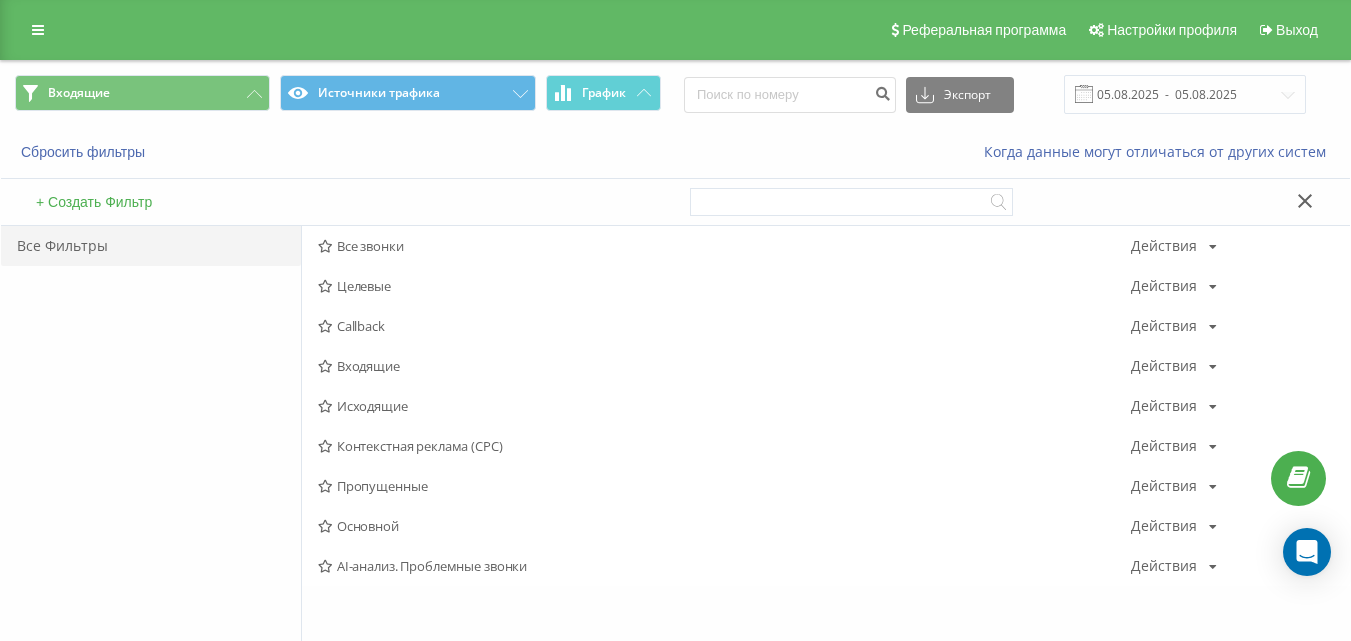 drag, startPoint x: 369, startPoint y: 408, endPoint x: 364, endPoint y: 398, distance: 11.18034 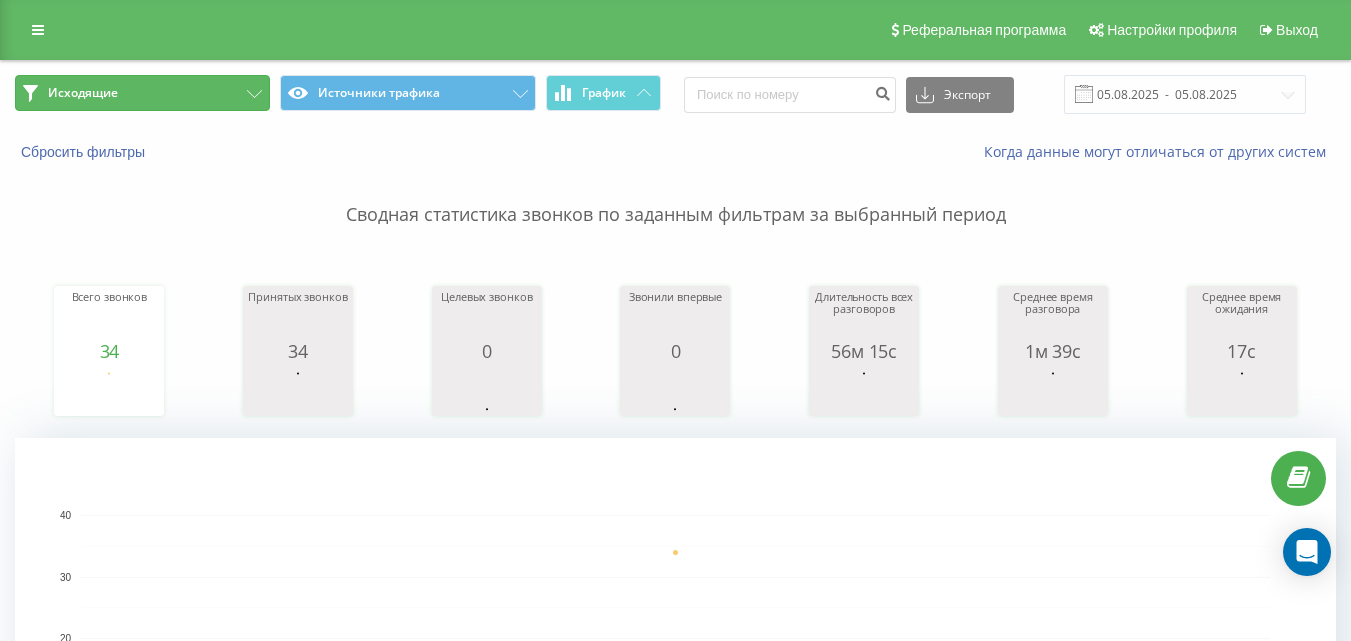 click on "Исходящие" at bounding box center (142, 93) 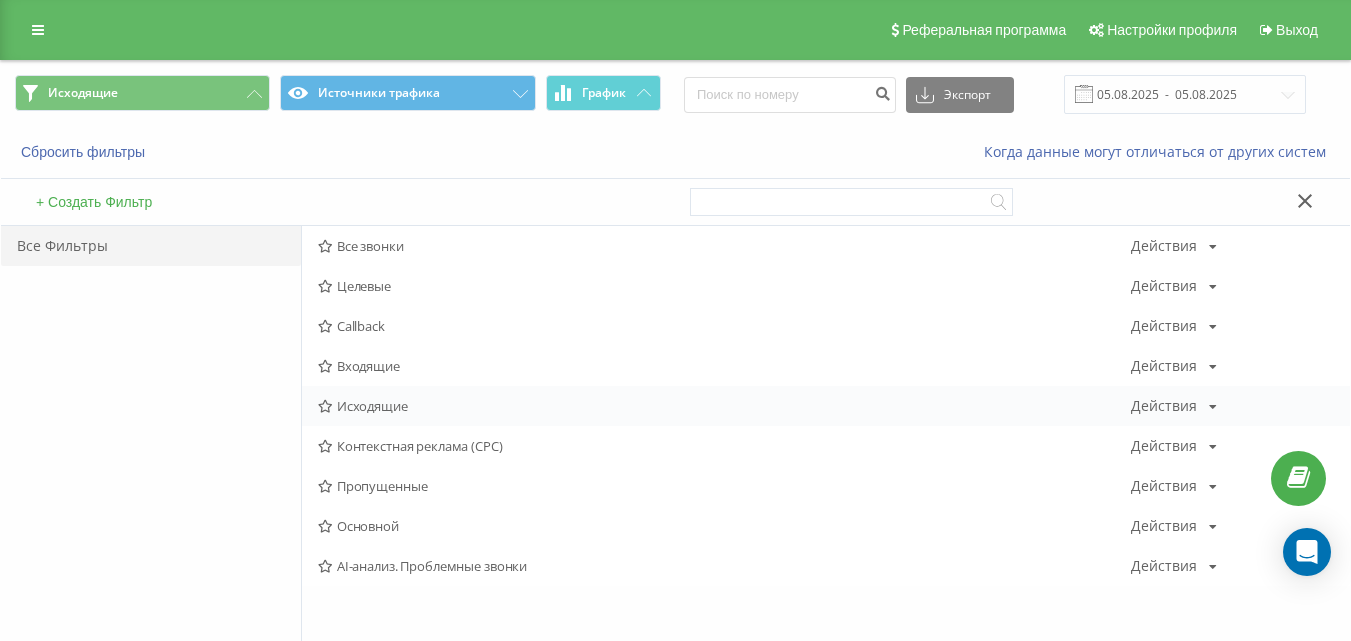 click on "Исходящие Действия Редактировать Копировать Удалить По умолчанию Поделиться" at bounding box center (826, 406) 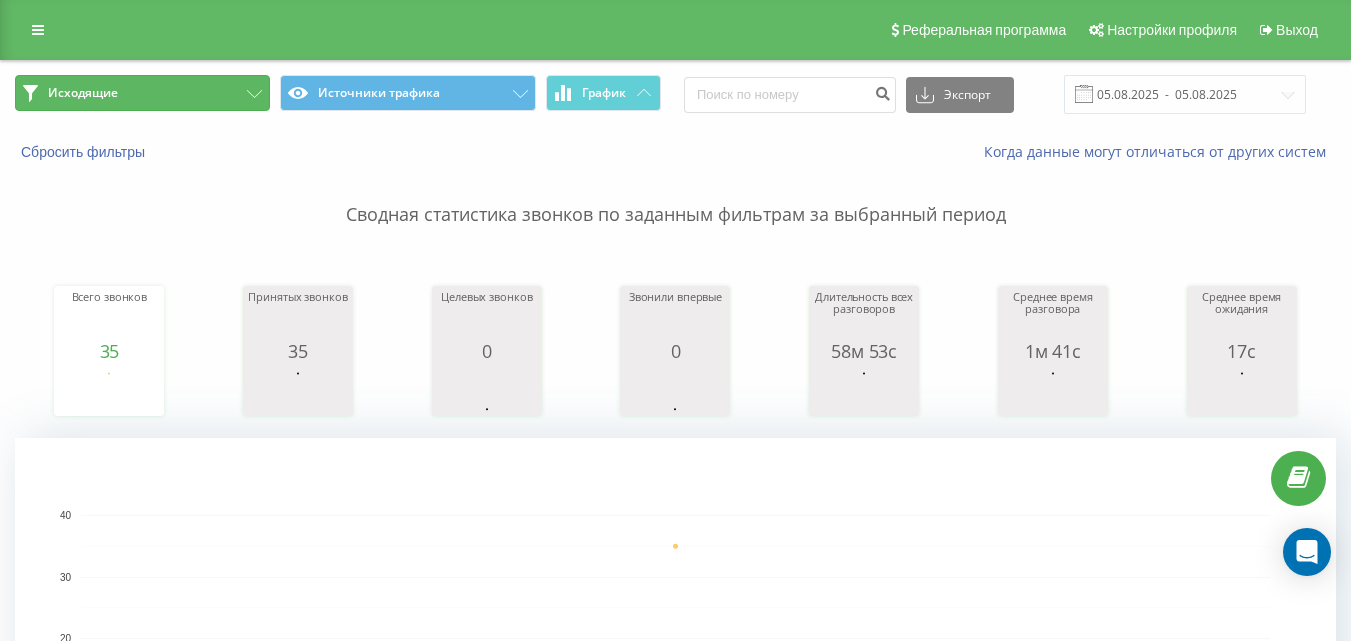 click on "Исходящие" at bounding box center (142, 93) 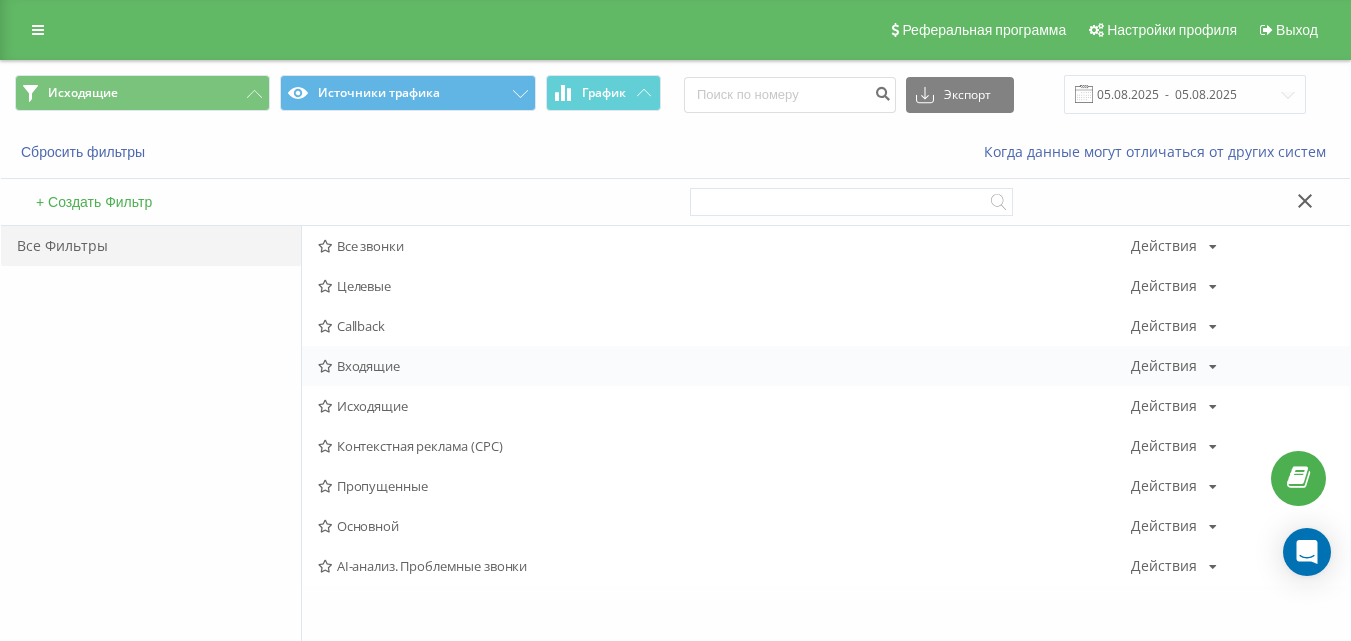 click on "Входящие" at bounding box center [724, 366] 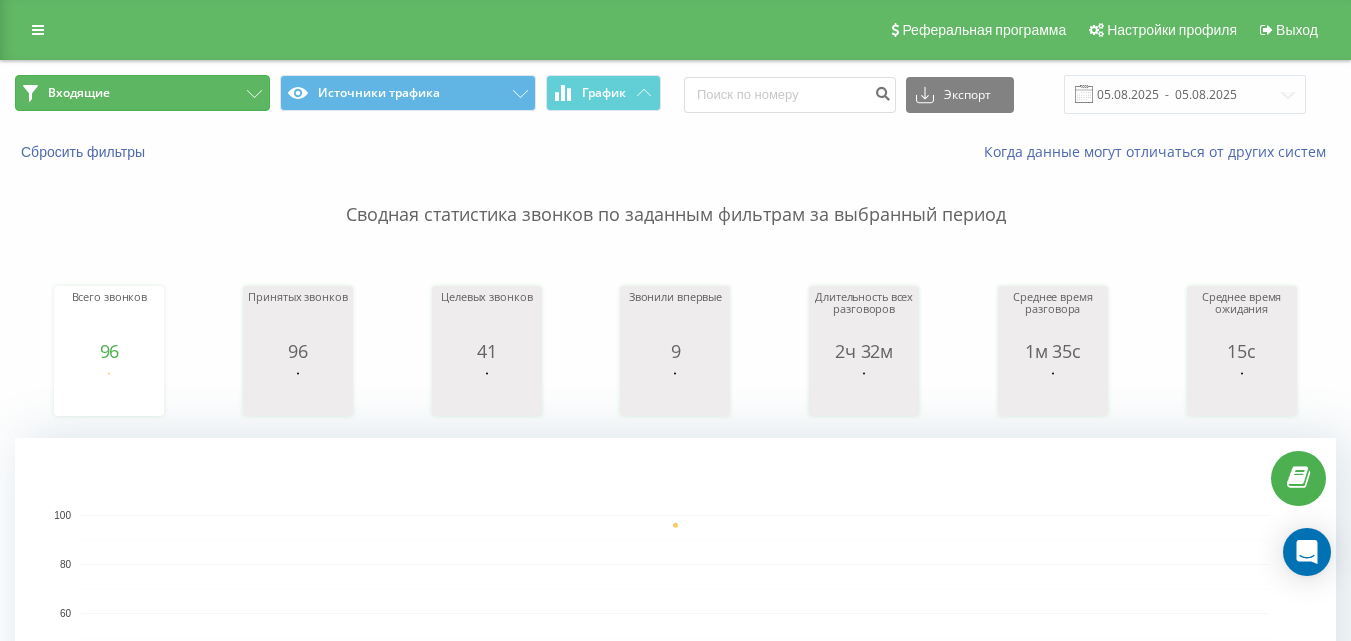 click on "Входящие" at bounding box center (142, 93) 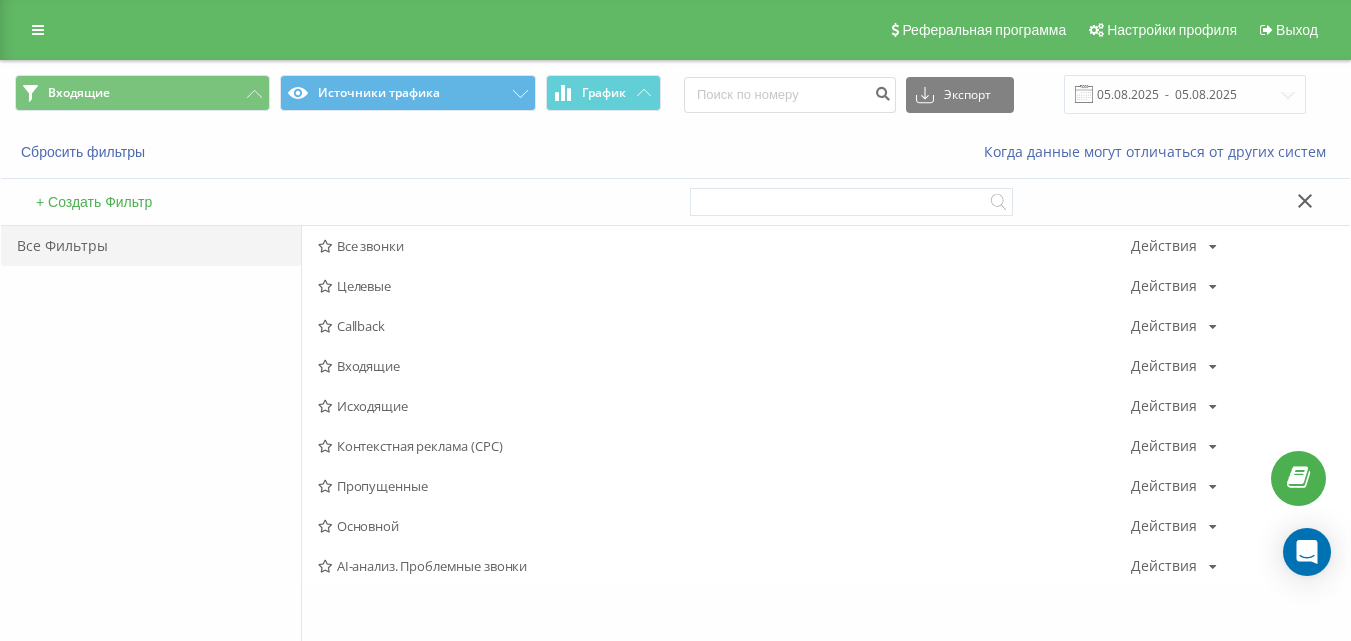 drag, startPoint x: 392, startPoint y: 367, endPoint x: 877, endPoint y: 309, distance: 488.45572 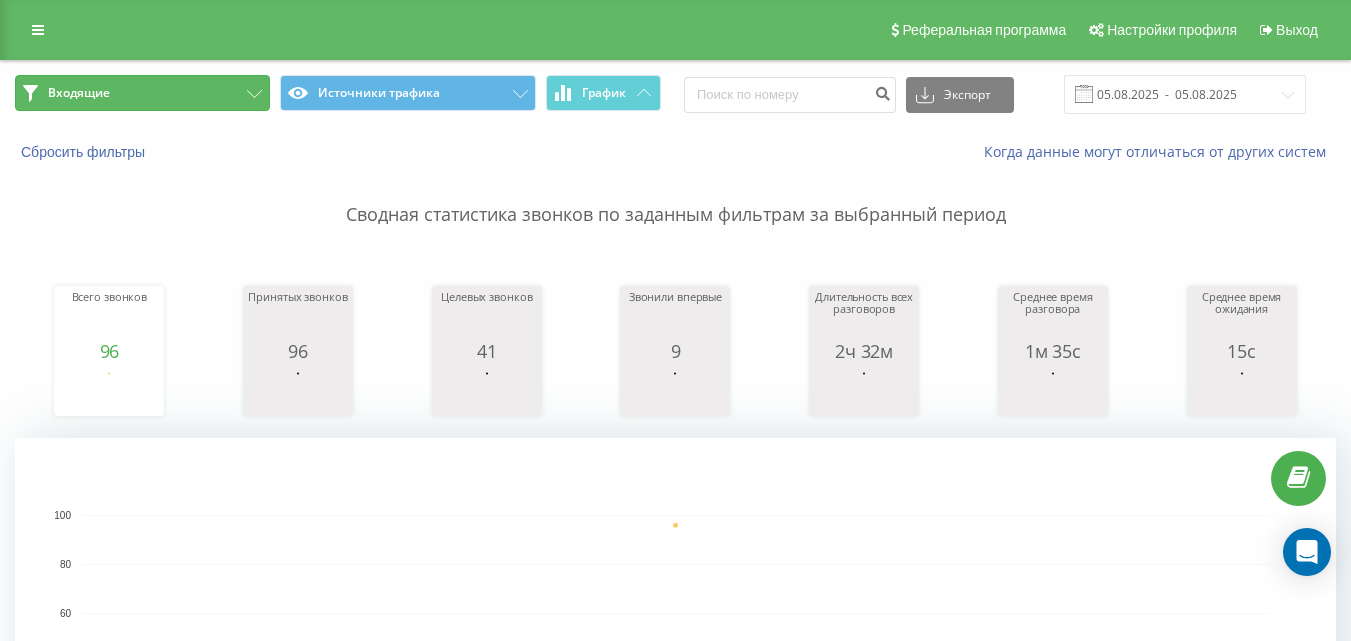 click on "Входящие" at bounding box center [142, 93] 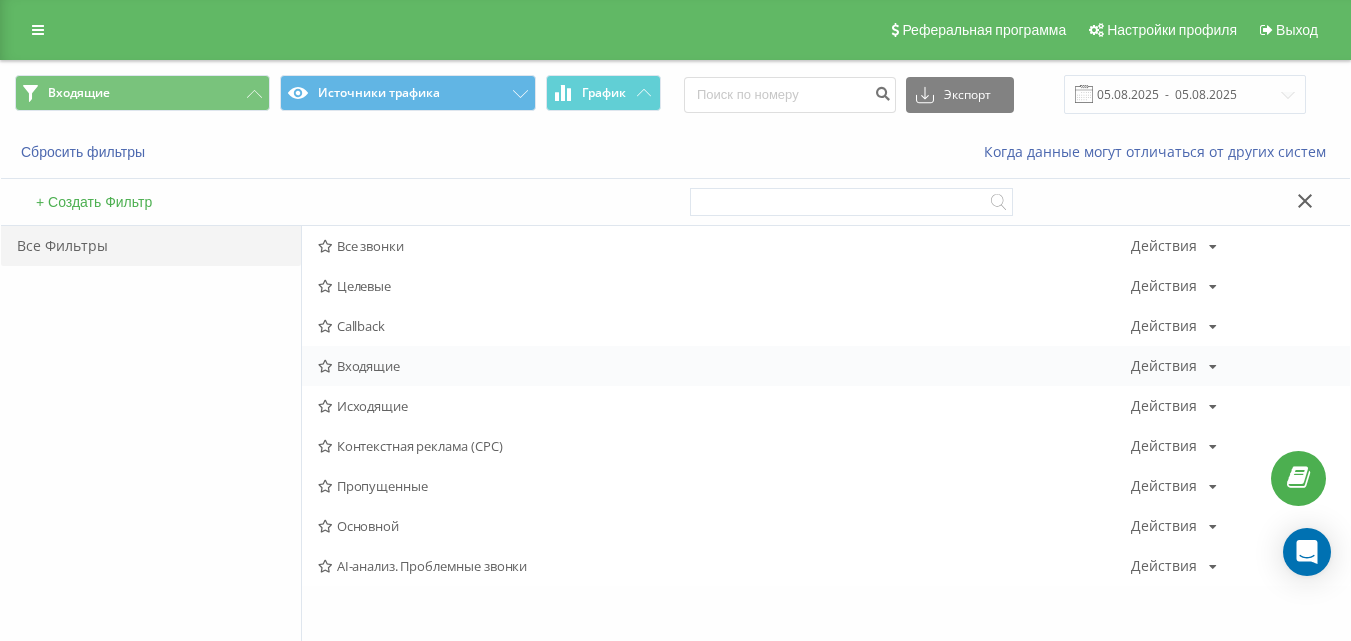 click on "Входящие" at bounding box center [724, 366] 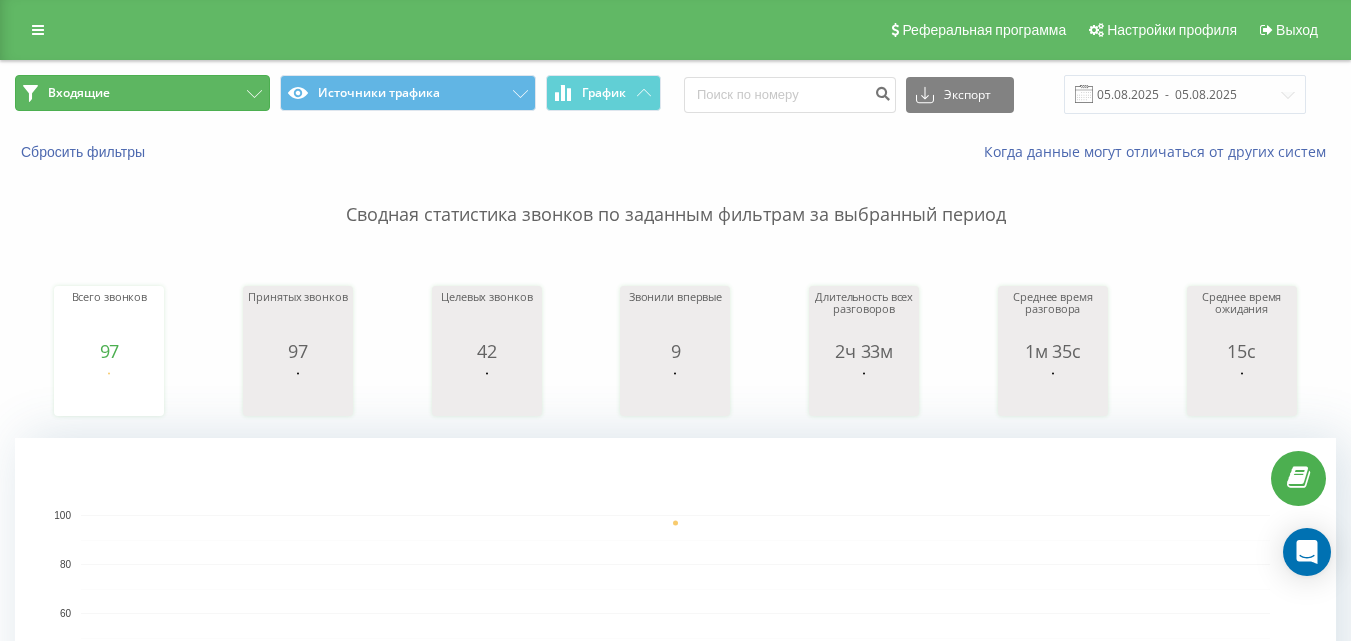 click on "Входящие" at bounding box center [142, 93] 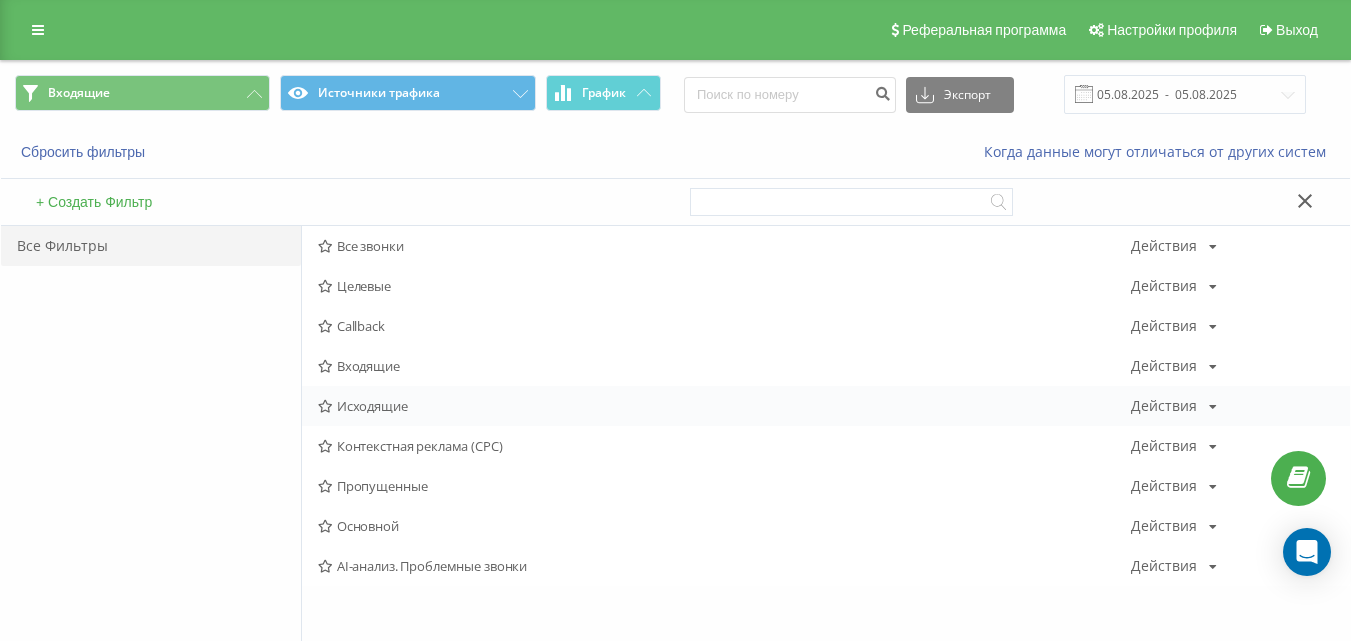 click on "Исходящие Действия Редактировать Копировать Удалить По умолчанию Поделиться" at bounding box center (826, 406) 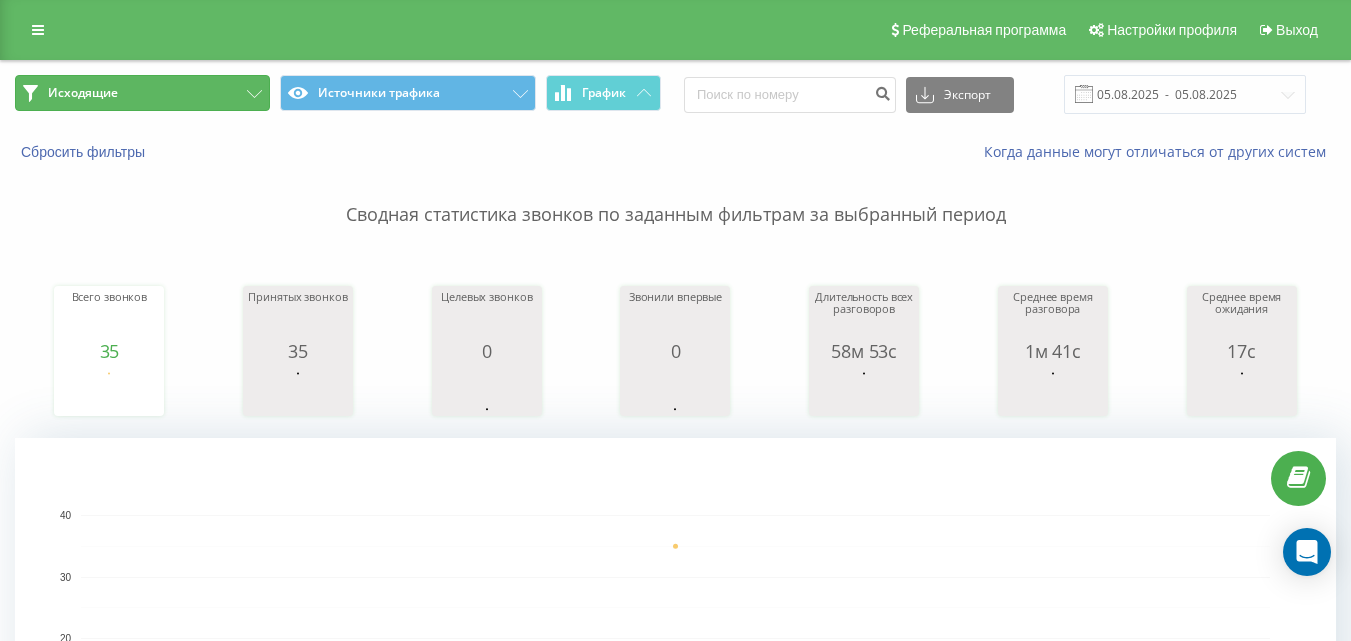 click 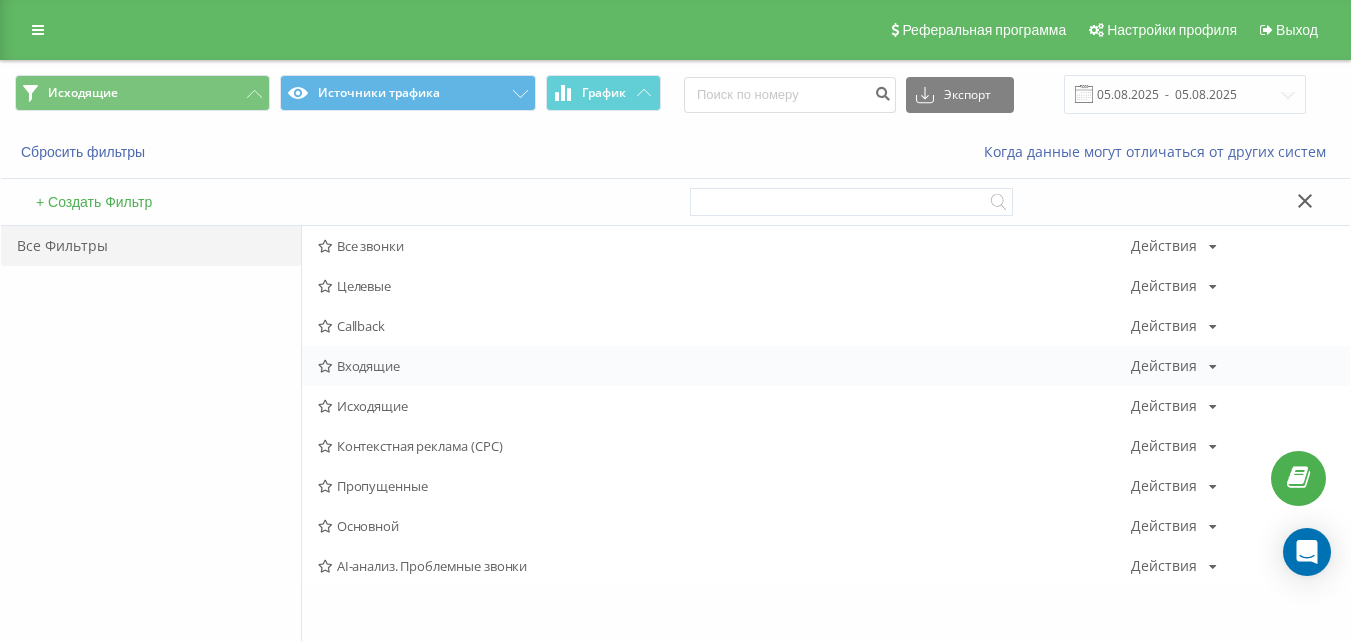 click on "Входящие" at bounding box center (724, 366) 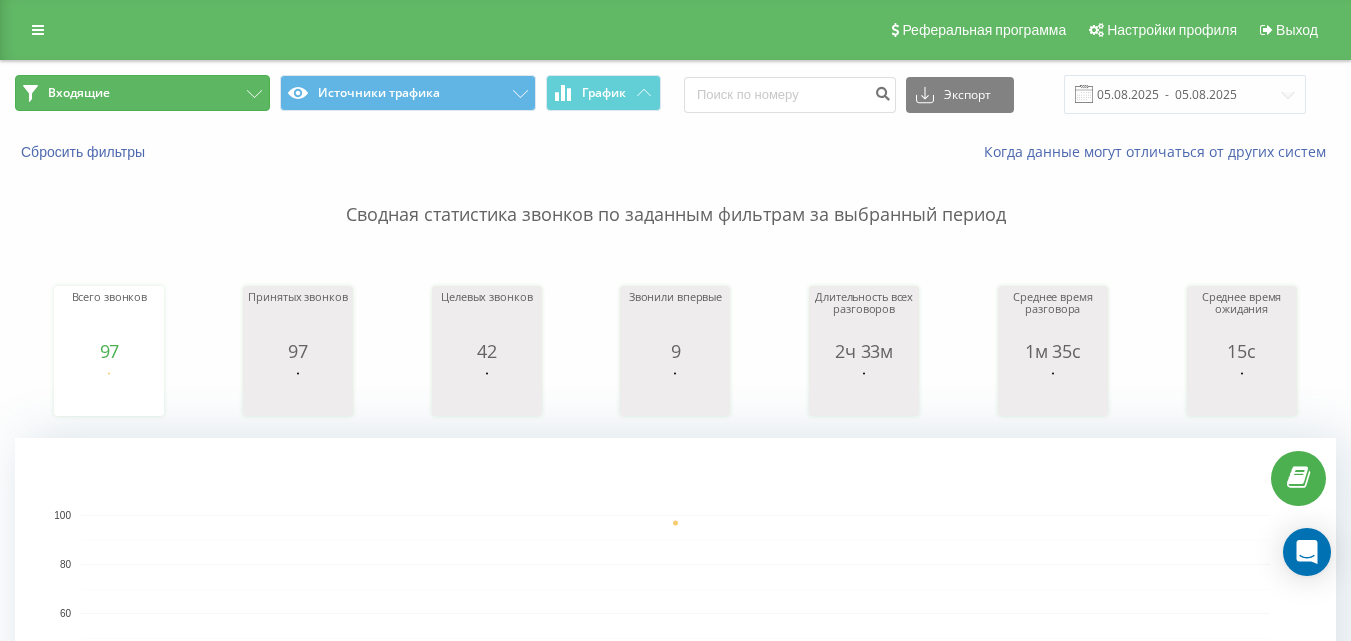 click on "Входящие" at bounding box center [142, 93] 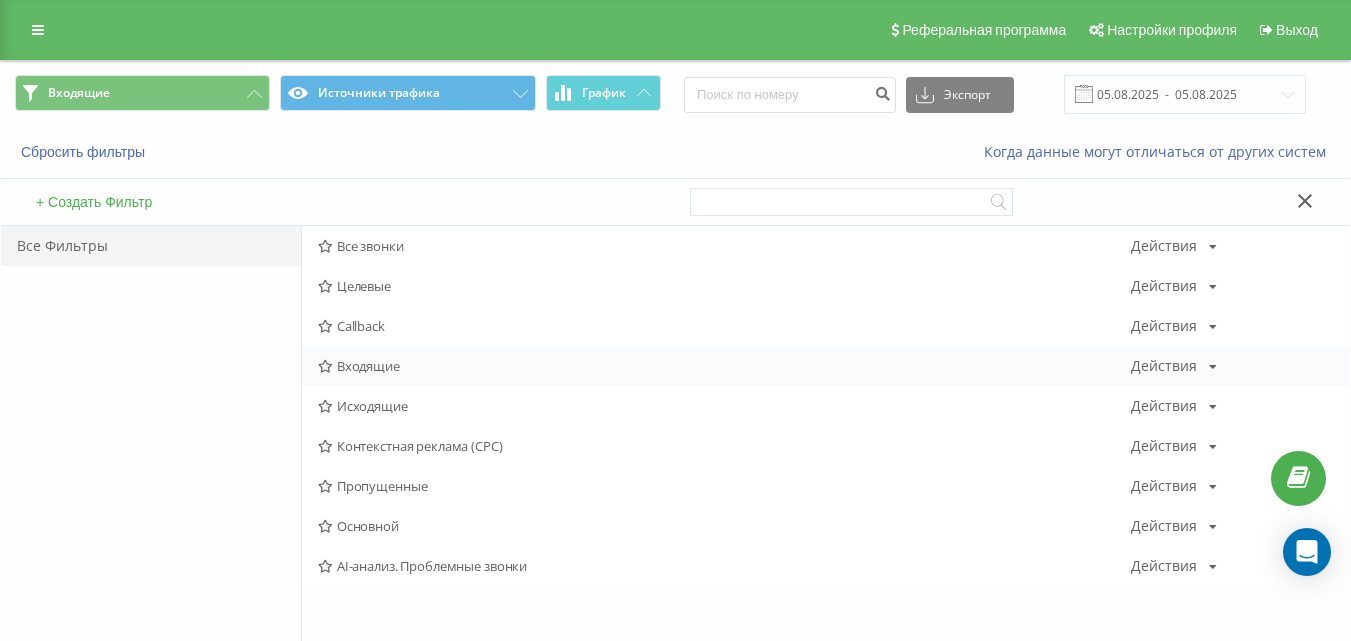click on "Входящие" at bounding box center (724, 366) 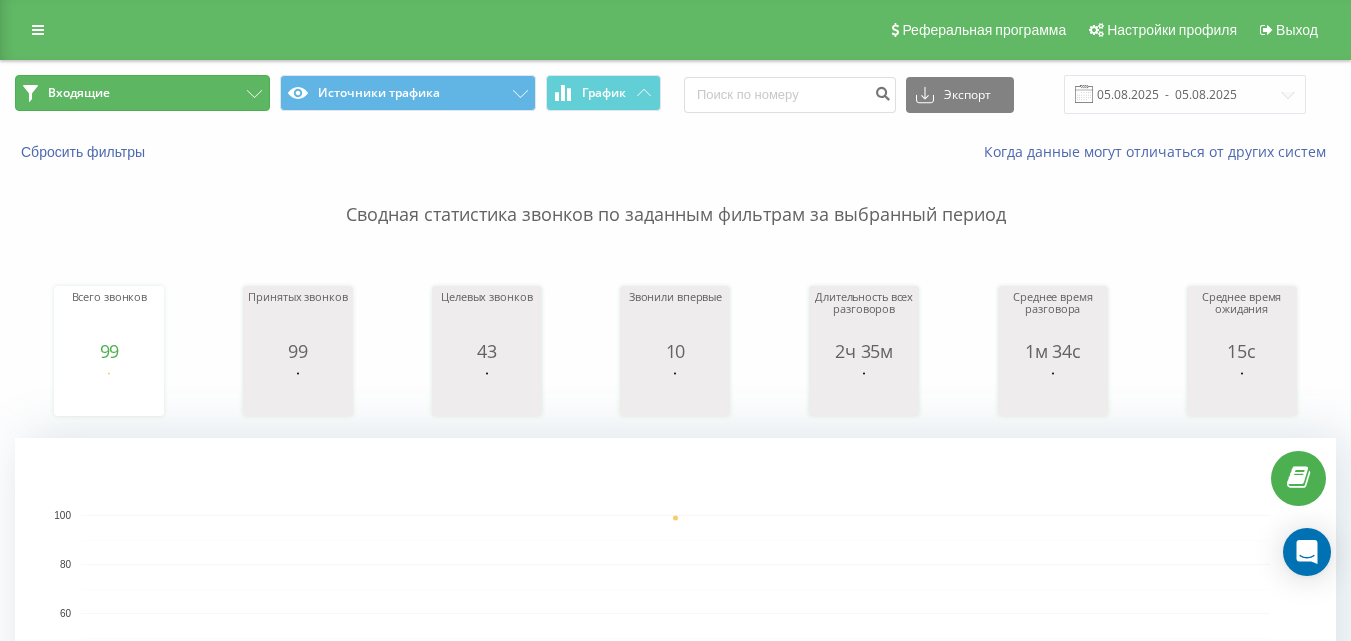 click on "Входящие" at bounding box center [142, 93] 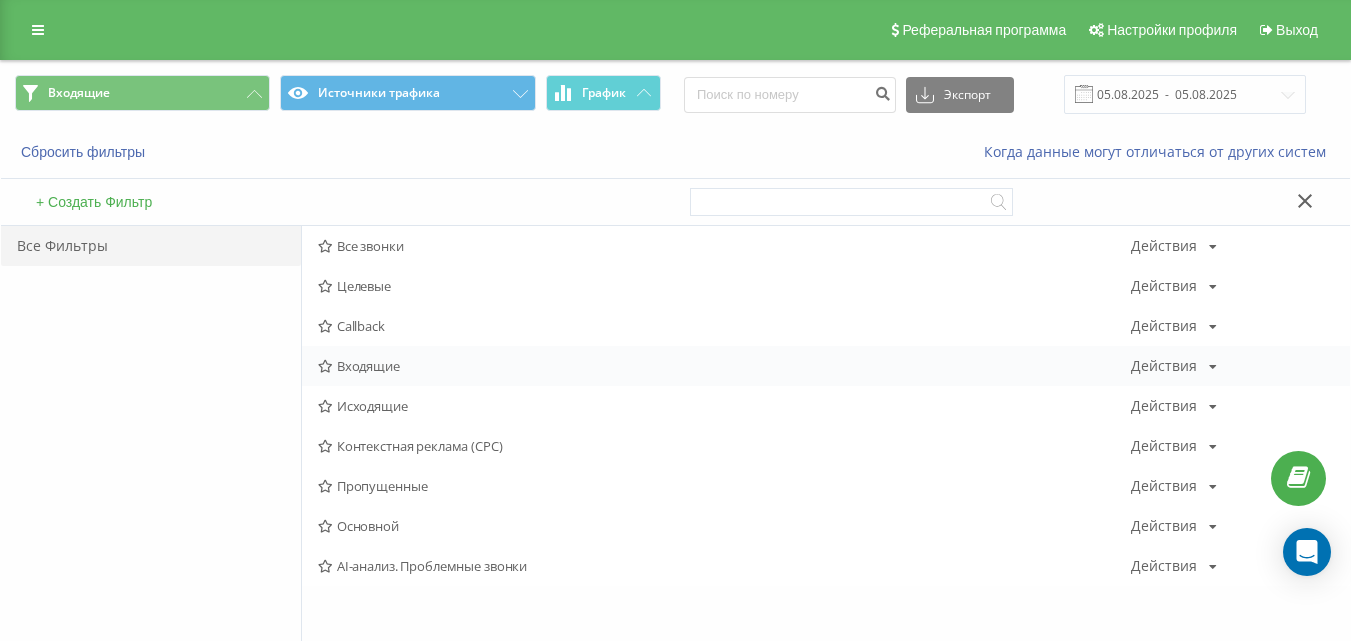 click on "Входящие" at bounding box center [724, 366] 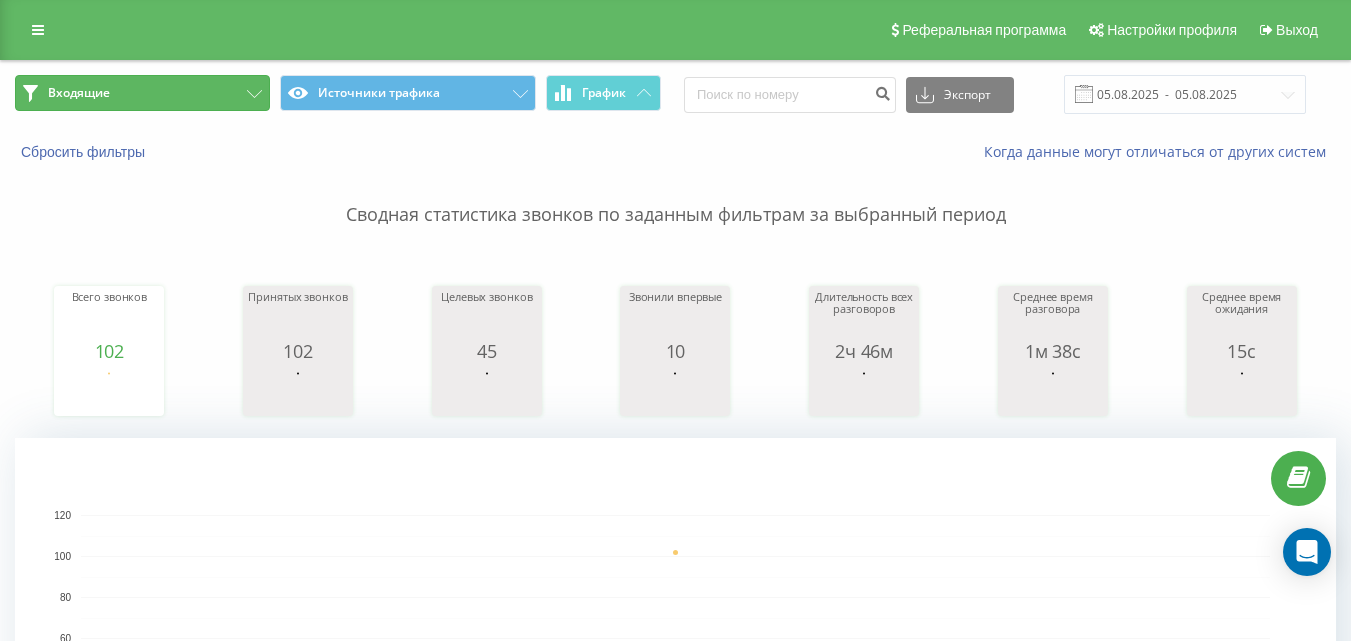 click on "Входящие" at bounding box center [142, 93] 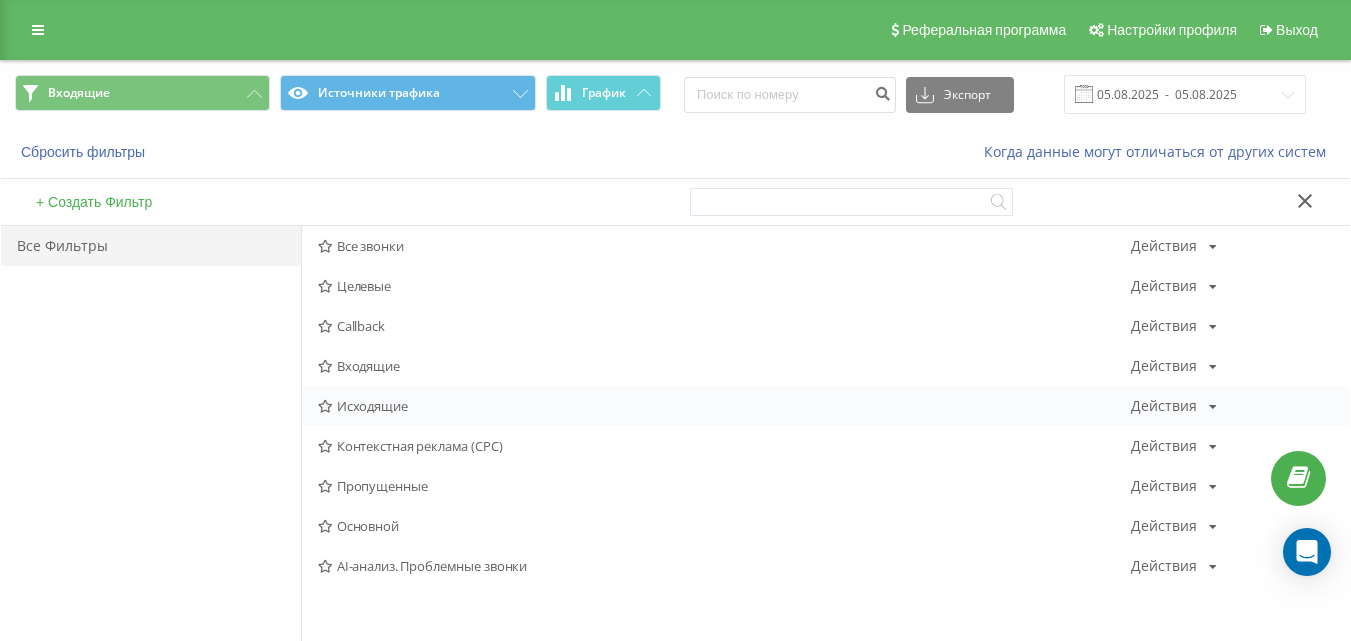 click on "Исходящие" at bounding box center (724, 406) 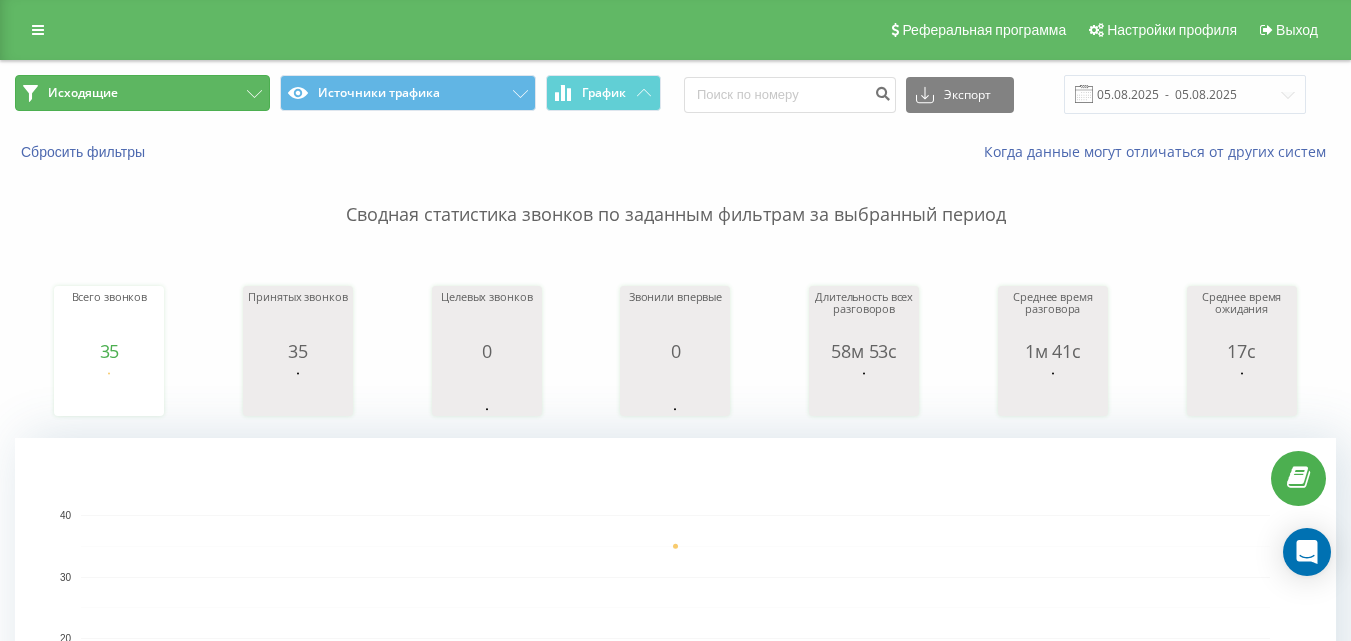 click on "Исходящие" at bounding box center (142, 93) 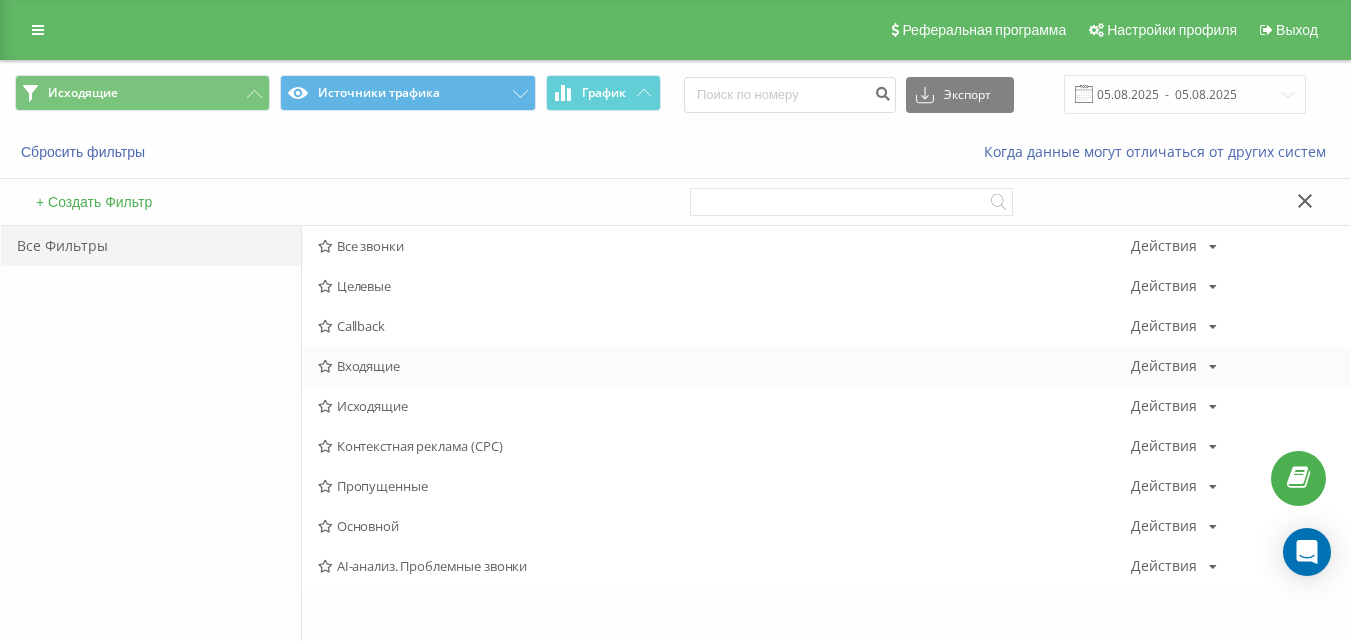 click on "Входящие Действия Редактировать Копировать Удалить По умолчанию Поделиться" at bounding box center (826, 366) 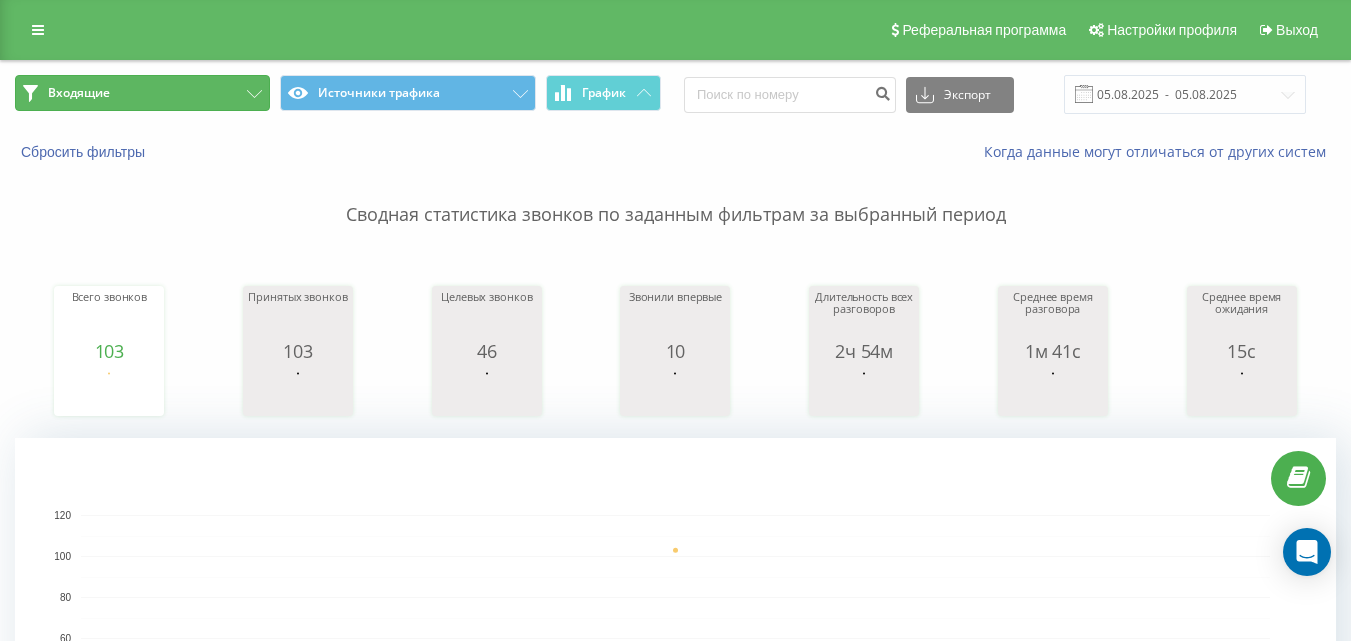 click on "Входящие" at bounding box center (142, 93) 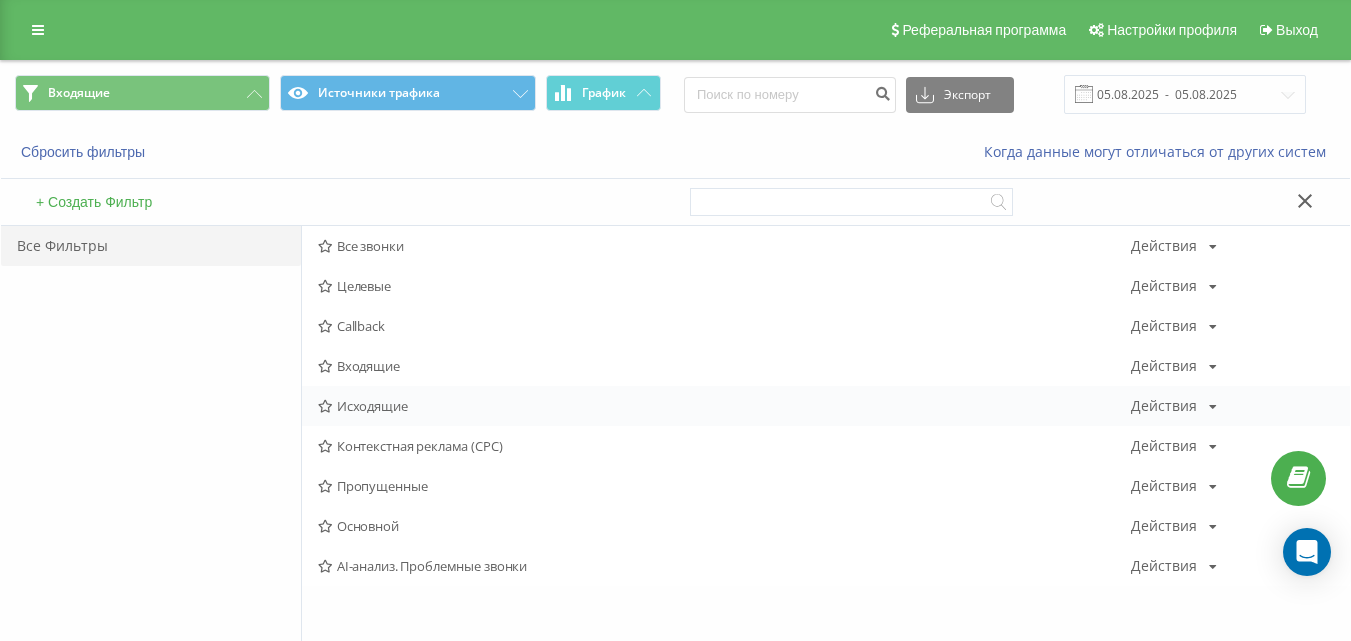 click on "Исходящие" at bounding box center (724, 406) 